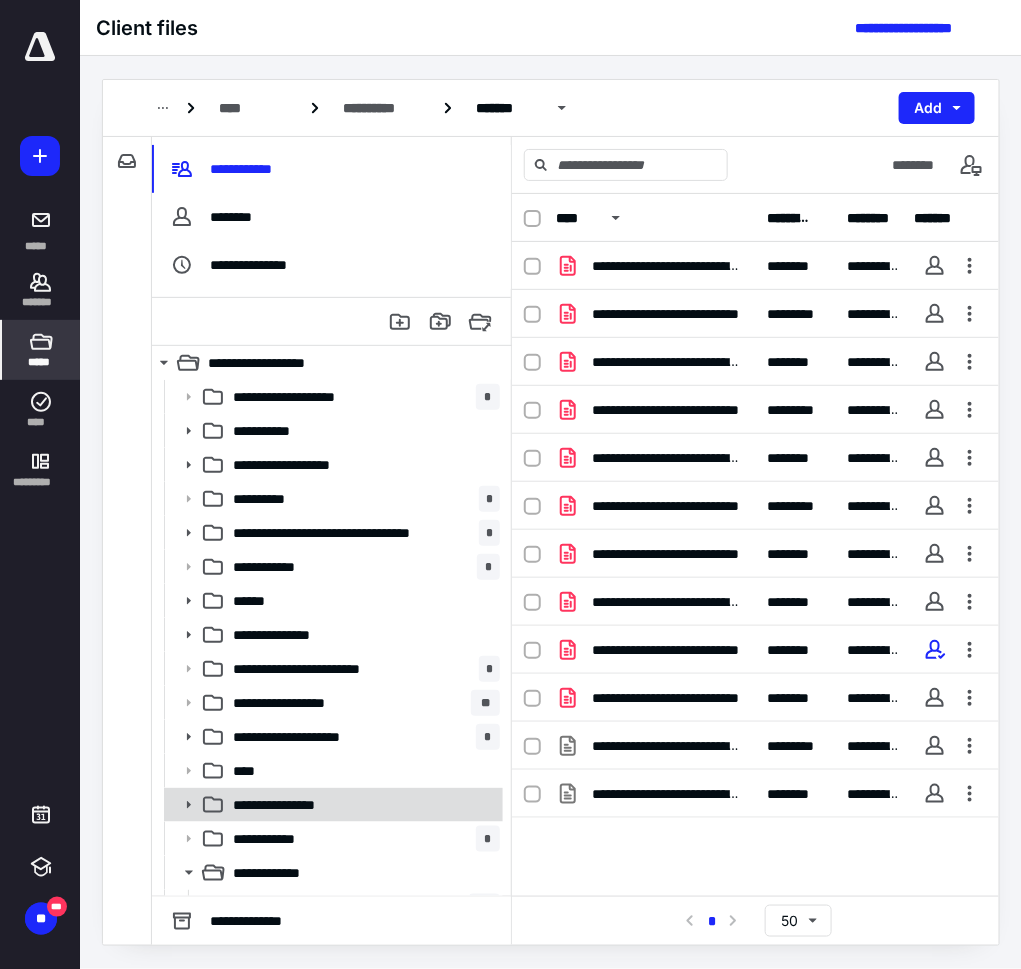 scroll, scrollTop: 0, scrollLeft: 0, axis: both 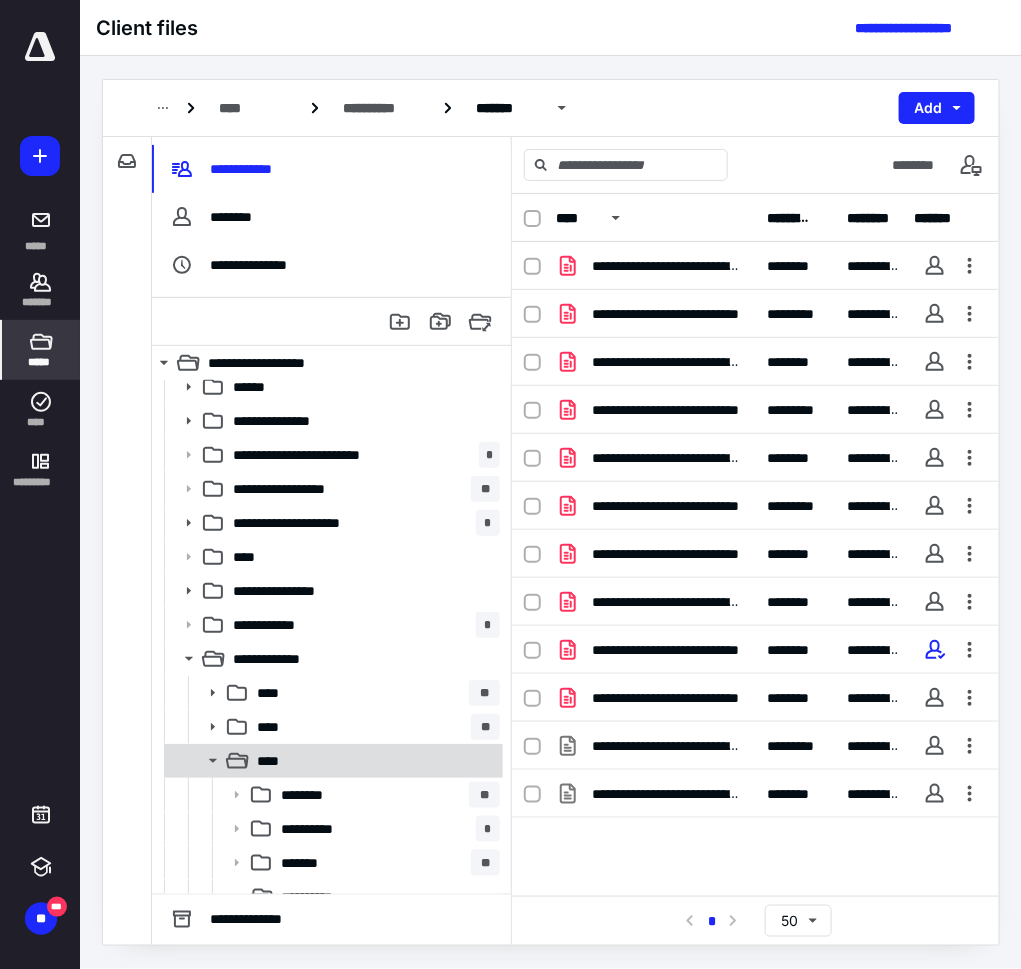 click on "****" at bounding box center [374, 761] 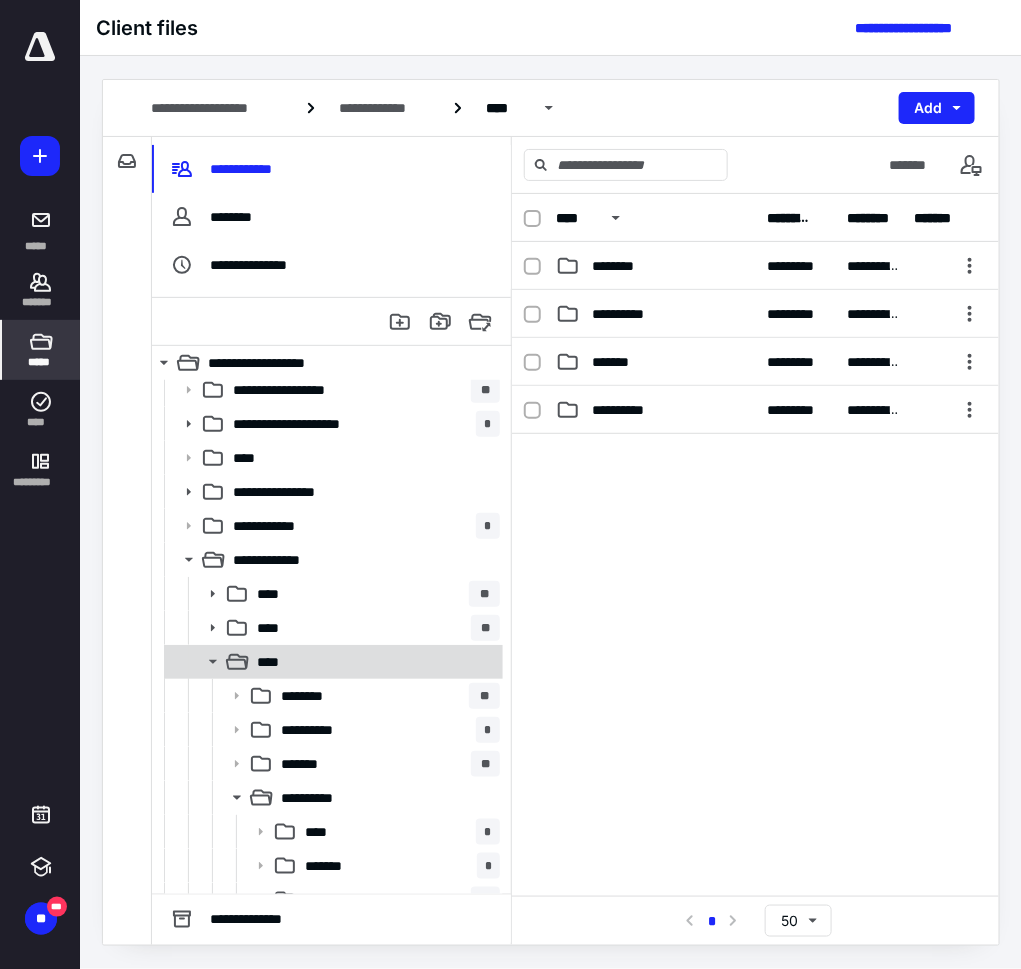 scroll, scrollTop: 316, scrollLeft: 0, axis: vertical 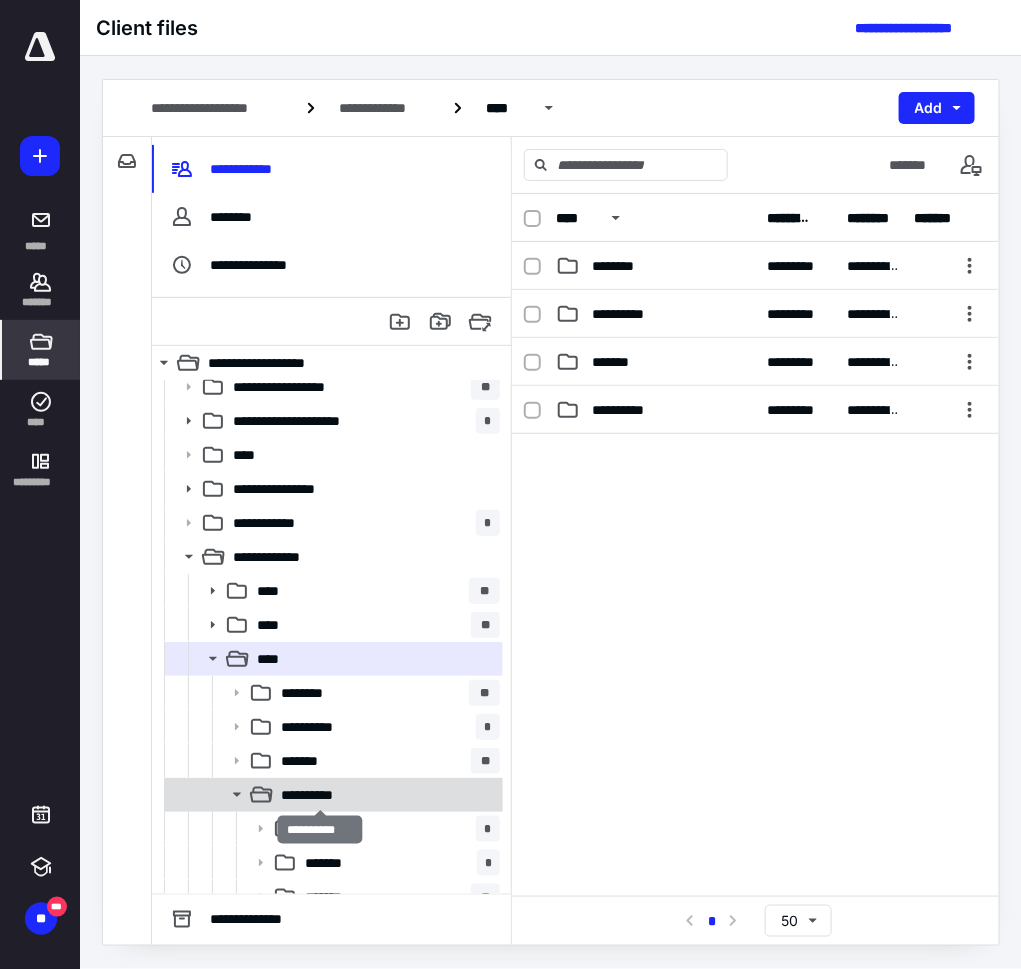 click on "**********" at bounding box center (318, 795) 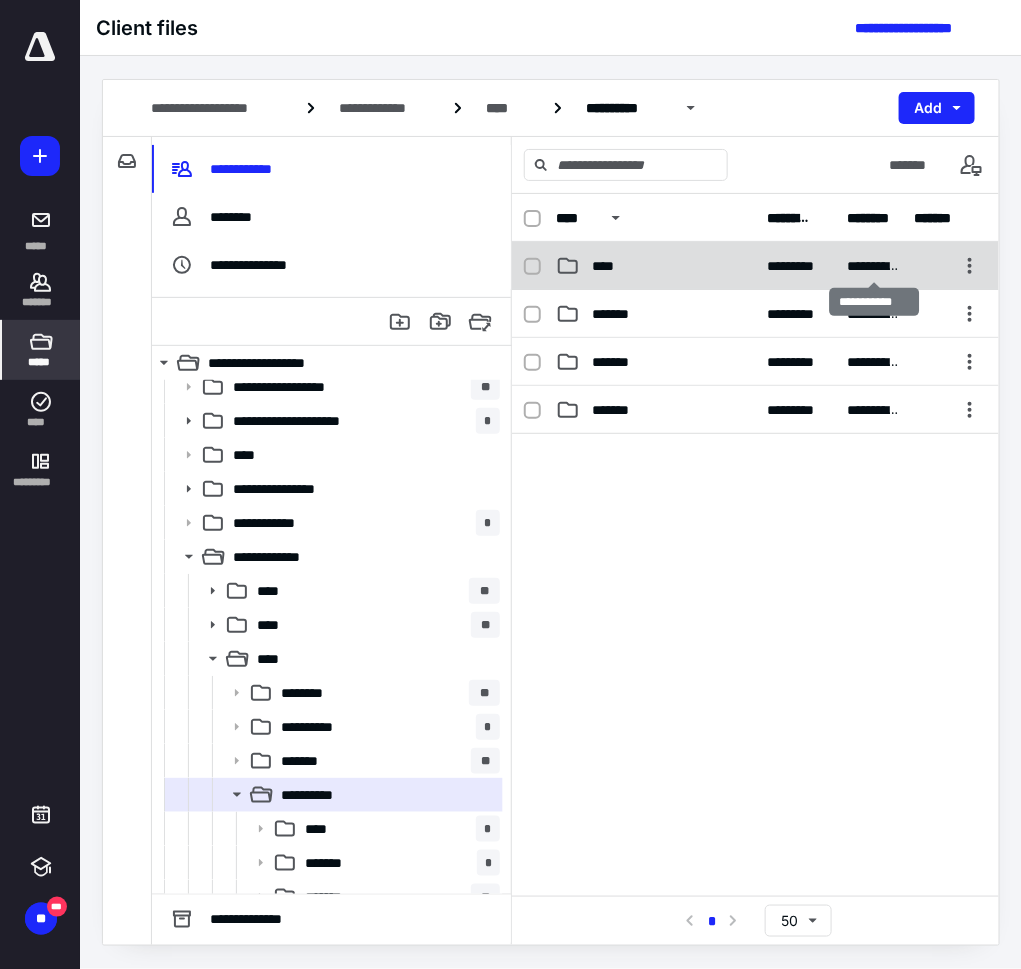 click on "**********" at bounding box center [874, 266] 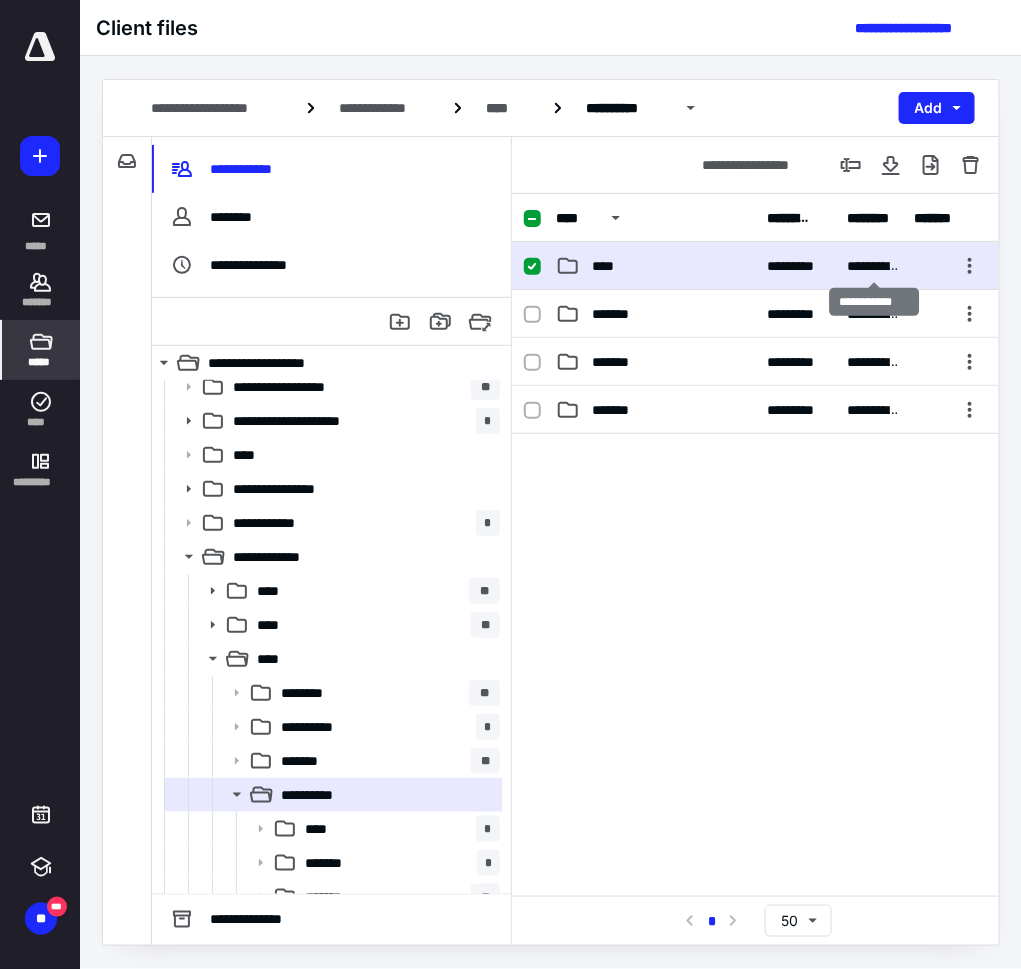 click on "**********" at bounding box center [874, 266] 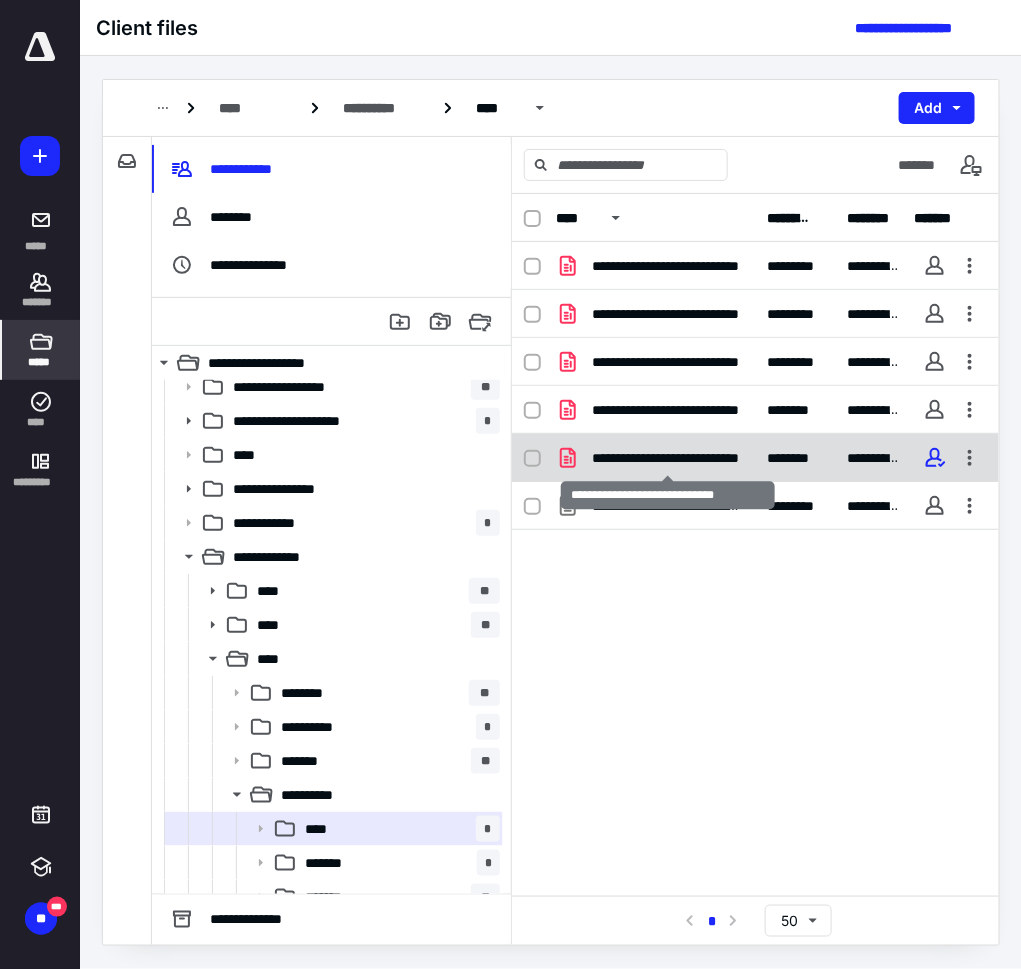 click on "**********" at bounding box center [667, 458] 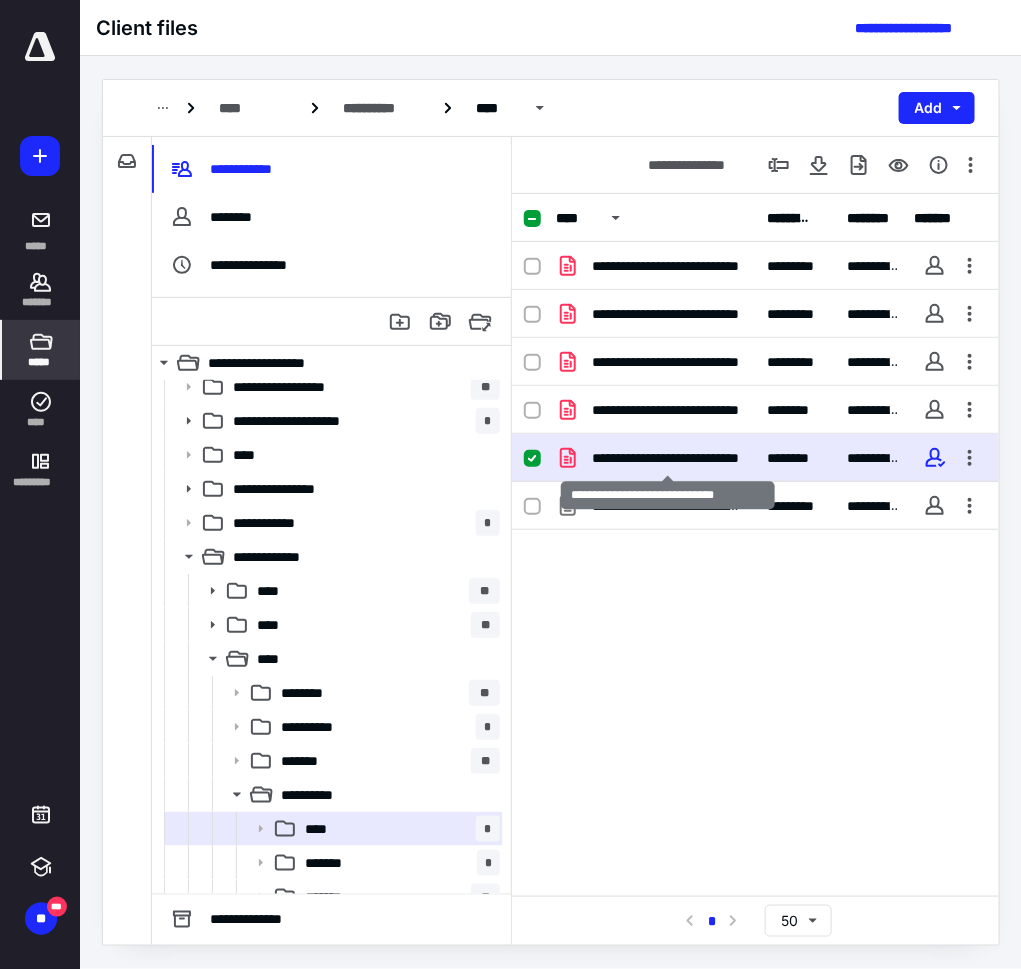 click on "**********" at bounding box center [667, 458] 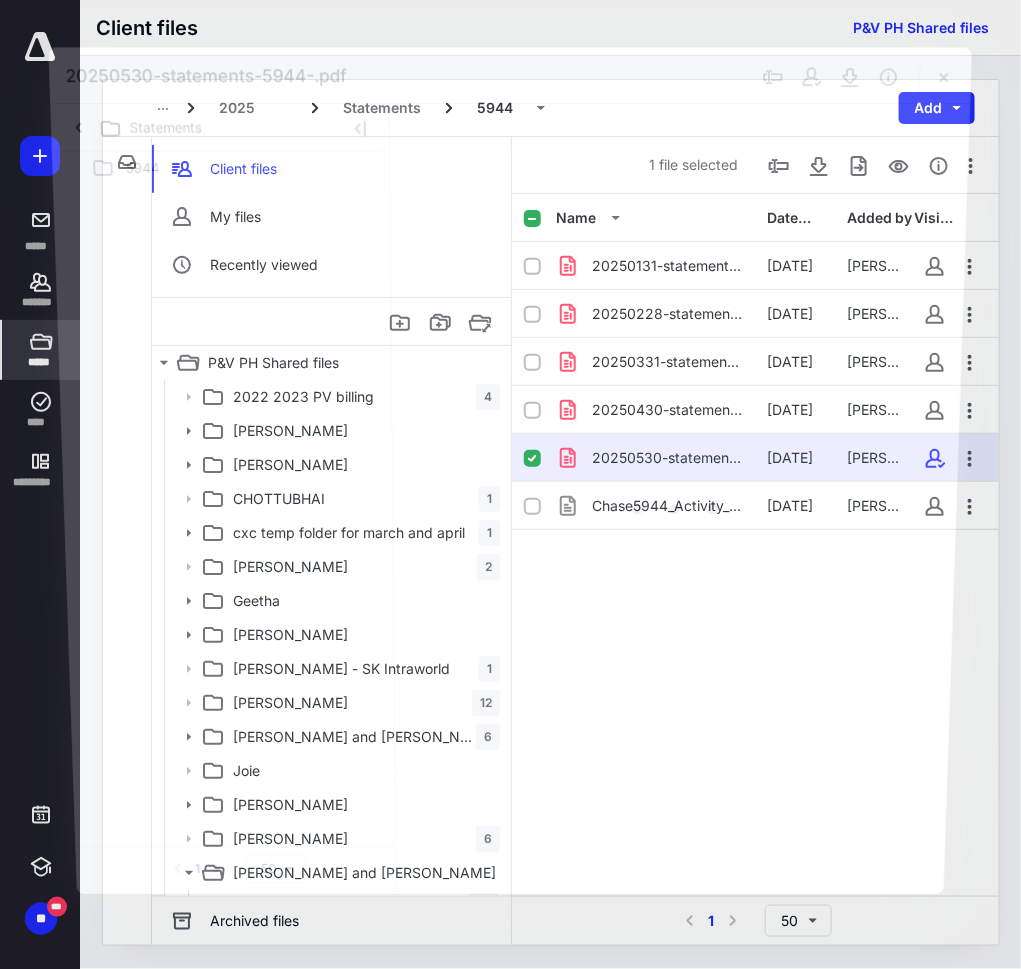 scroll, scrollTop: 316, scrollLeft: 0, axis: vertical 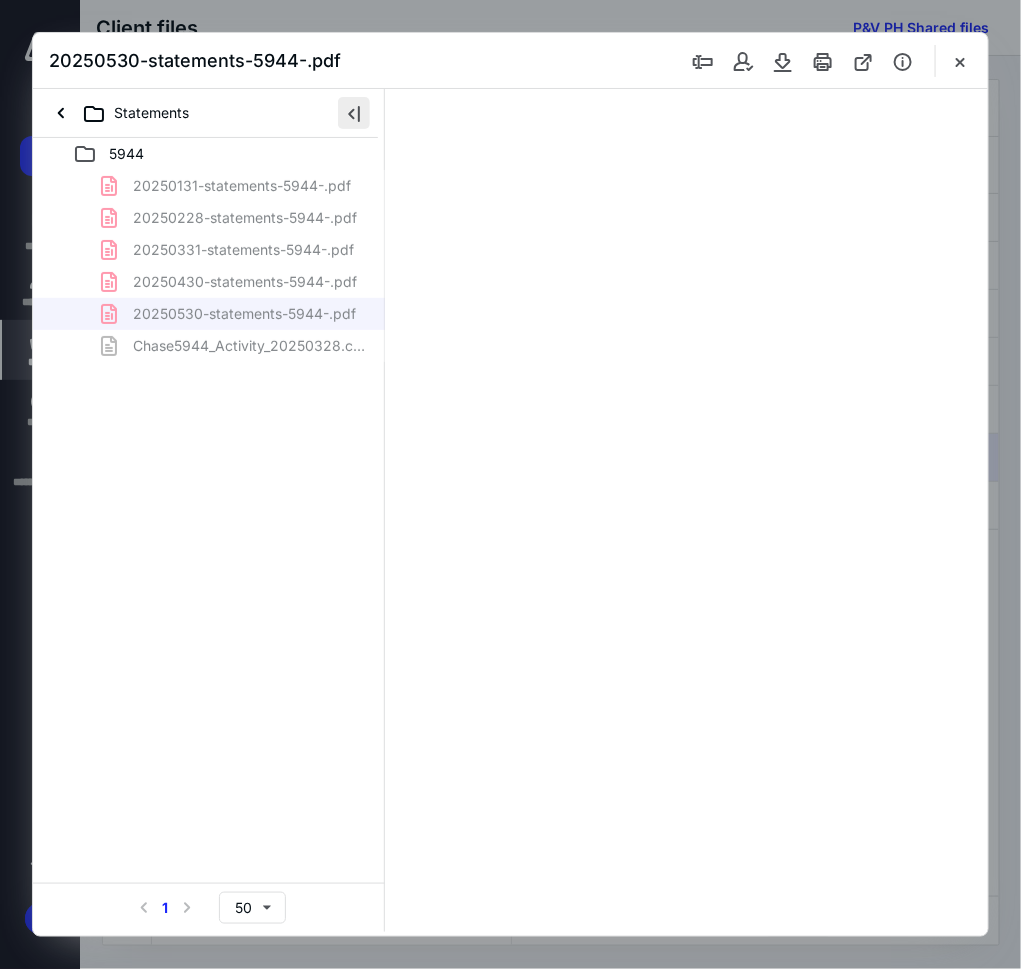 click at bounding box center (354, 113) 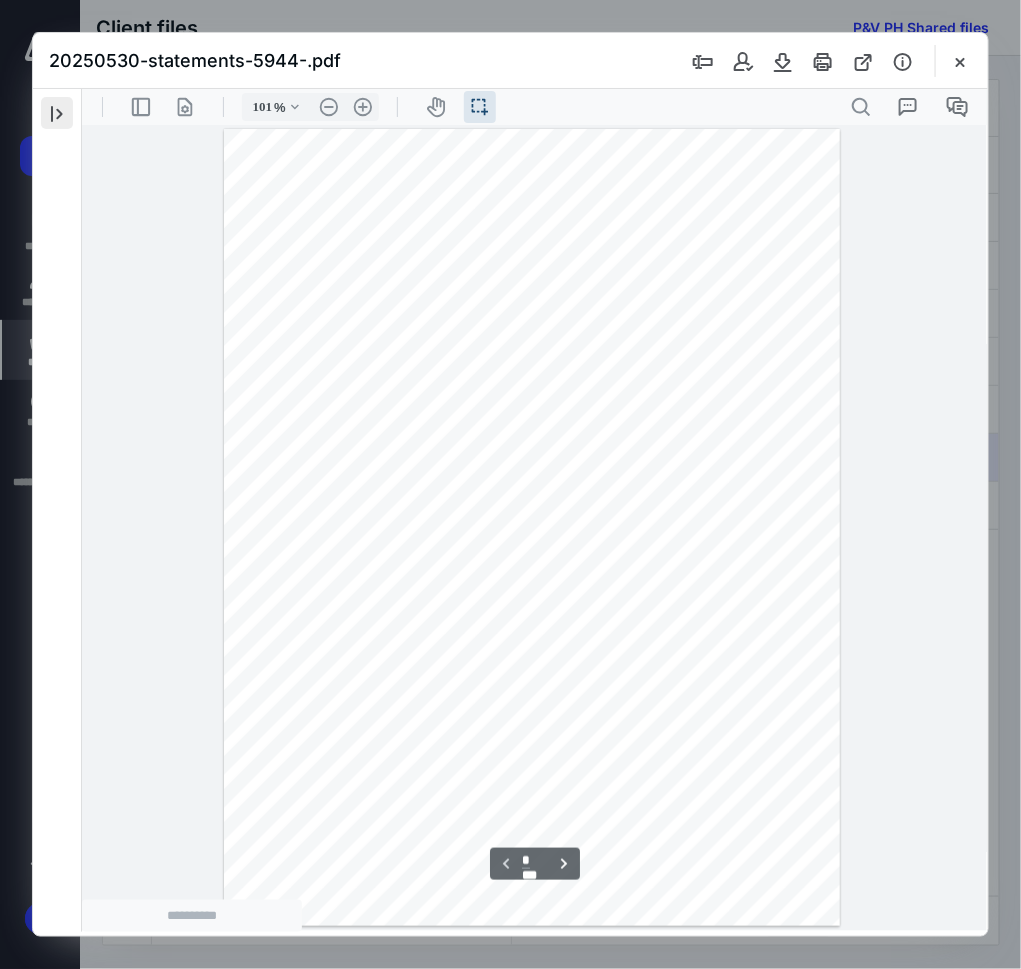 scroll, scrollTop: 40, scrollLeft: 0, axis: vertical 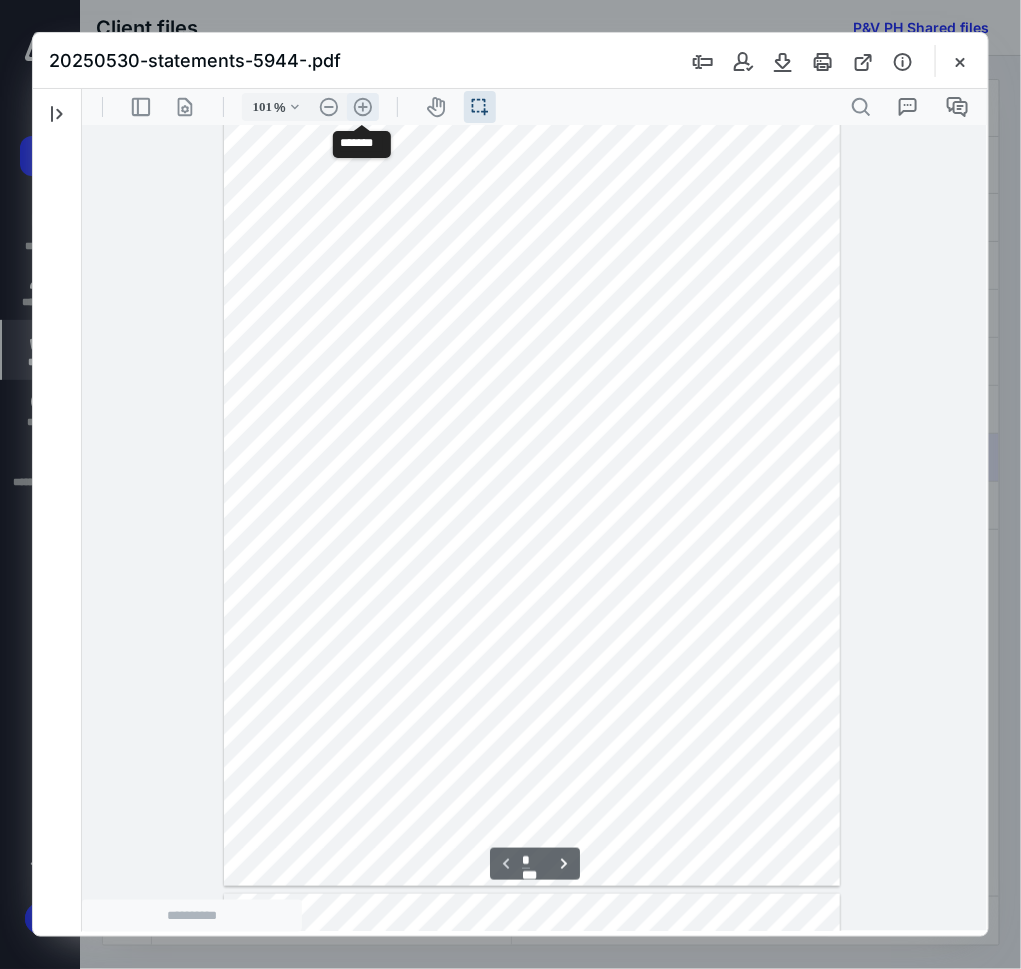click on ".cls-1{fill:#abb0c4;} icon - header - zoom - in - line" at bounding box center [362, 106] 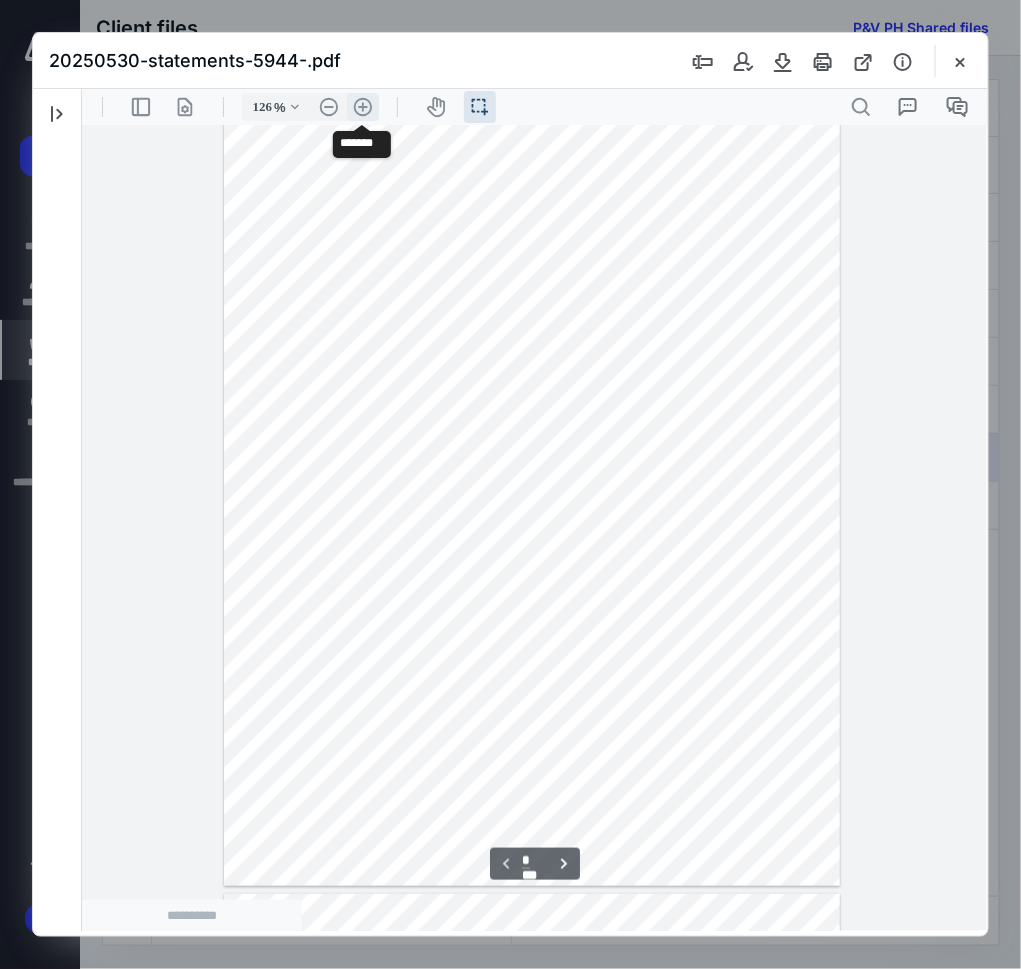 scroll, scrollTop: 145, scrollLeft: 0, axis: vertical 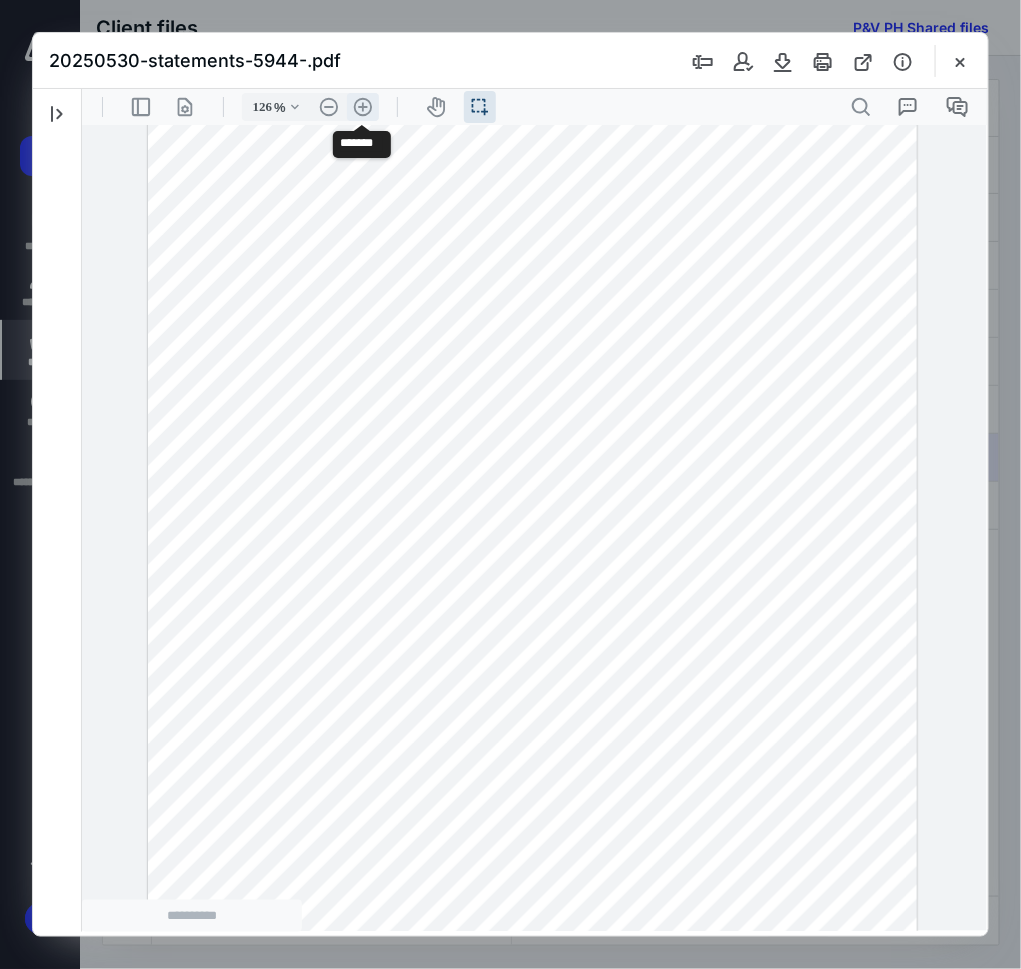 click on ".cls-1{fill:#abb0c4;} icon - header - zoom - in - line" at bounding box center [362, 106] 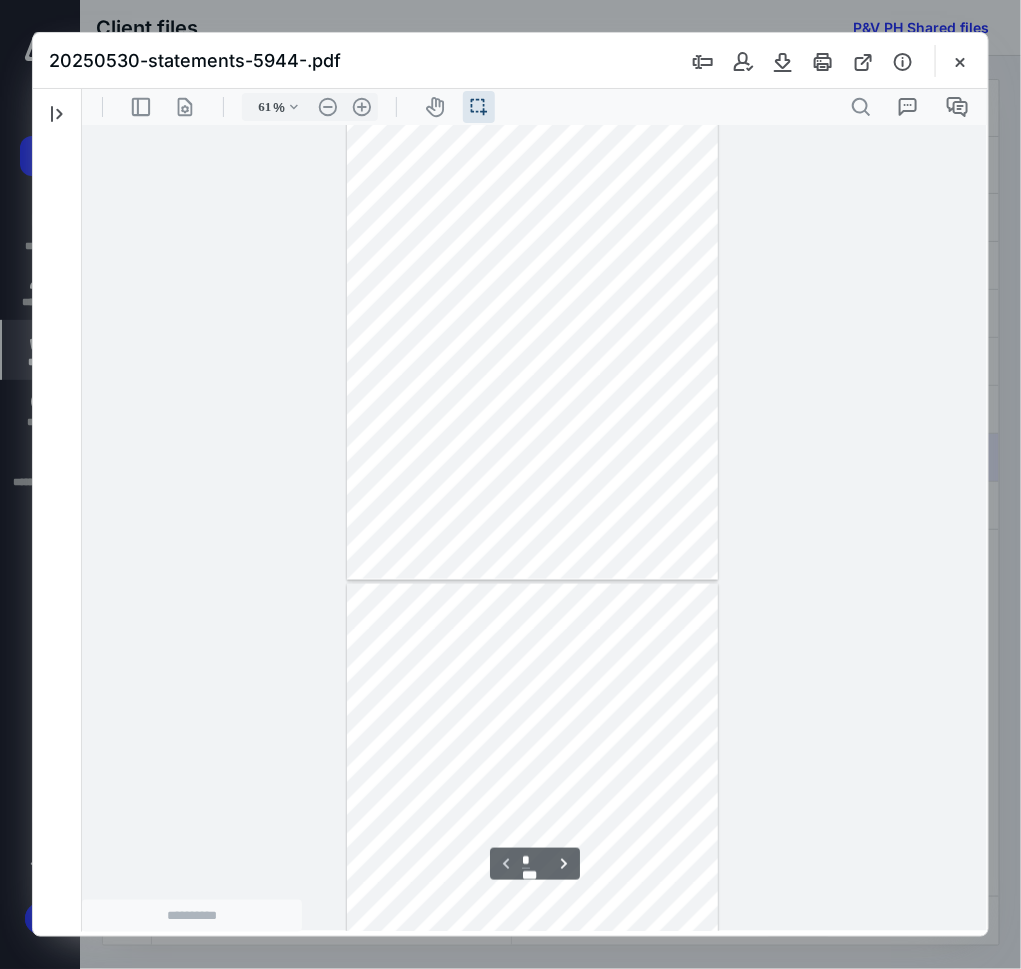 scroll, scrollTop: 0, scrollLeft: 0, axis: both 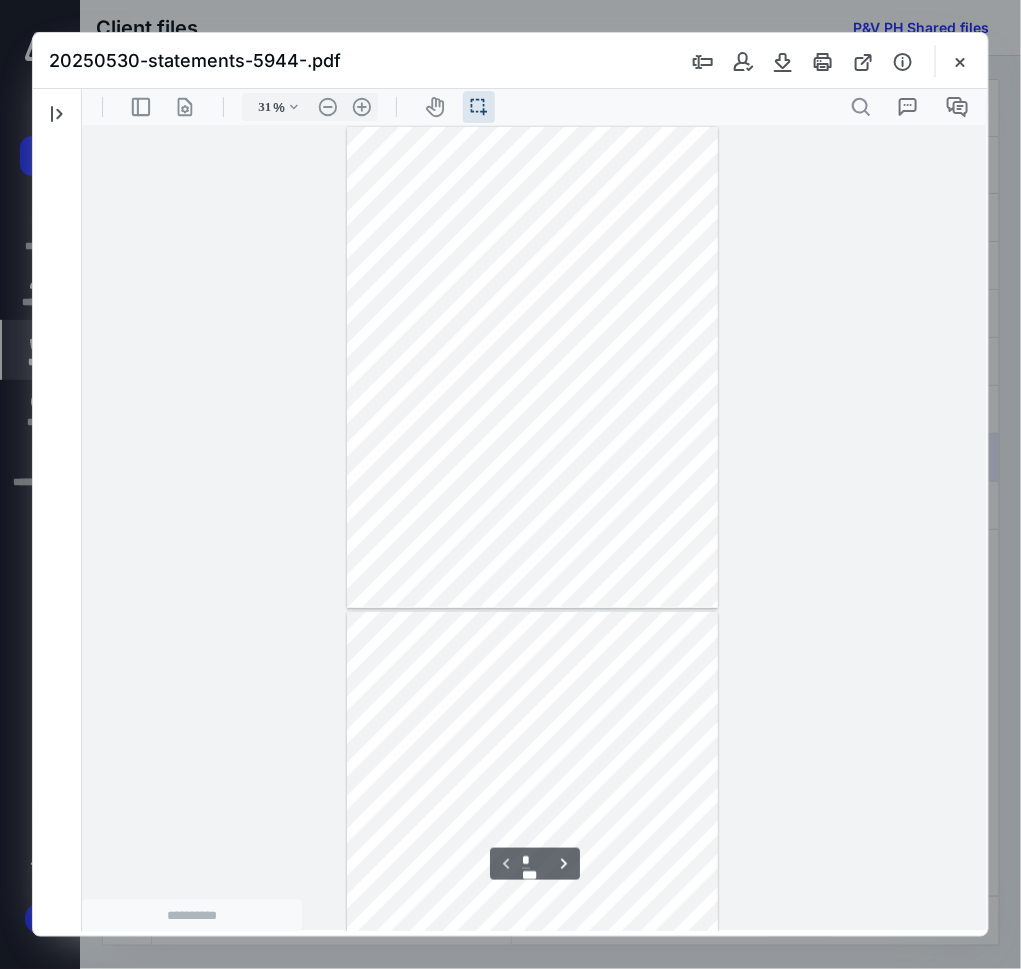 type on "24" 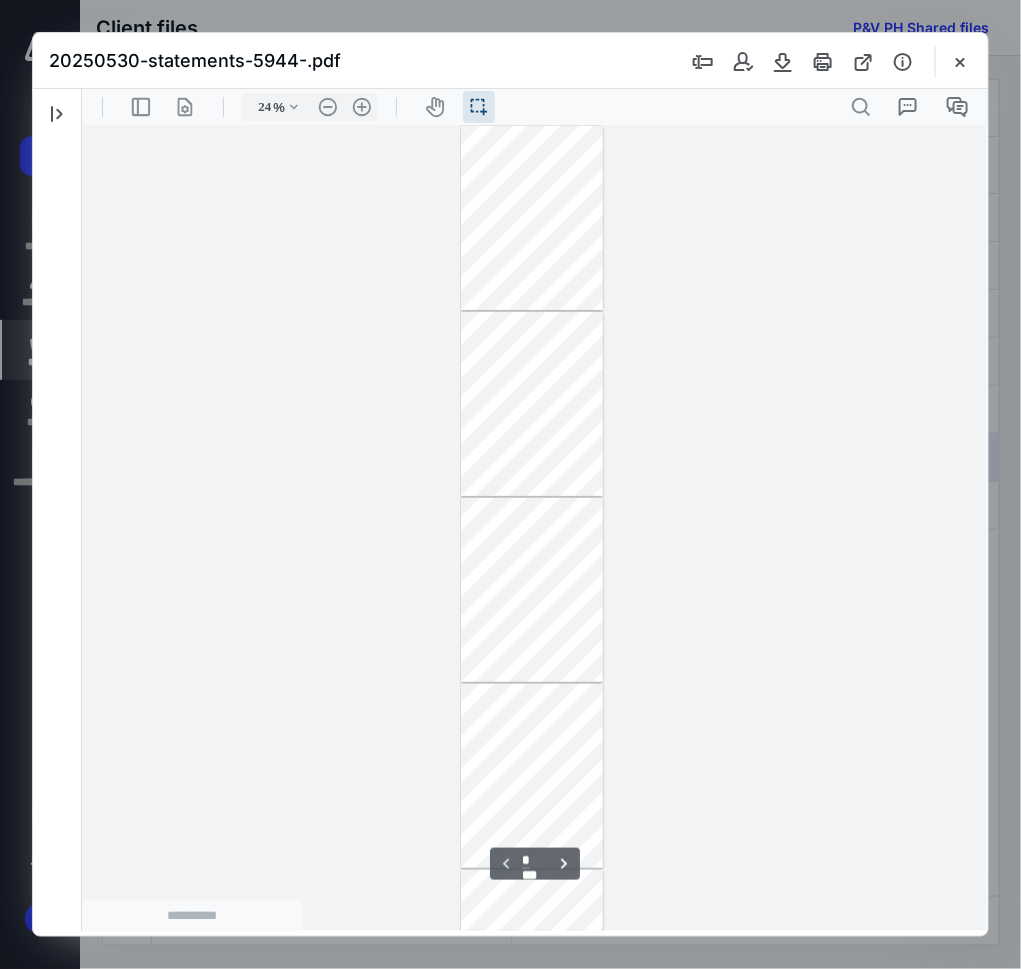 type on "*" 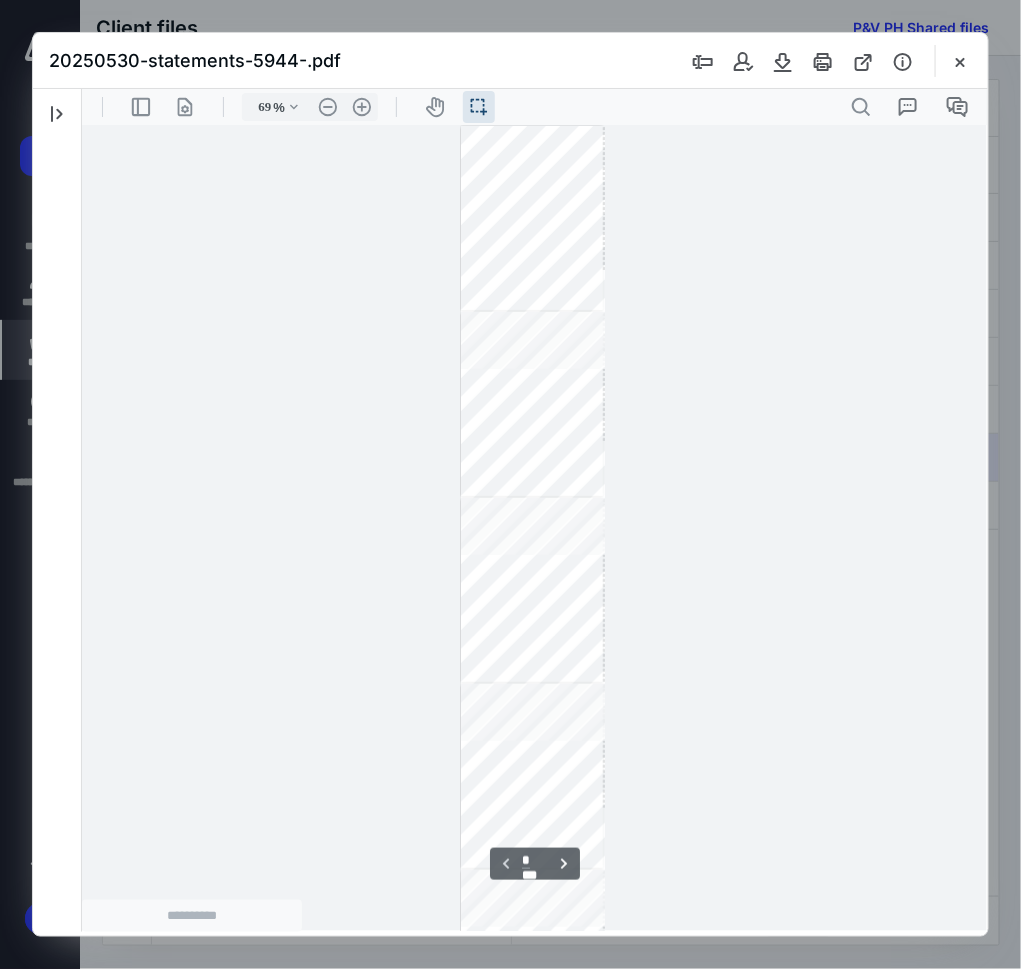 scroll, scrollTop: 504, scrollLeft: 0, axis: vertical 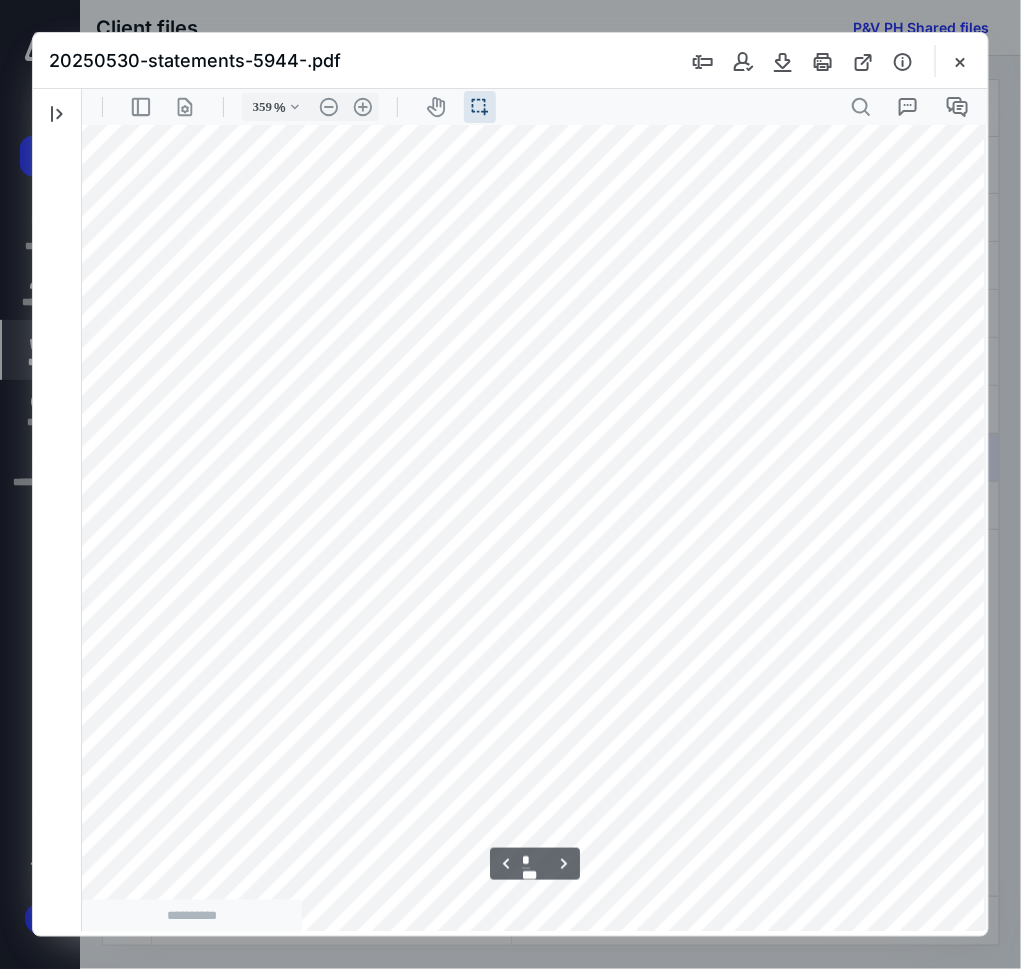 type on "459" 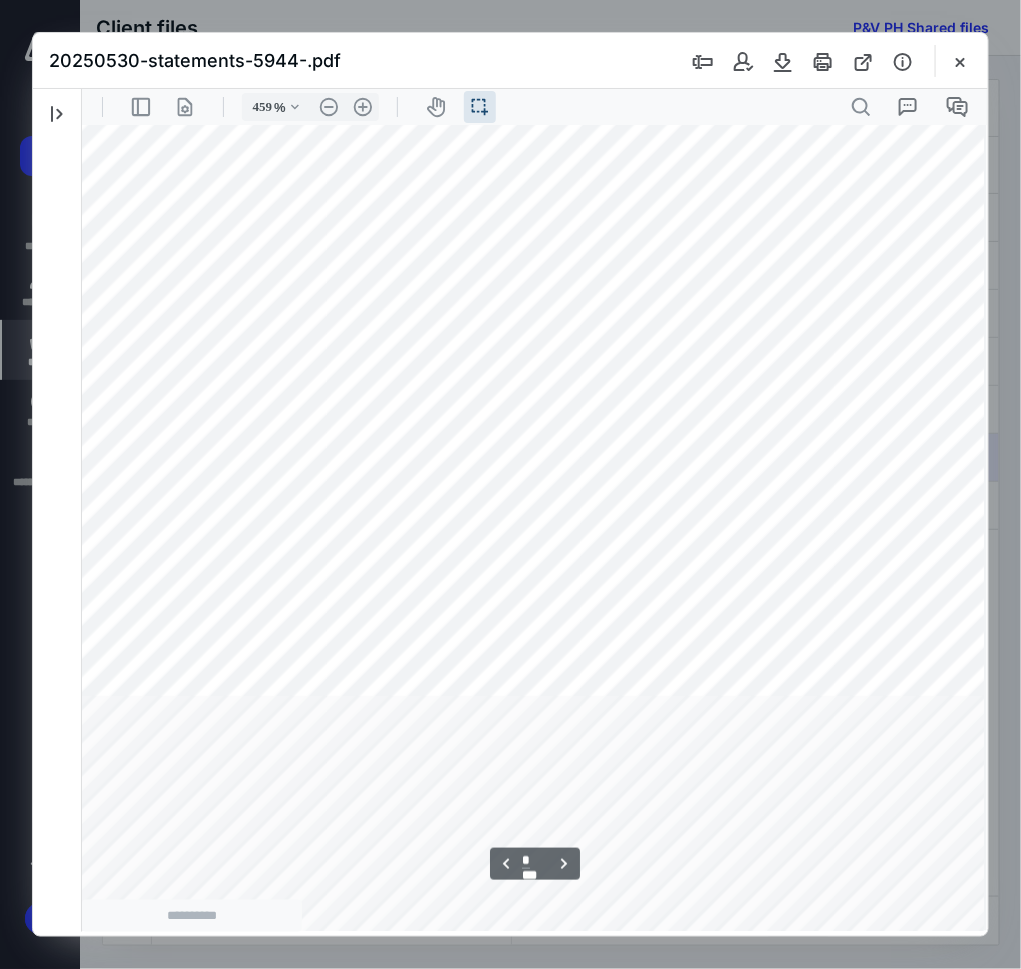 type on "*" 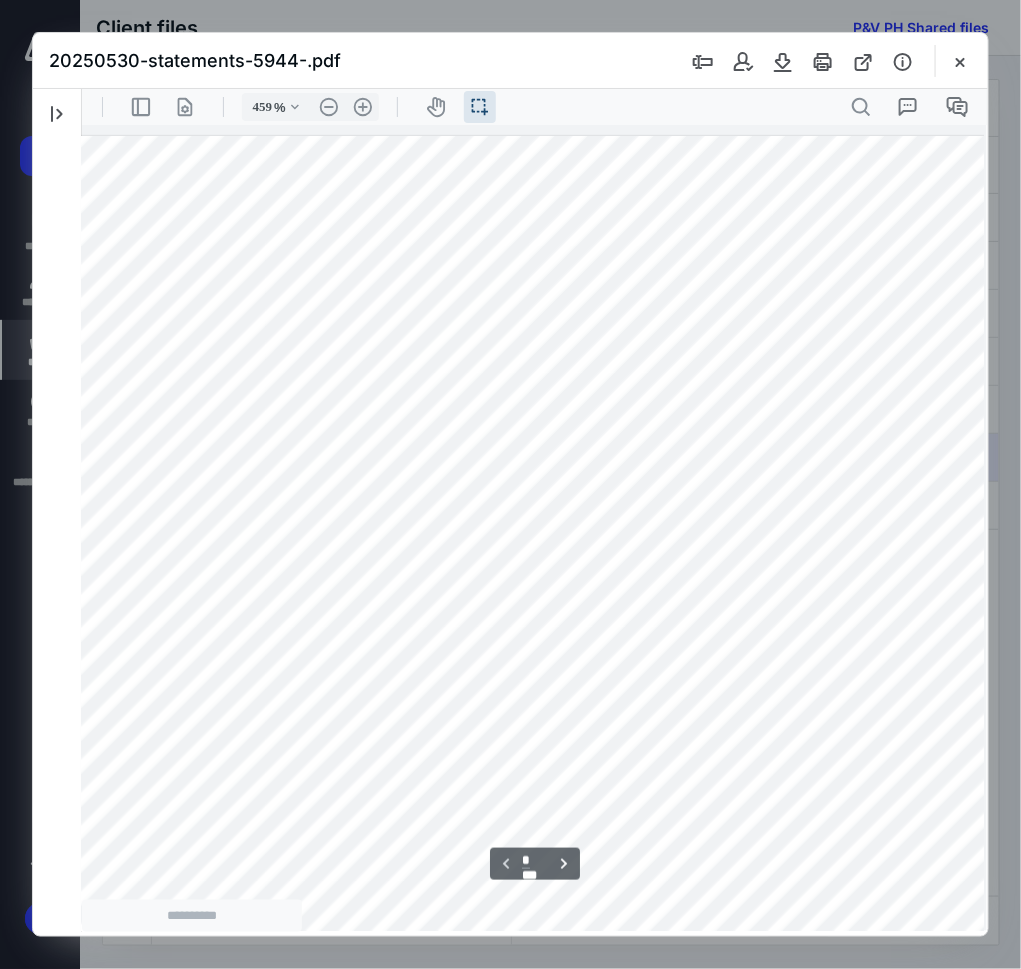 scroll, scrollTop: 7, scrollLeft: 1596, axis: both 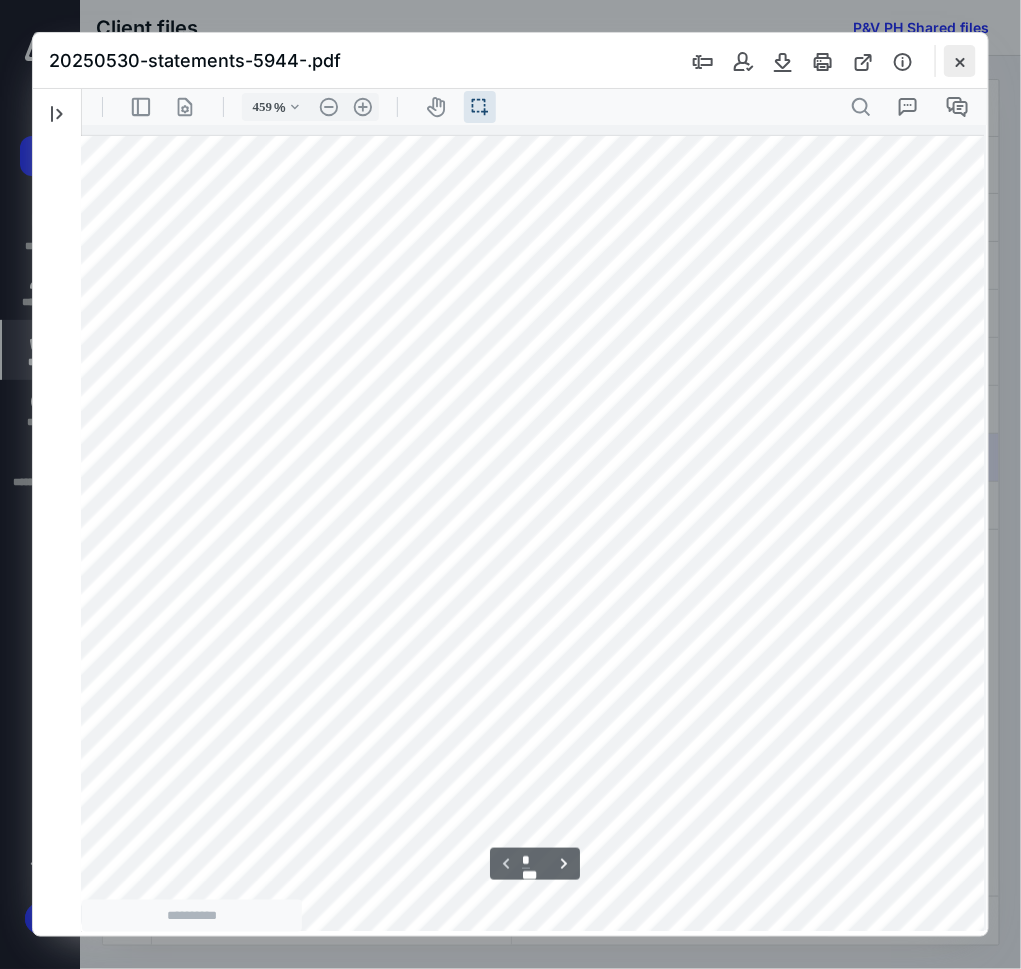 click at bounding box center [960, 61] 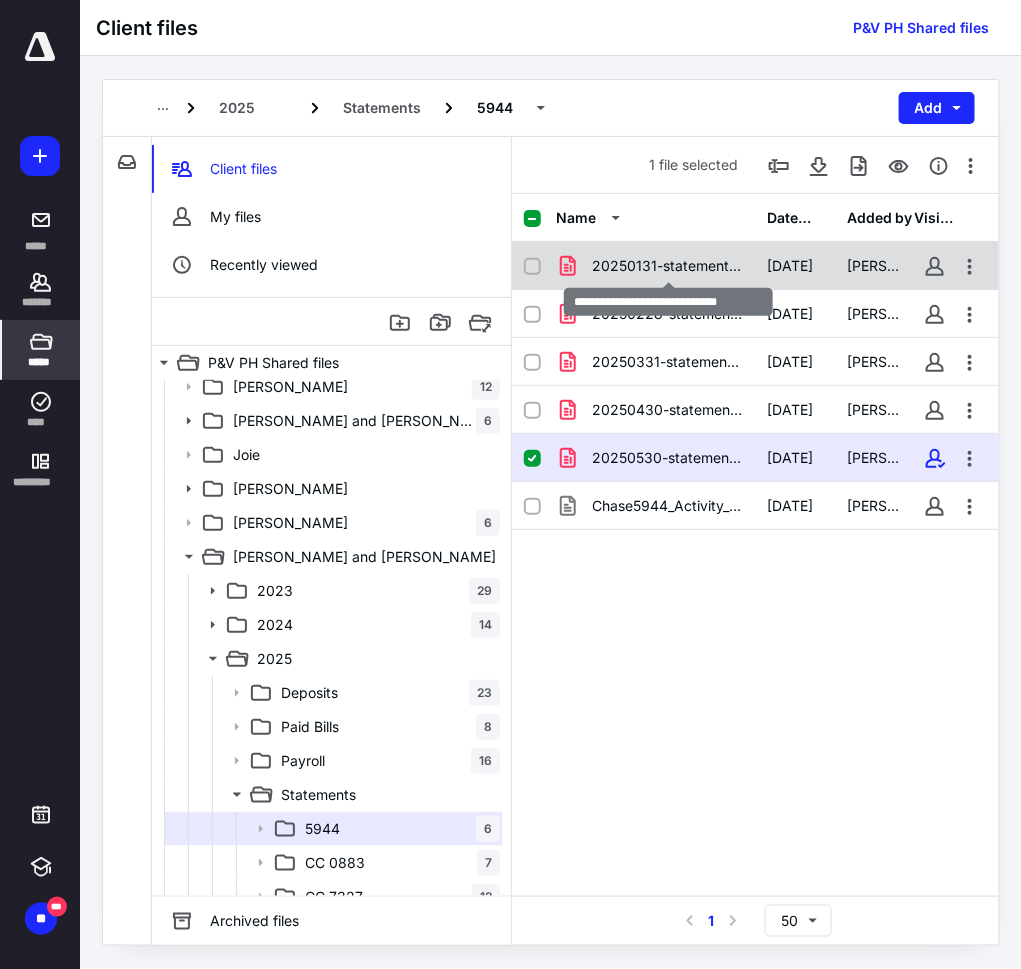 click on "20250131-statements-5944-.pdf" at bounding box center (667, 266) 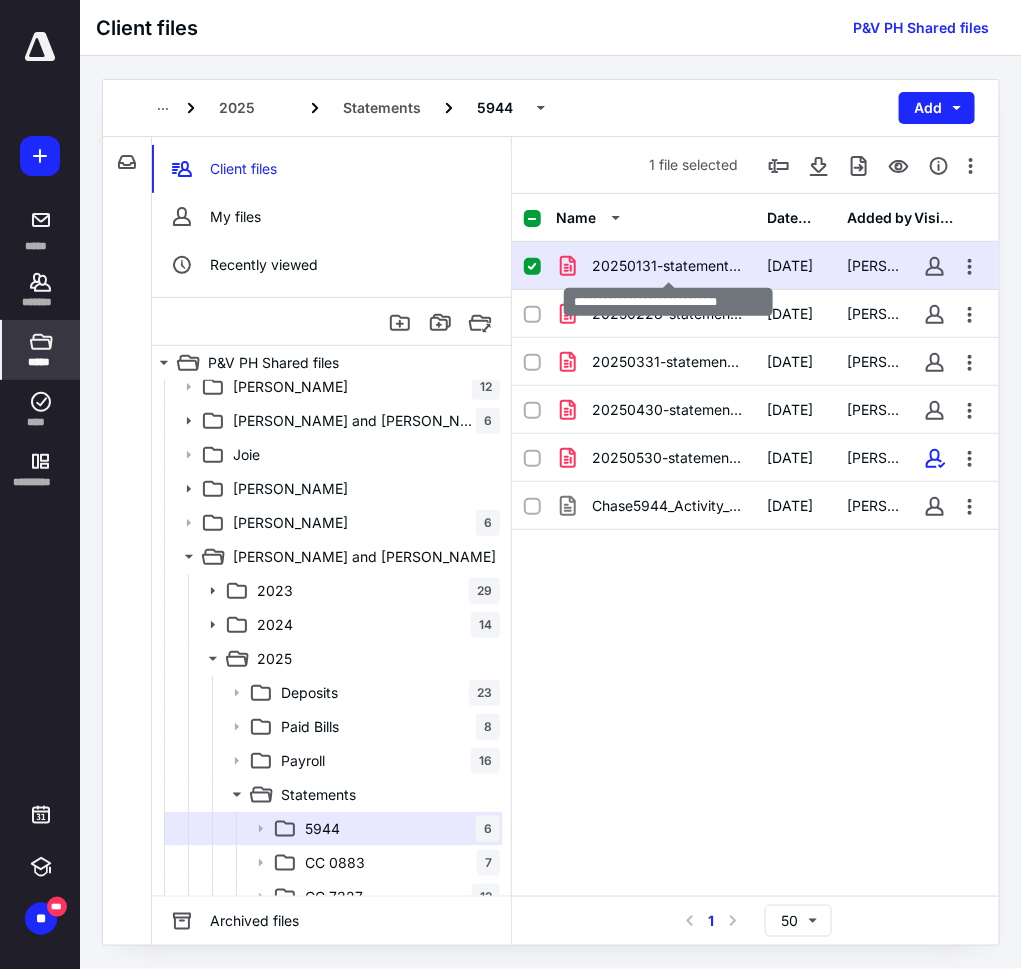 click on "20250131-statements-5944-.pdf" at bounding box center (667, 266) 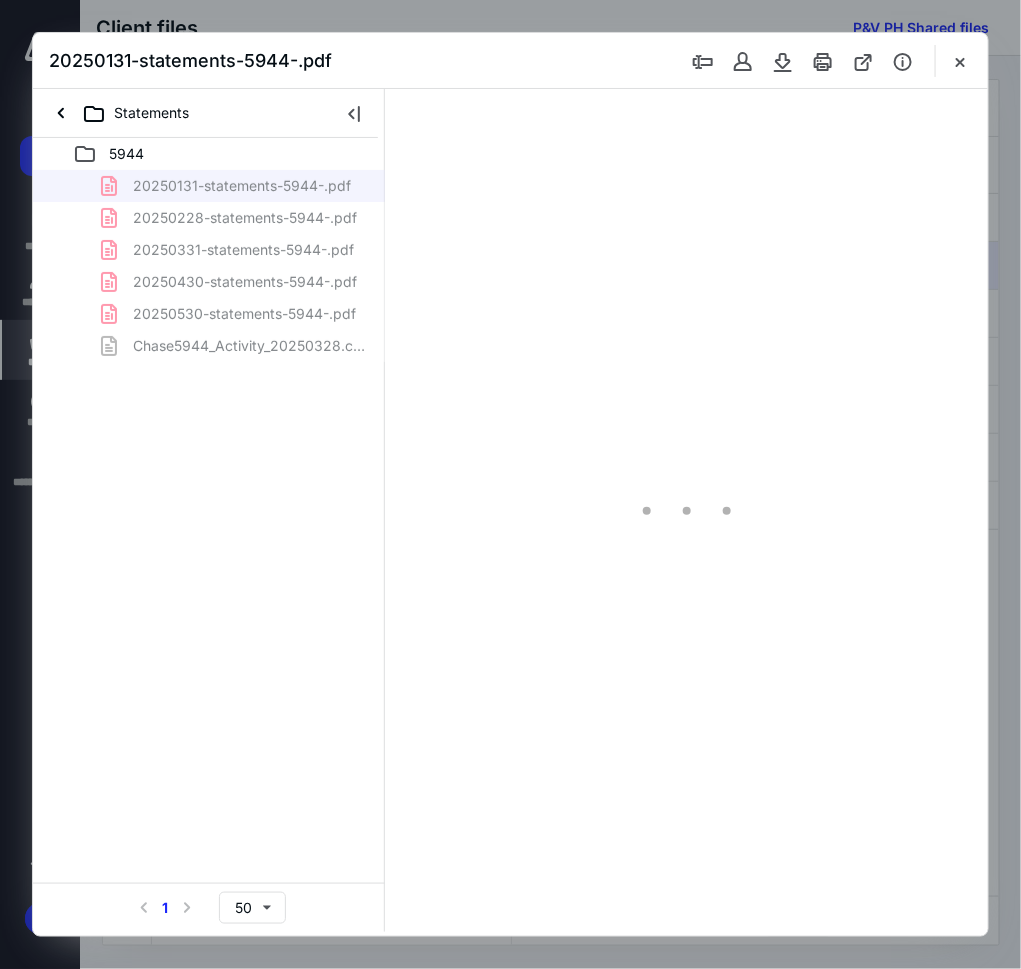 scroll, scrollTop: 0, scrollLeft: 0, axis: both 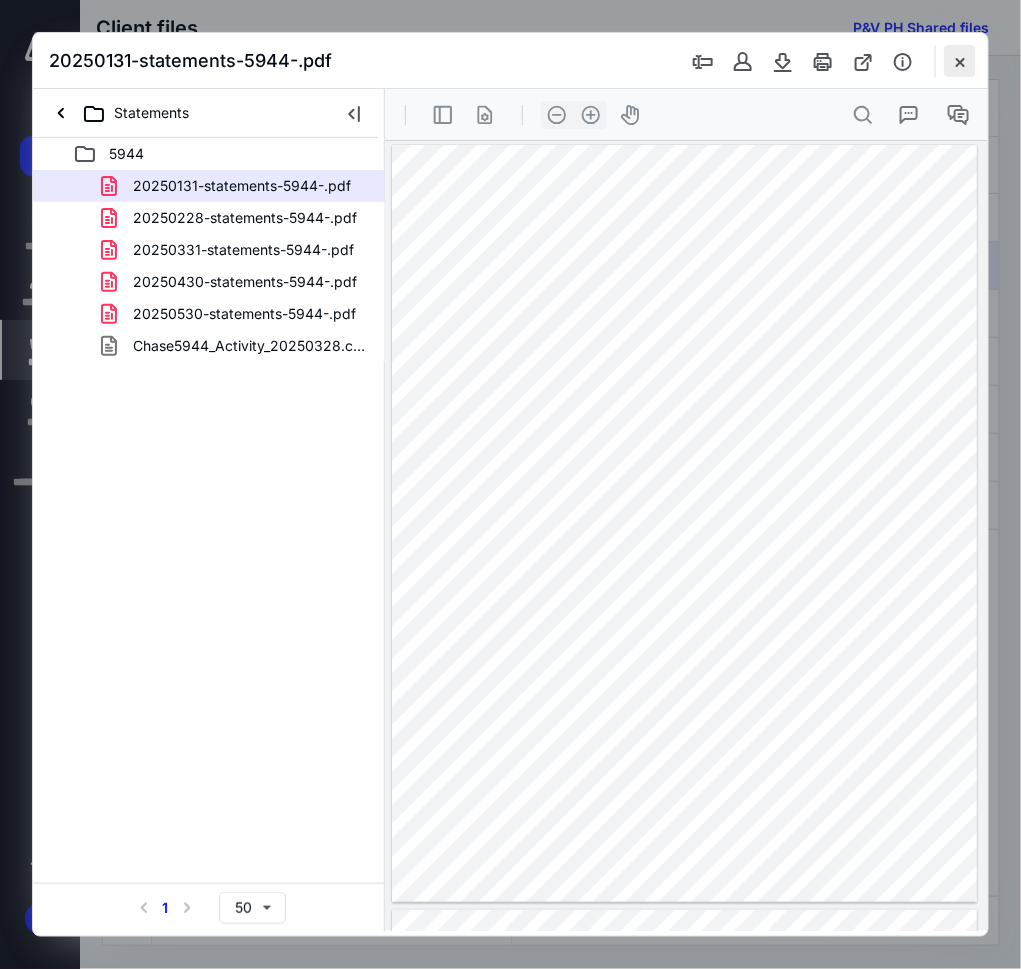 click at bounding box center (960, 61) 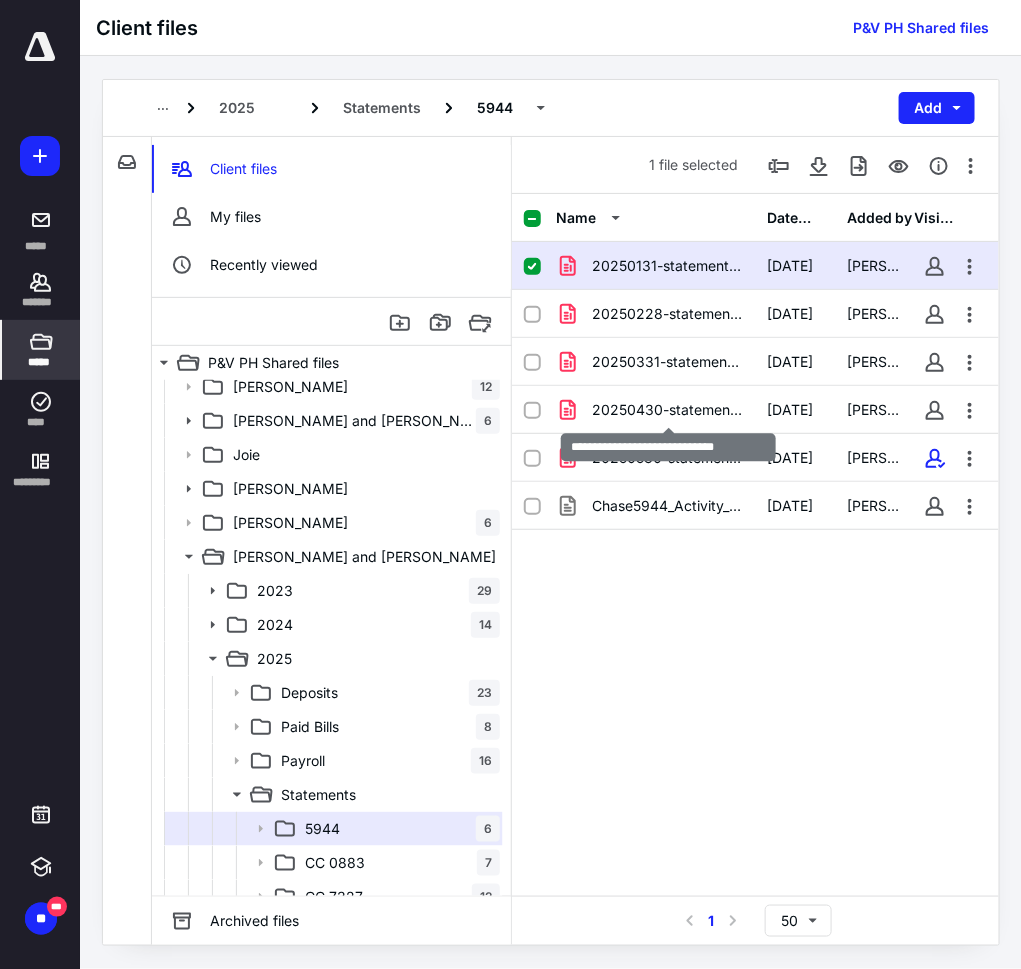 click on "20250430-statements-5944-.pdf" at bounding box center (667, 410) 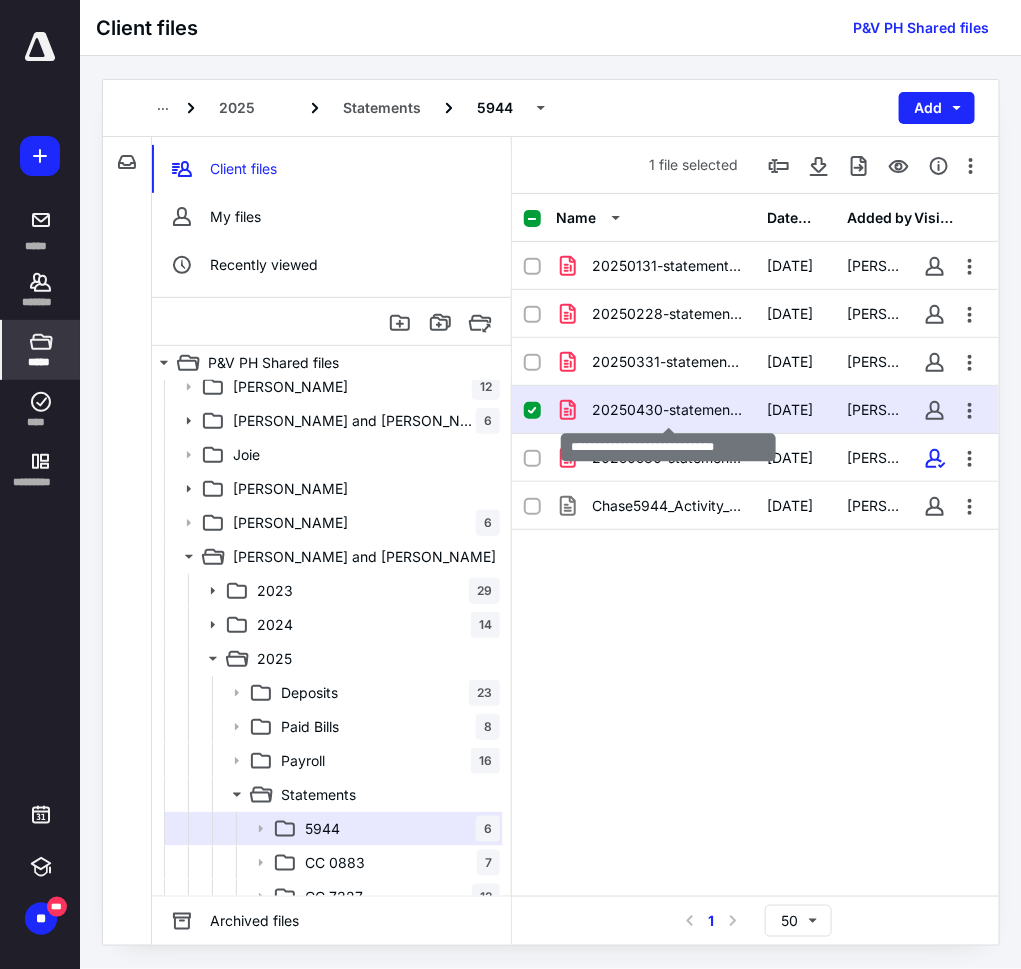 click on "20250430-statements-5944-.pdf" at bounding box center (667, 410) 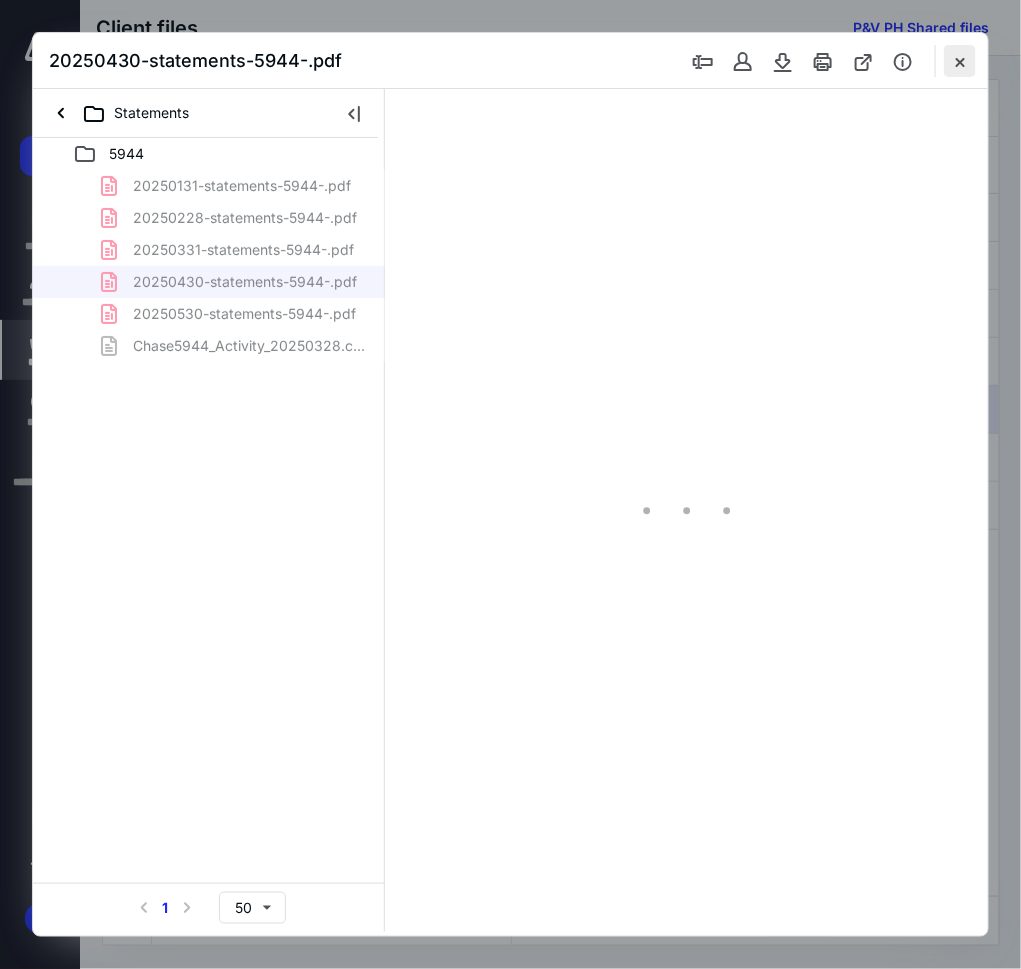 scroll, scrollTop: 0, scrollLeft: 0, axis: both 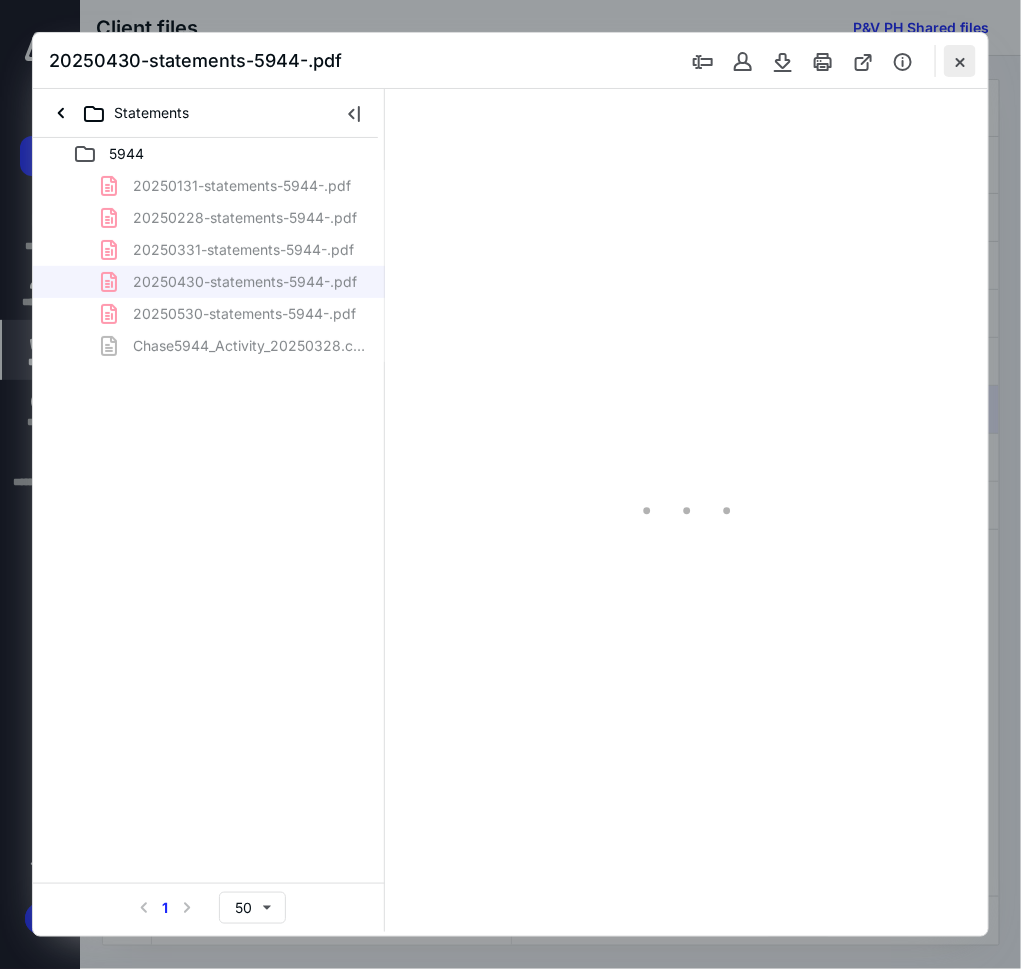 click at bounding box center [960, 61] 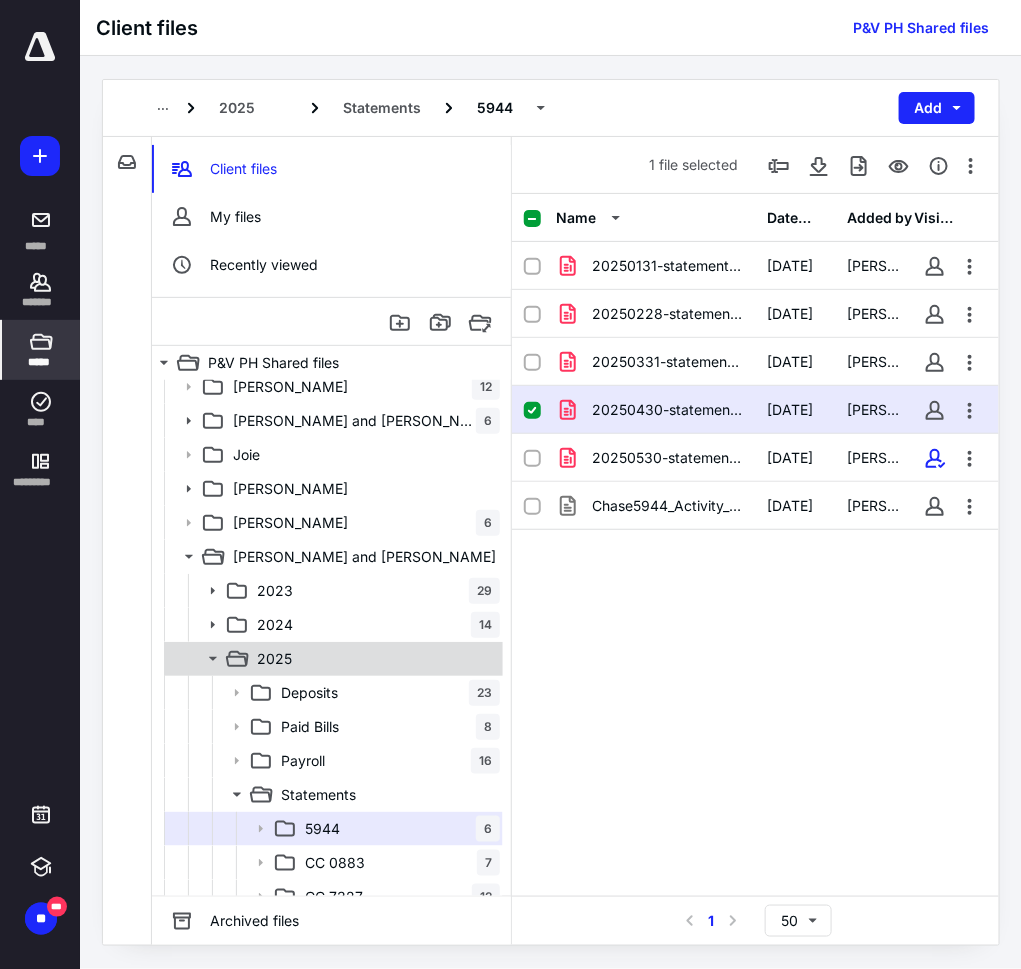 click on "2025" at bounding box center [374, 659] 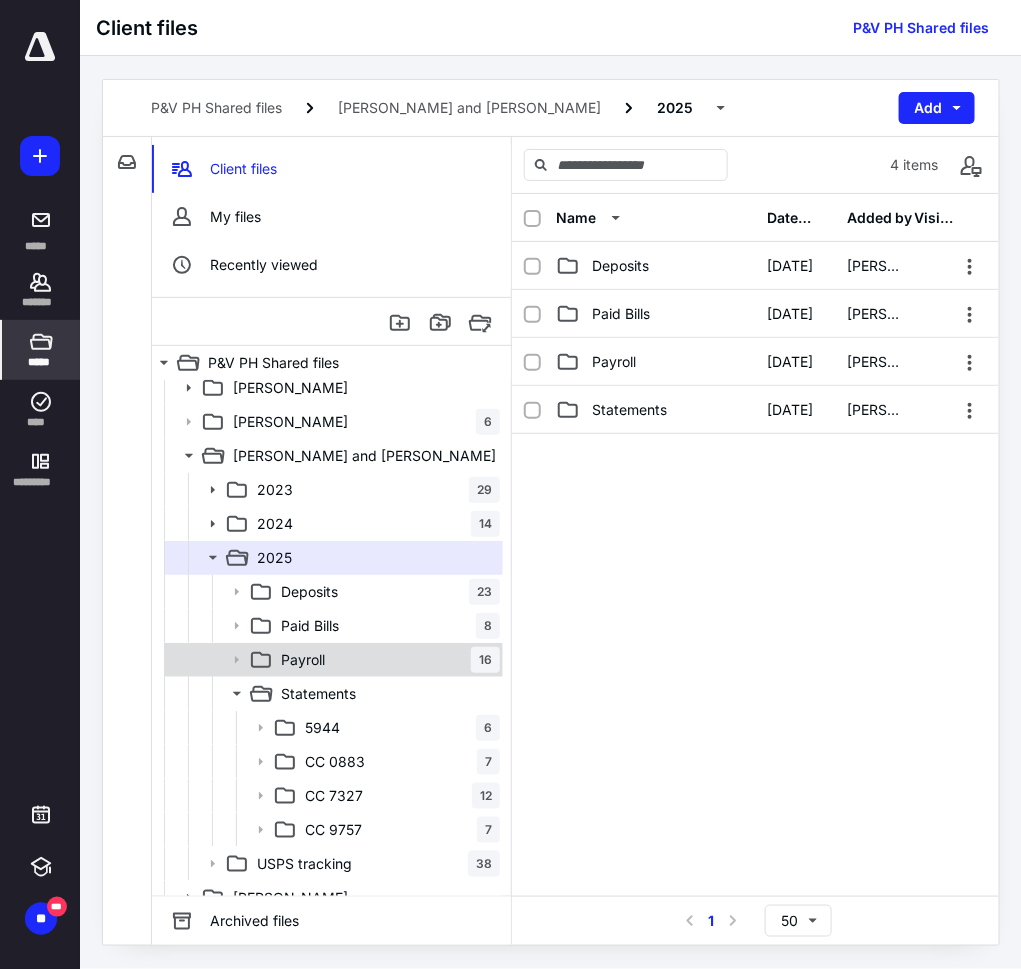 scroll, scrollTop: 420, scrollLeft: 0, axis: vertical 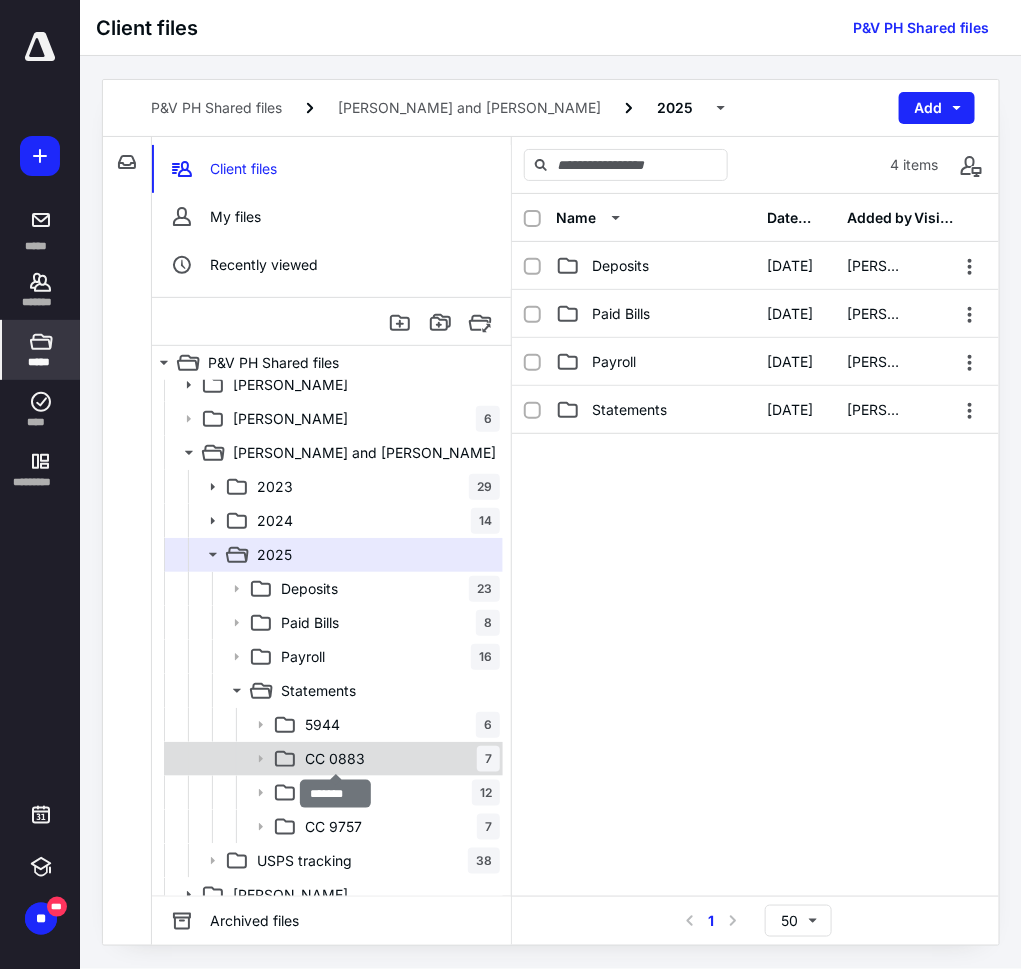 click on "CC 0883" at bounding box center [335, 759] 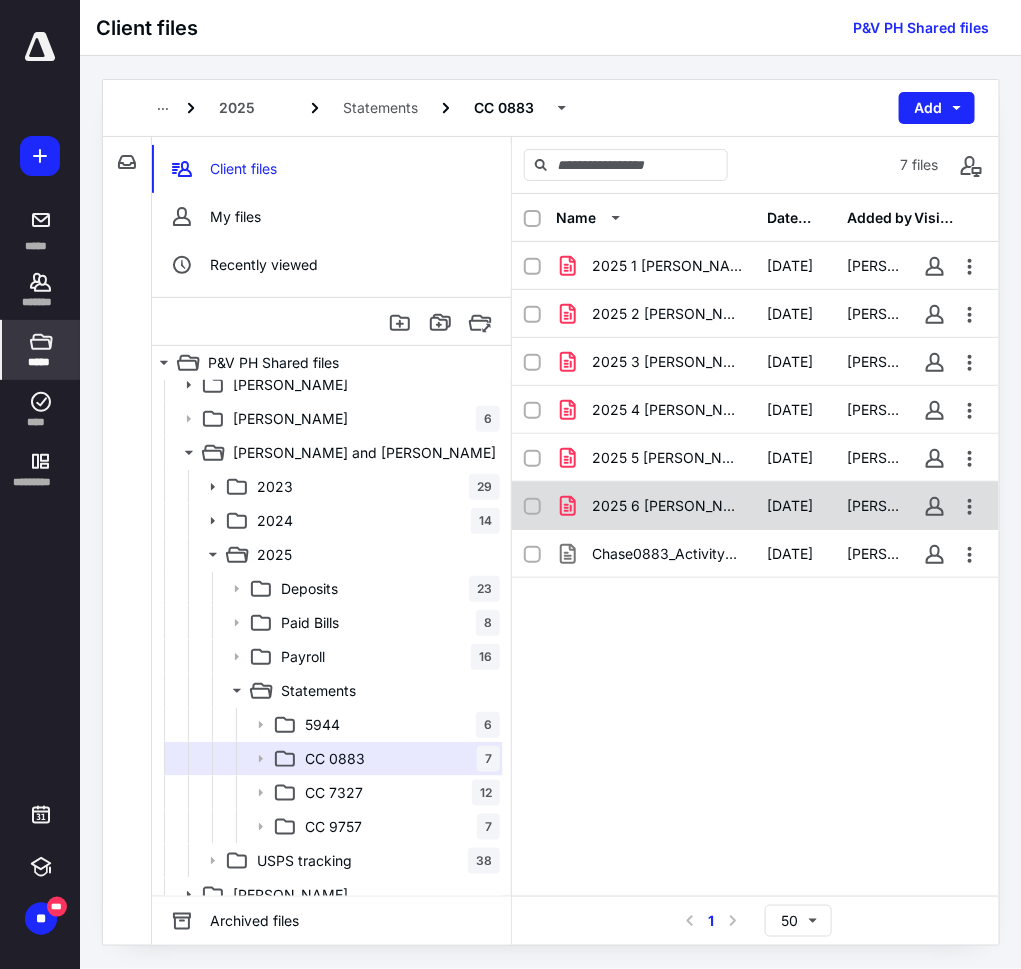 click on "2025 6 [PERSON_NAME] & VED Bank CHASE 0883.pdf [DATE] [PERSON_NAME]" at bounding box center (755, 506) 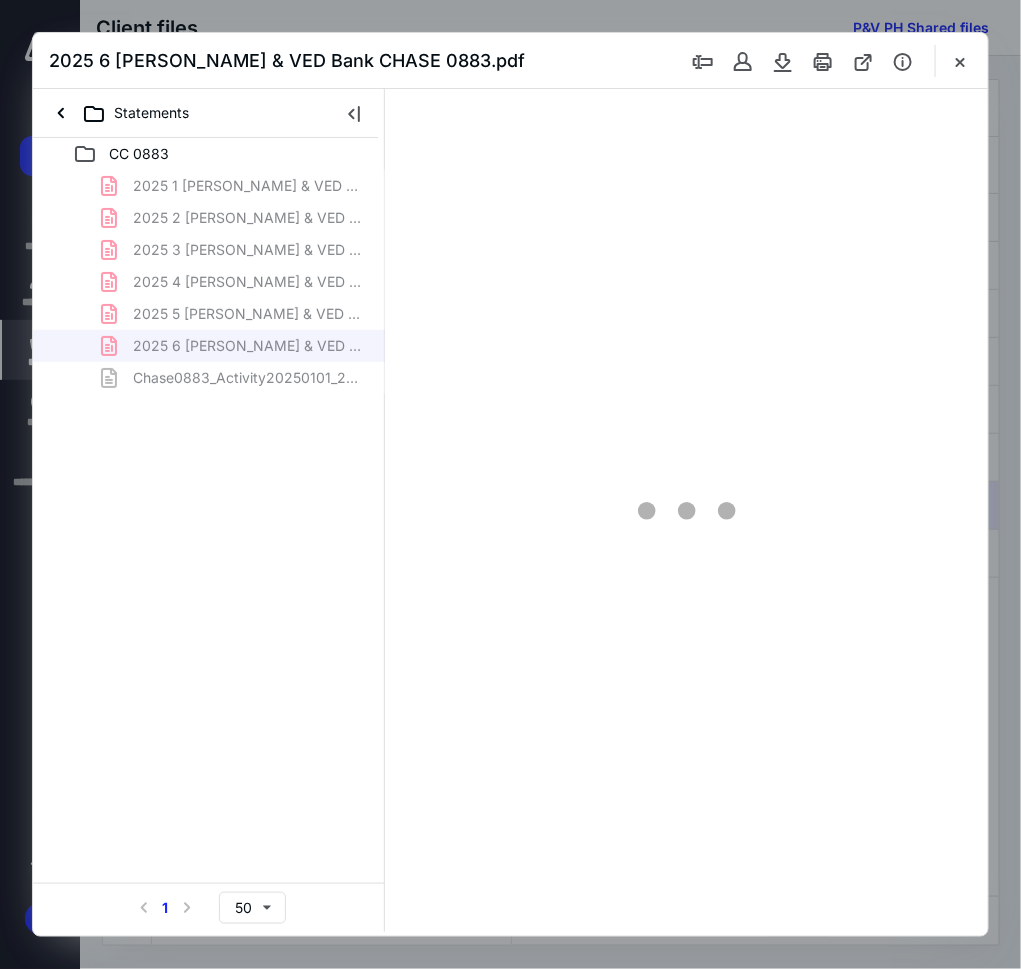 scroll, scrollTop: 0, scrollLeft: 0, axis: both 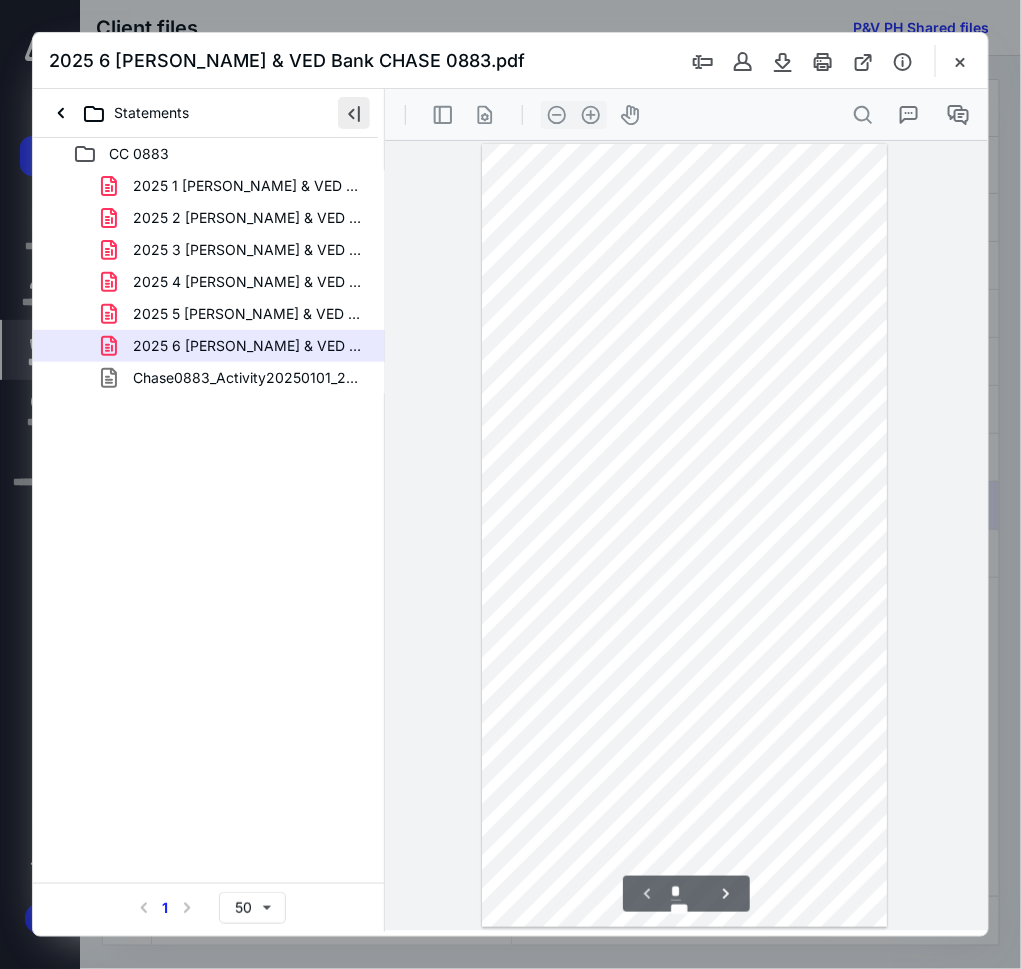 click at bounding box center [354, 113] 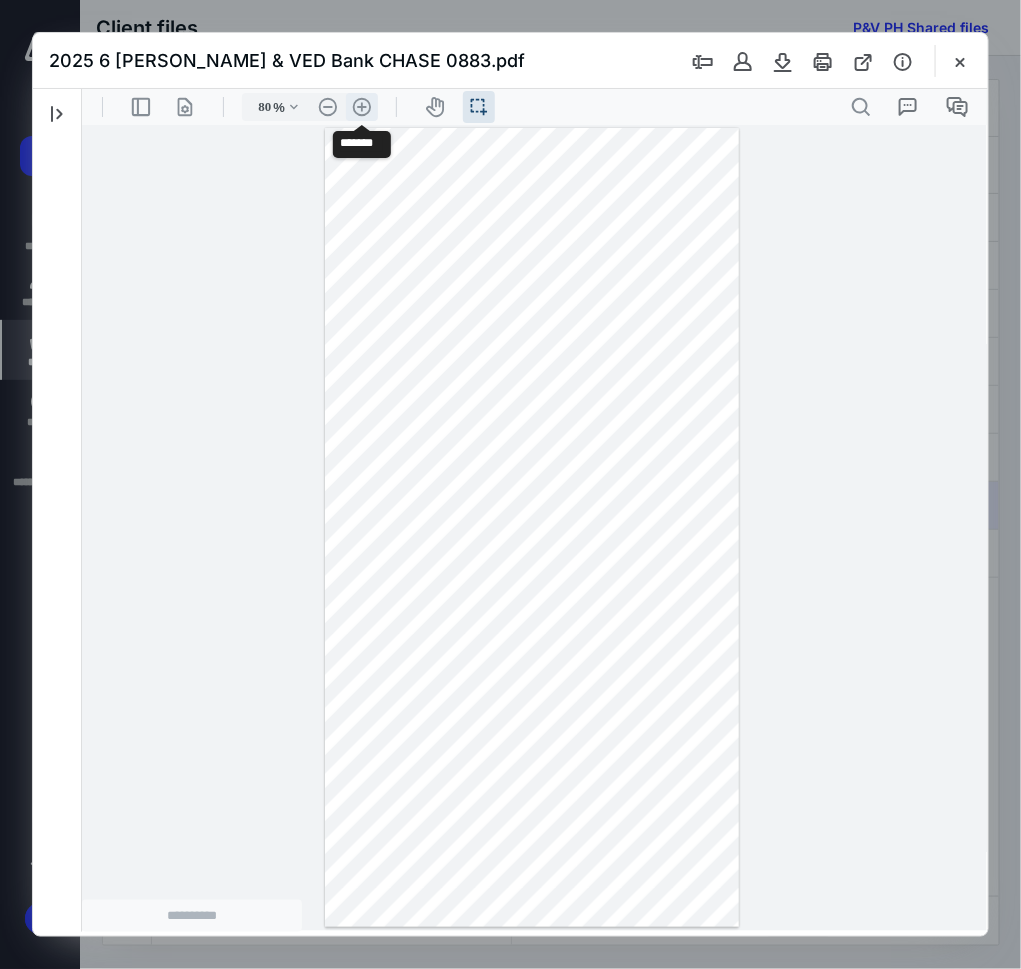 click on ".cls-1{fill:#abb0c4;} icon - header - zoom - in - line" at bounding box center [361, 106] 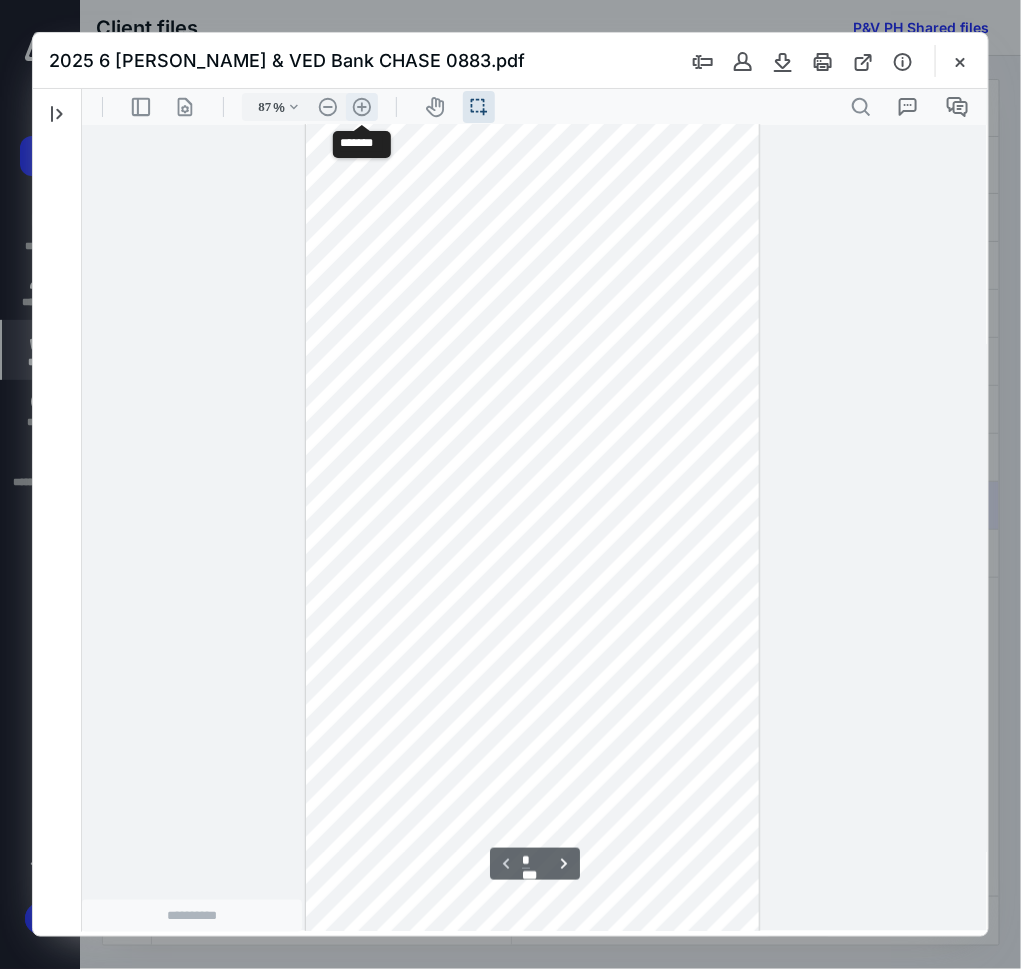 click on ".cls-1{fill:#abb0c4;} icon - header - zoom - in - line" at bounding box center [361, 106] 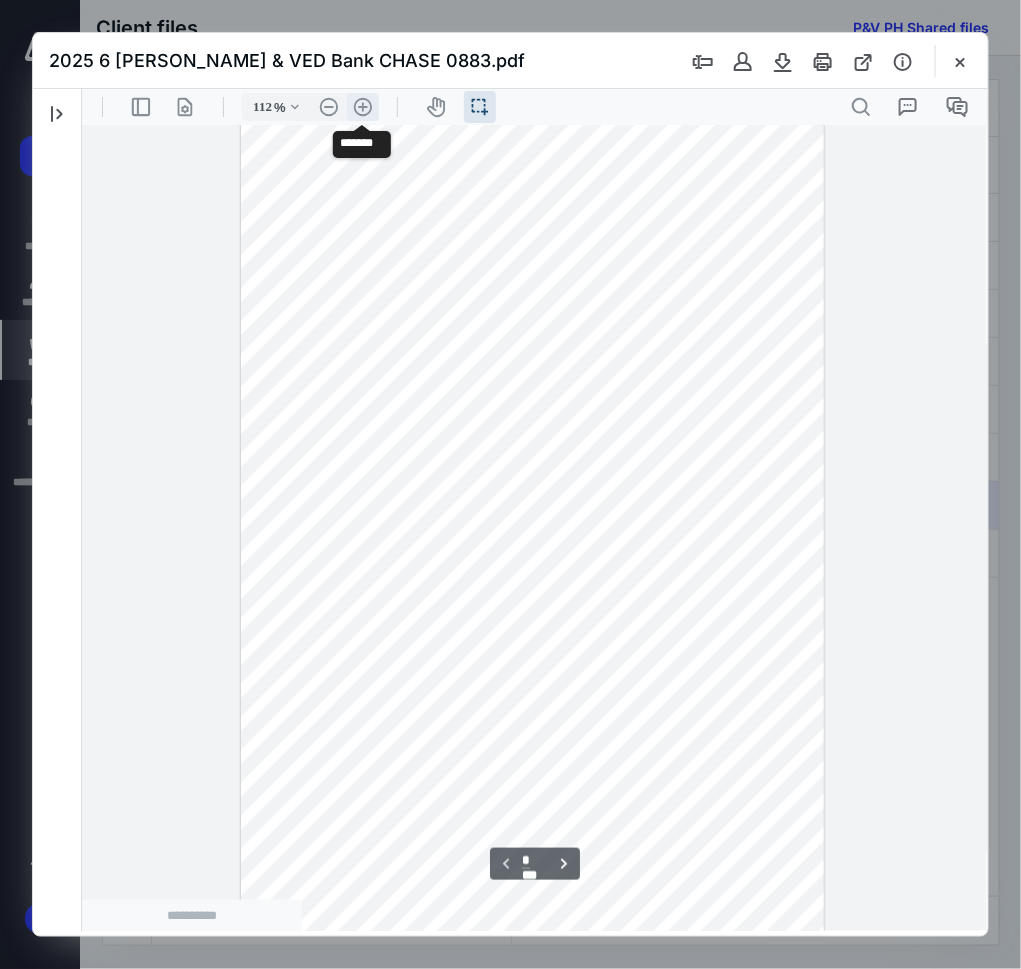 click on ".cls-1{fill:#abb0c4;} icon - header - zoom - in - line" at bounding box center [362, 106] 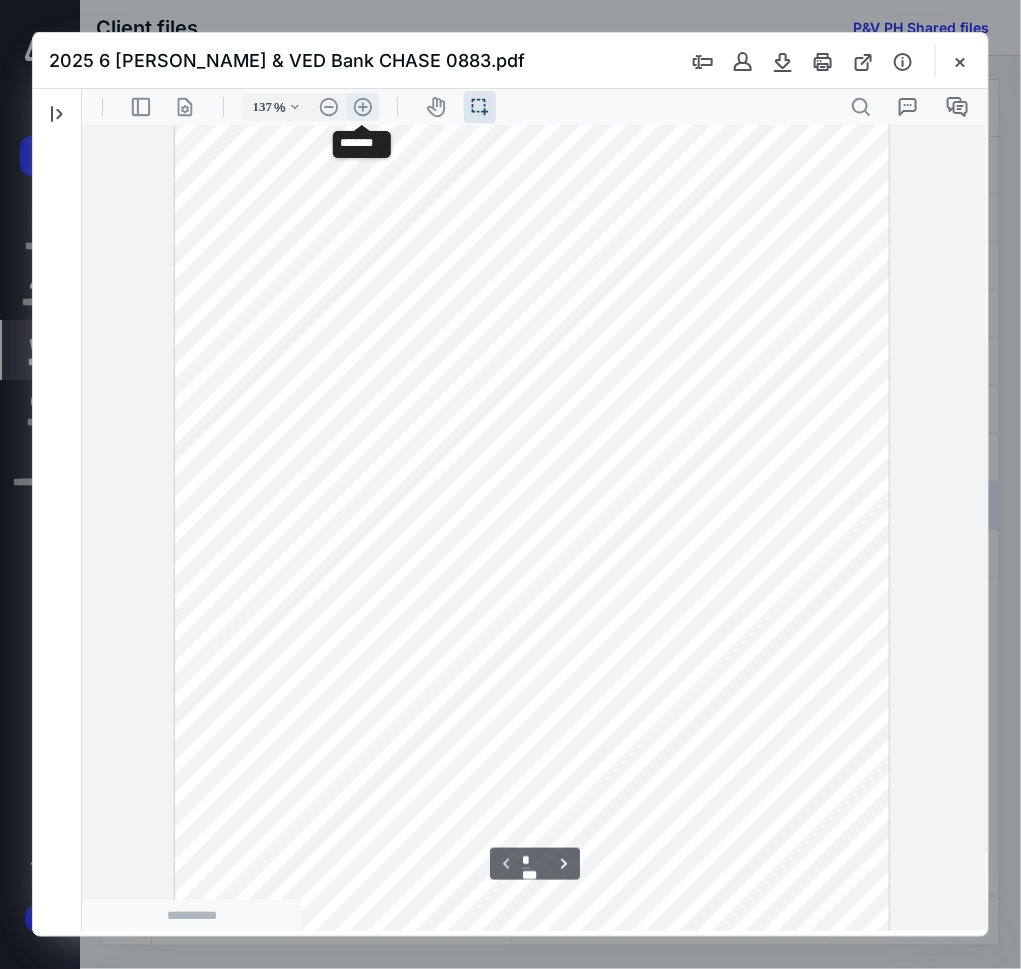 click on ".cls-1{fill:#abb0c4;} icon - header - zoom - in - line" at bounding box center [362, 106] 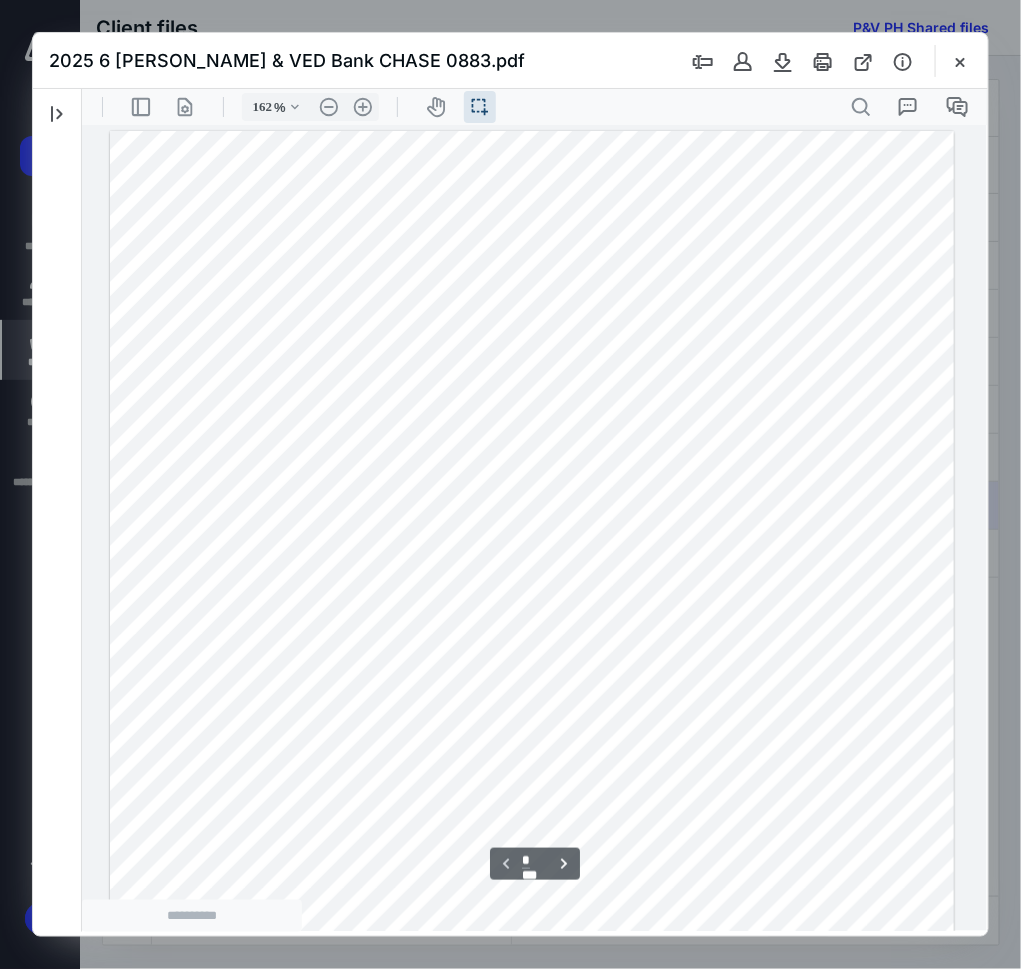 scroll, scrollTop: 1, scrollLeft: 0, axis: vertical 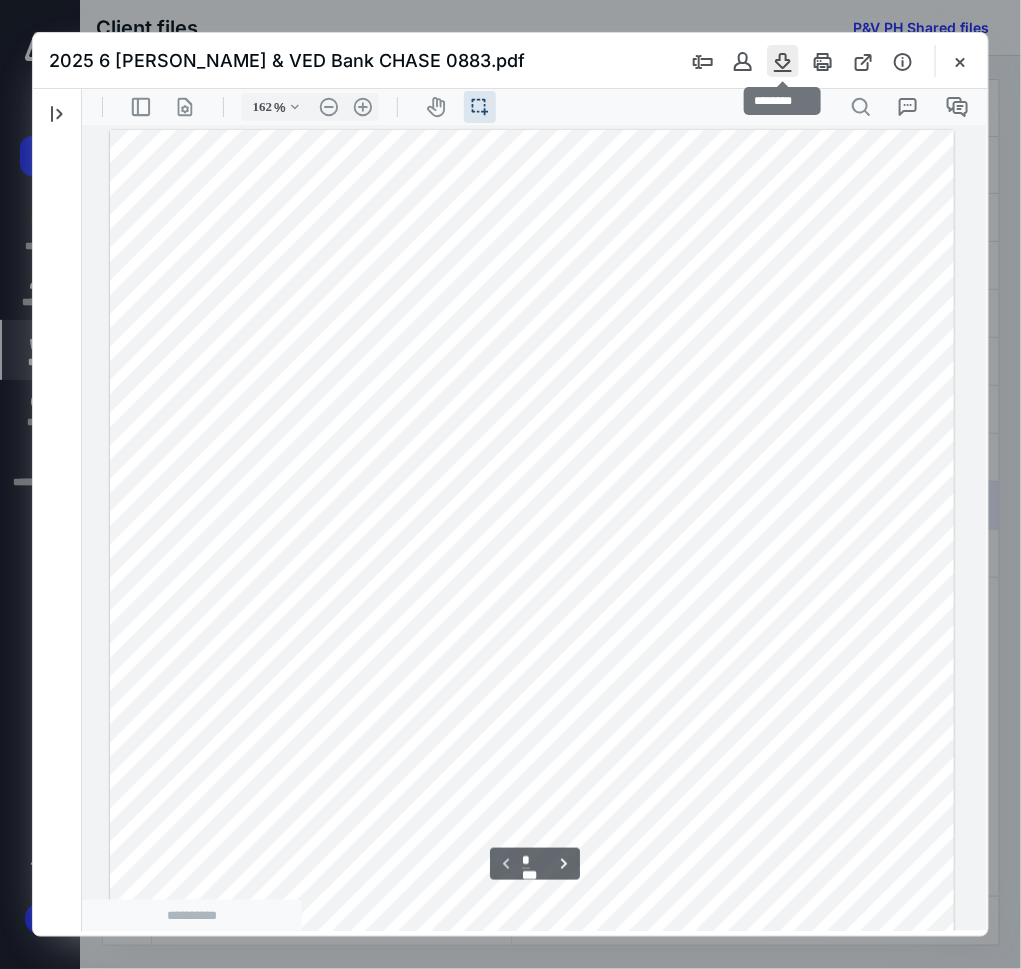 click at bounding box center (783, 61) 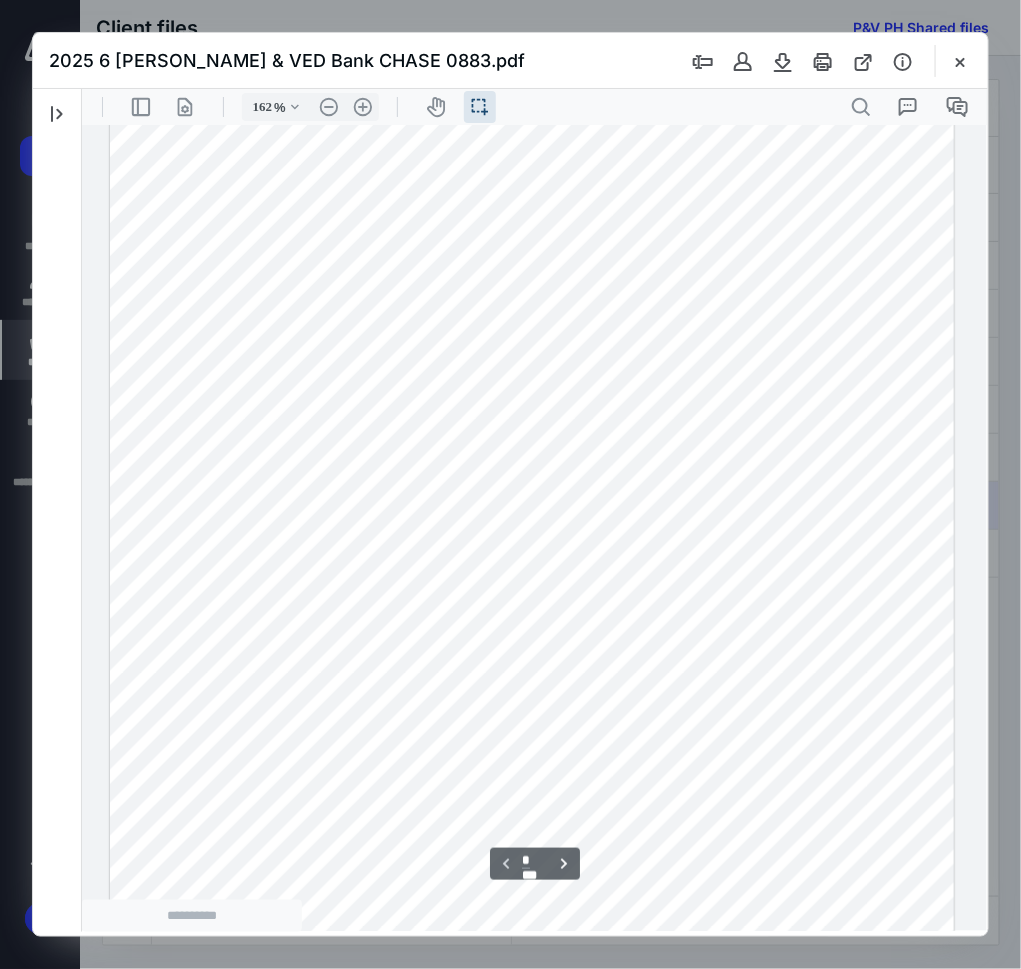 scroll, scrollTop: 432, scrollLeft: 0, axis: vertical 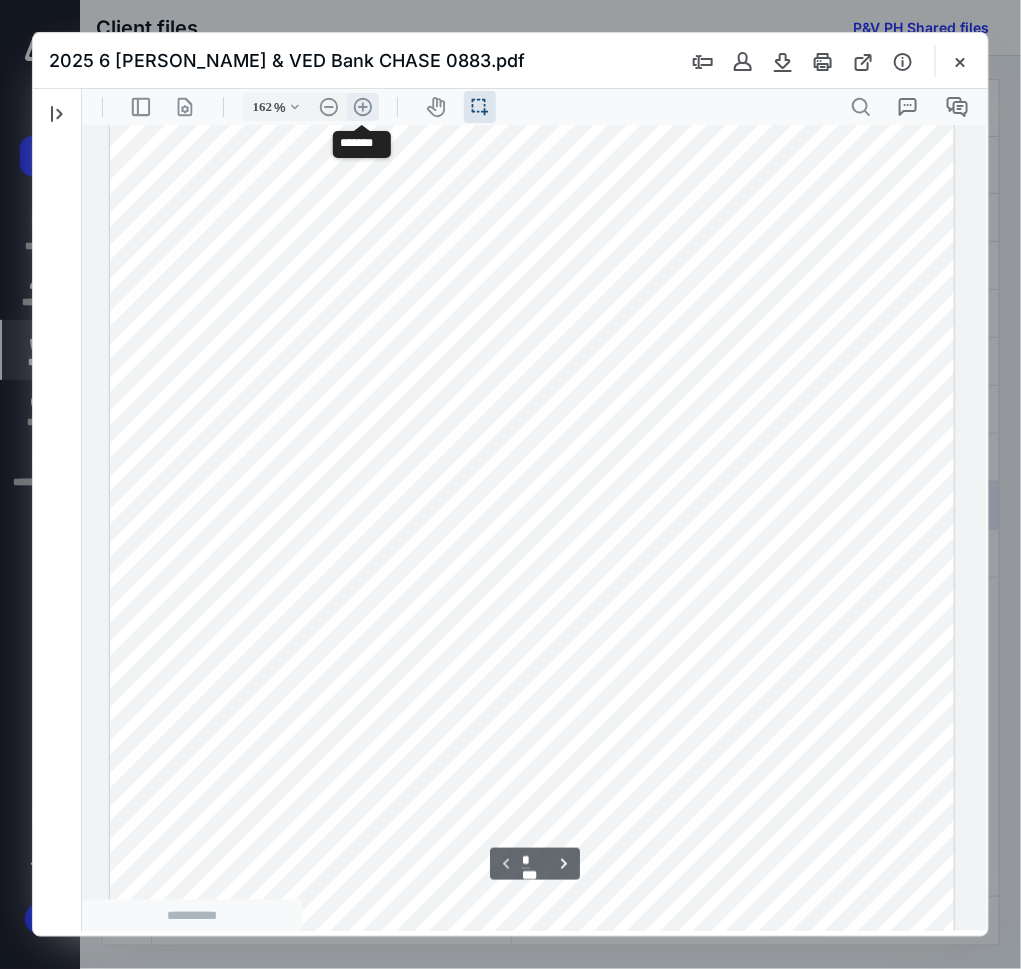 click on ".cls-1{fill:#abb0c4;} icon - header - zoom - in - line" at bounding box center [362, 106] 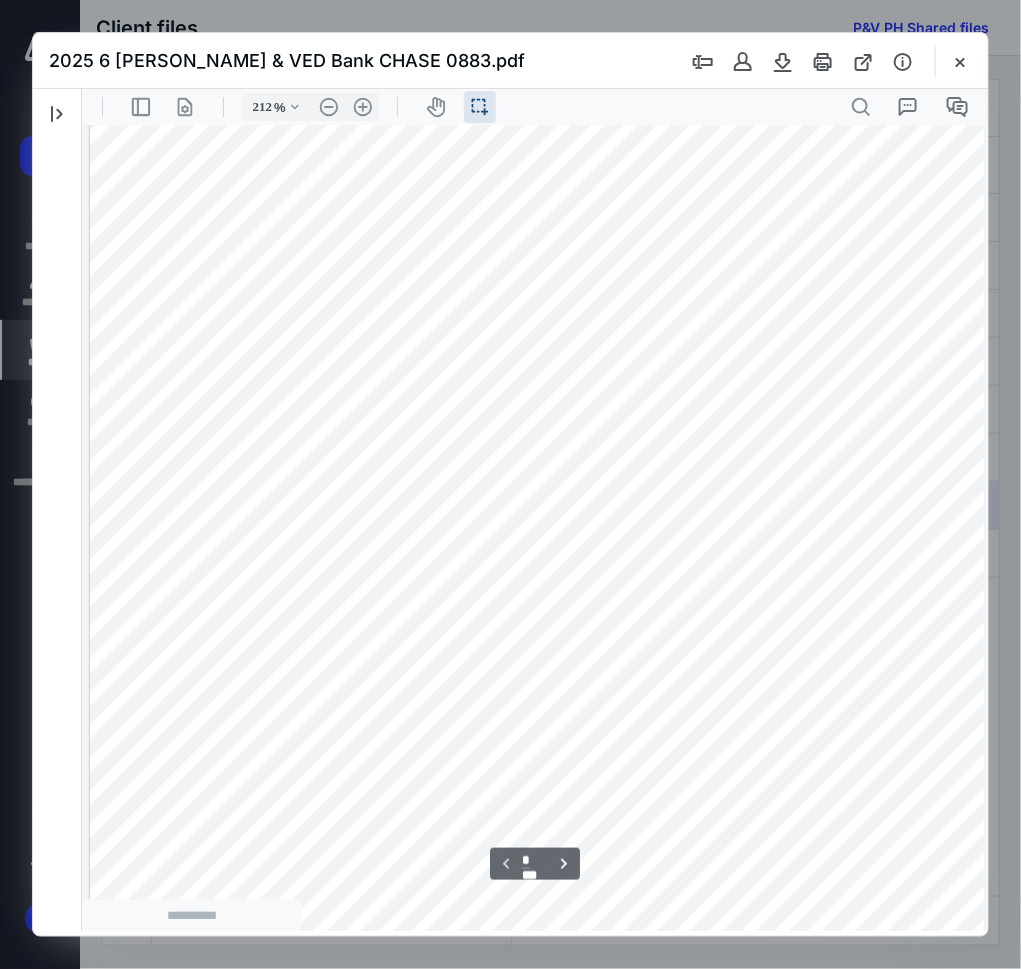 scroll, scrollTop: 0, scrollLeft: 0, axis: both 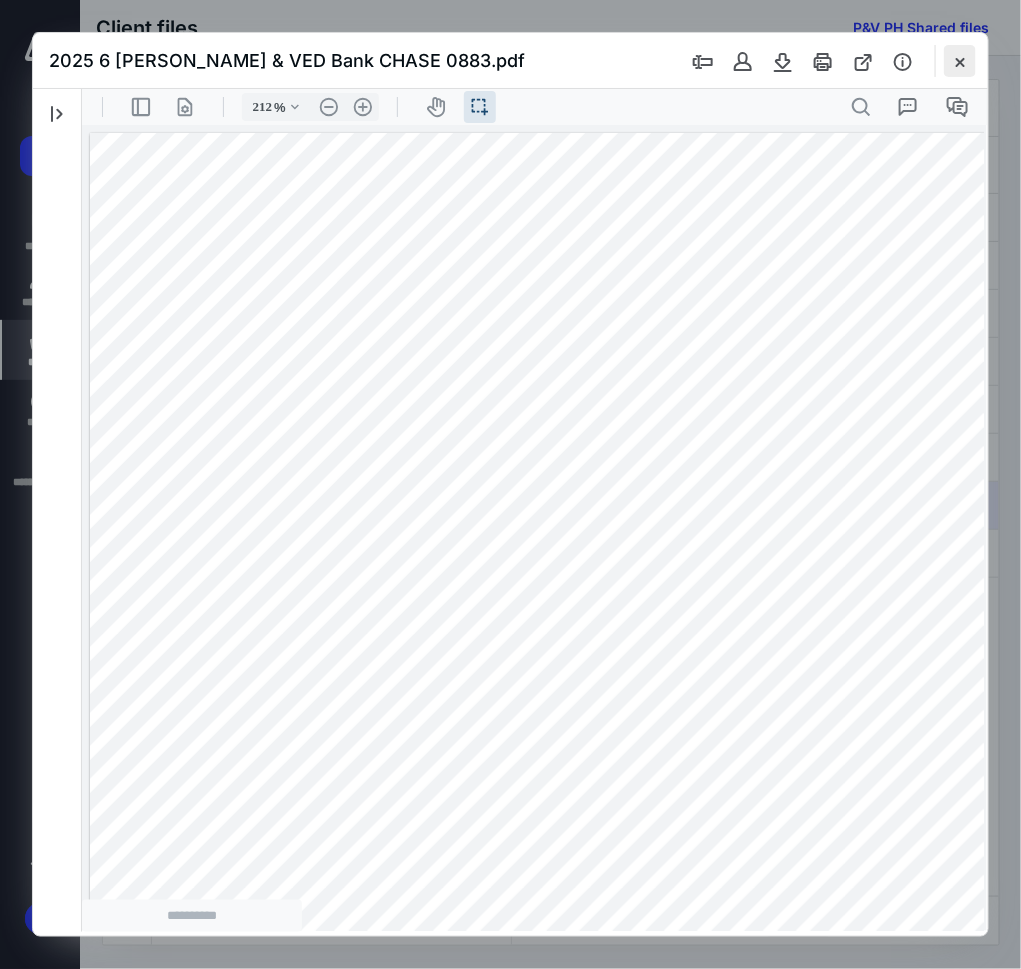 click at bounding box center (960, 61) 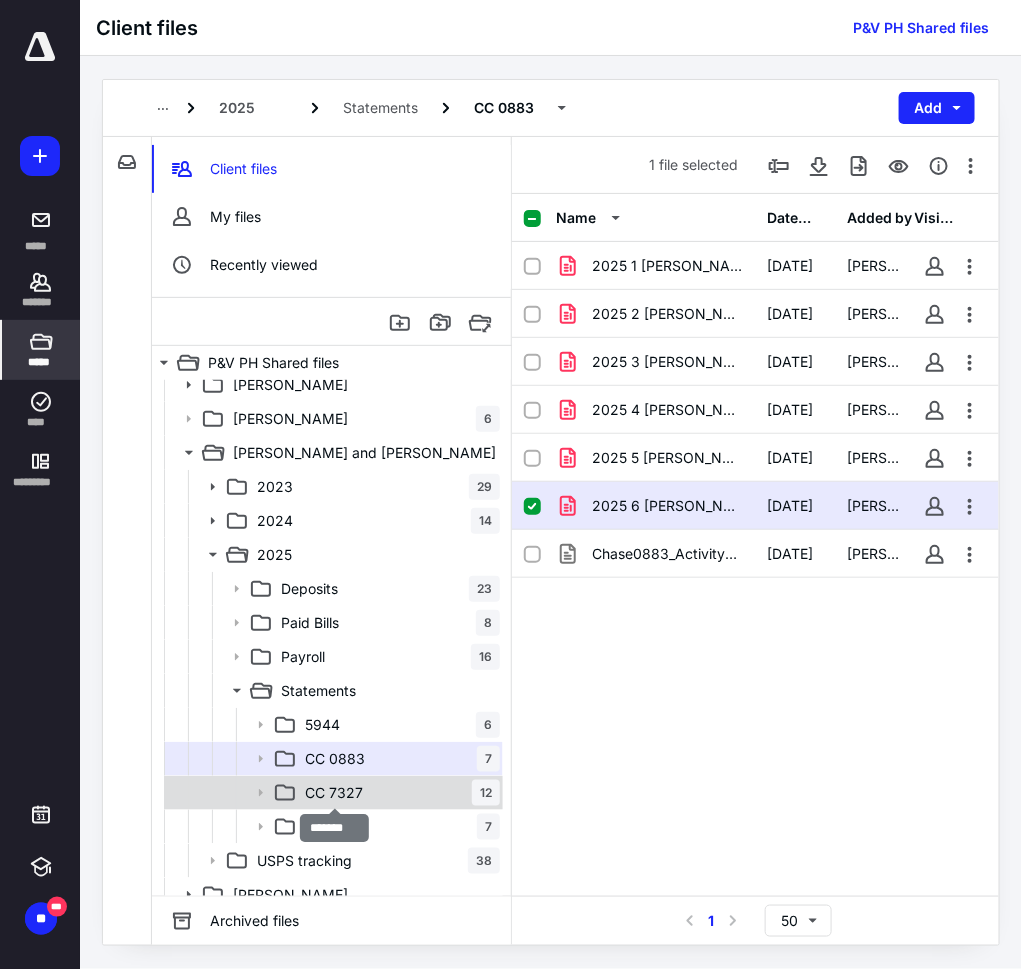 click on "CC 7327" at bounding box center (334, 793) 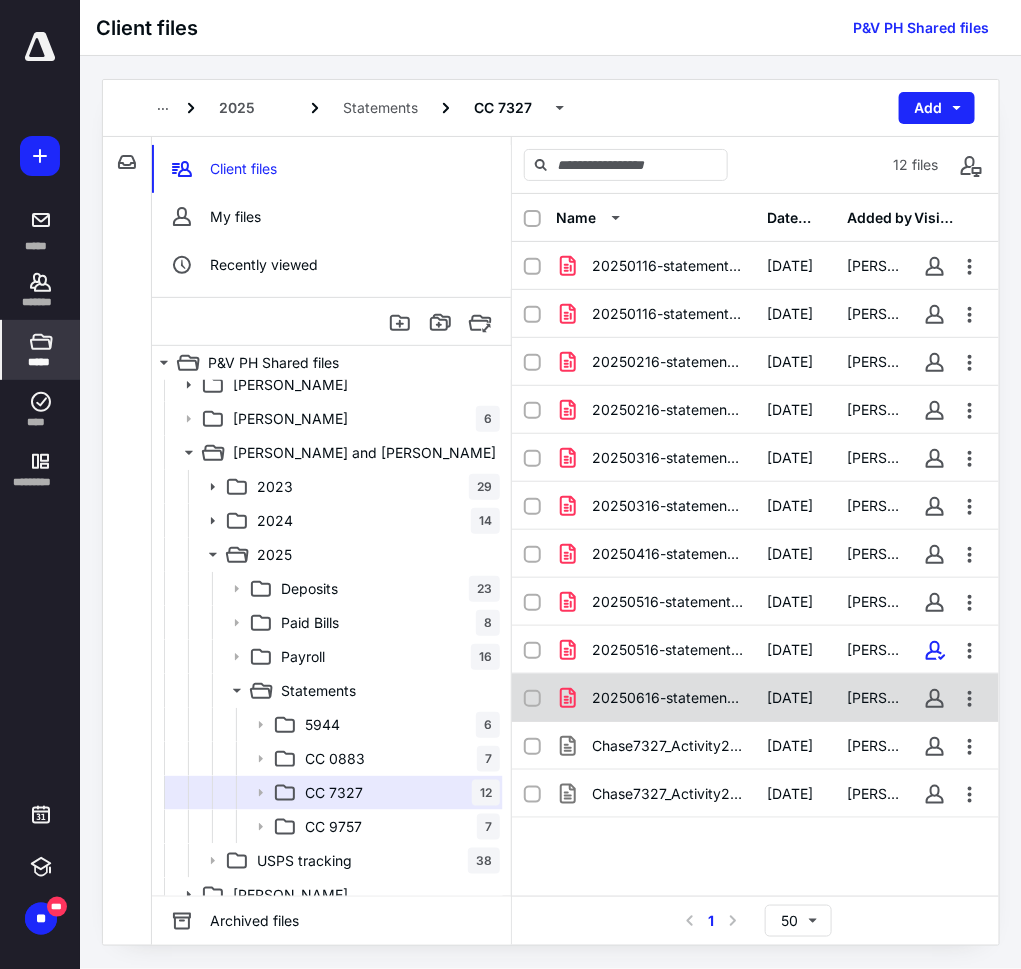 click on "20250616-statements-7327-.pdf" at bounding box center [655, 698] 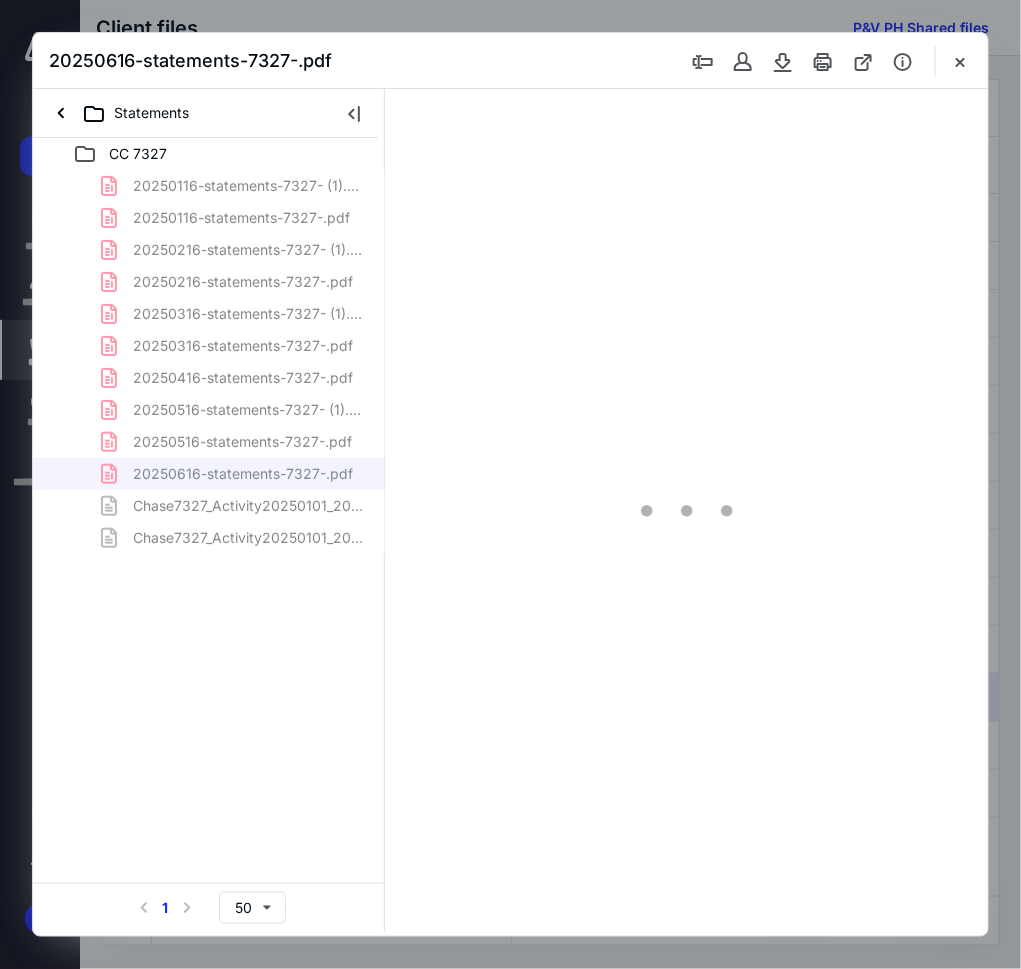 scroll, scrollTop: 0, scrollLeft: 0, axis: both 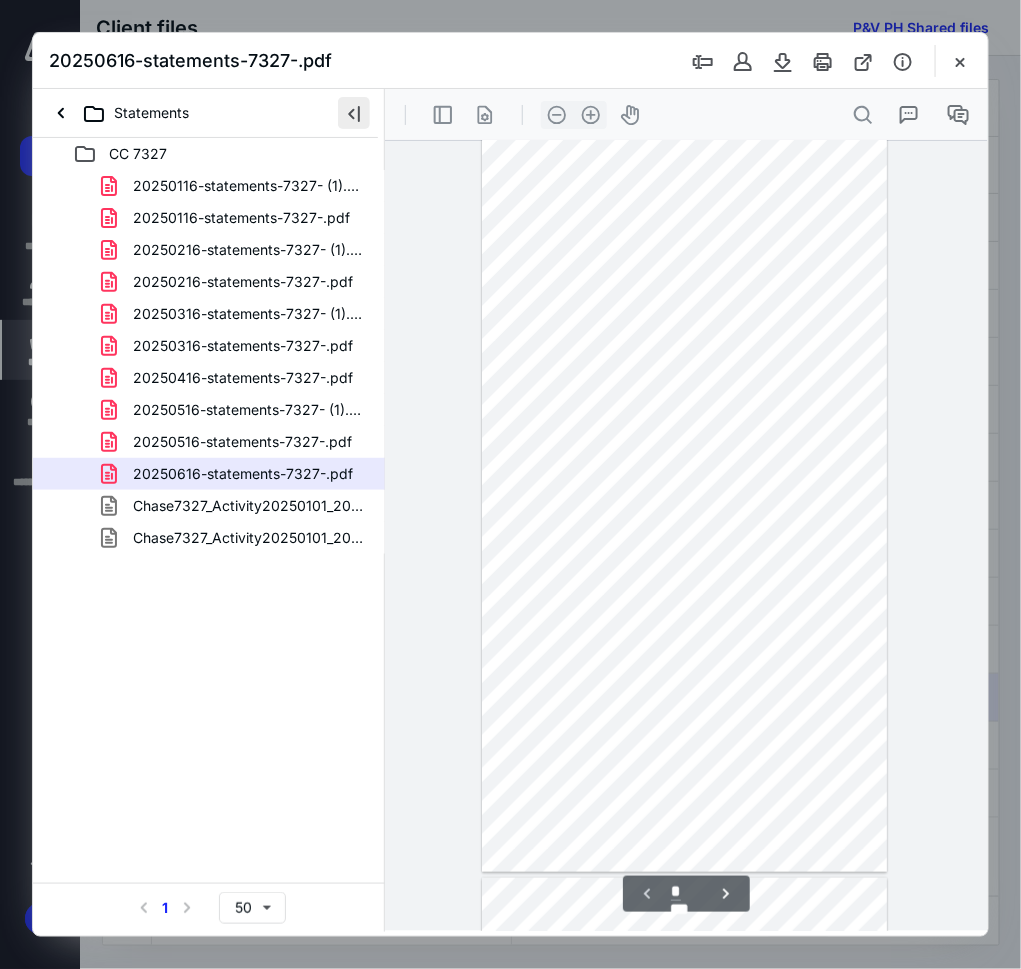 click at bounding box center [354, 113] 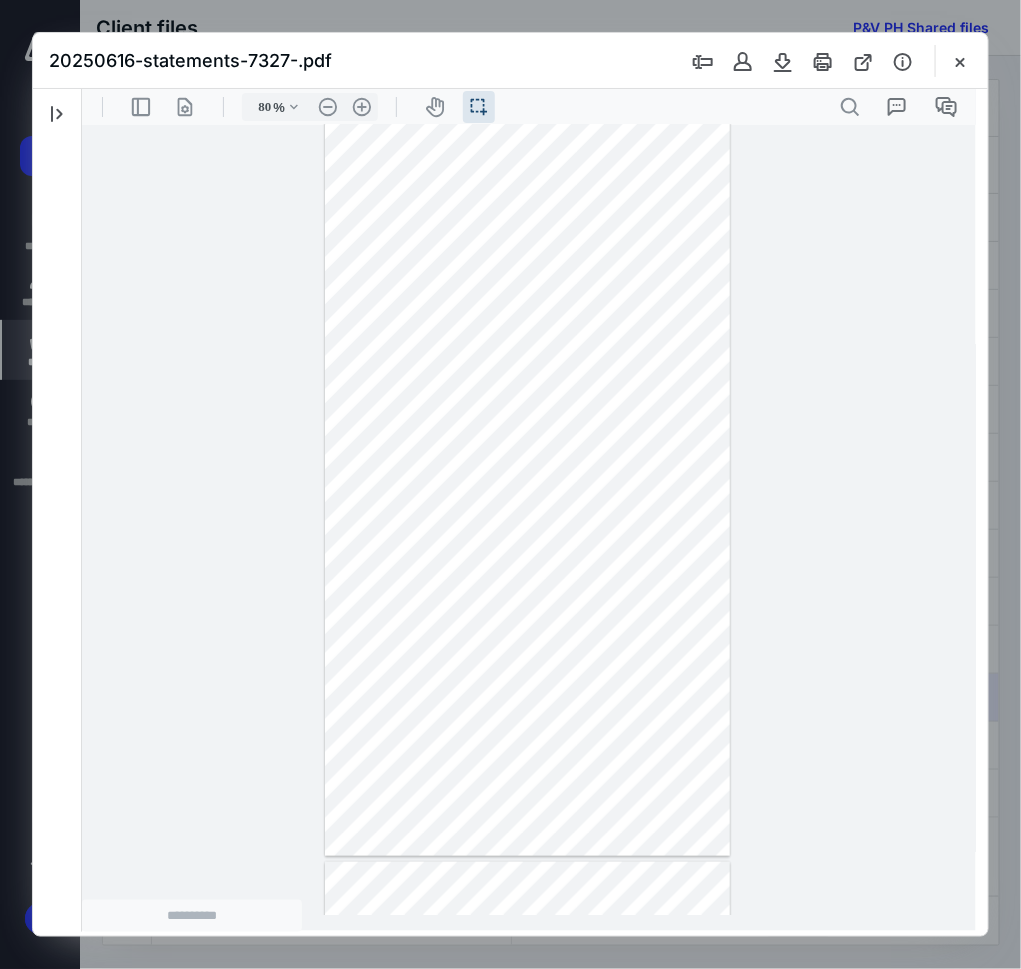scroll, scrollTop: 39, scrollLeft: 0, axis: vertical 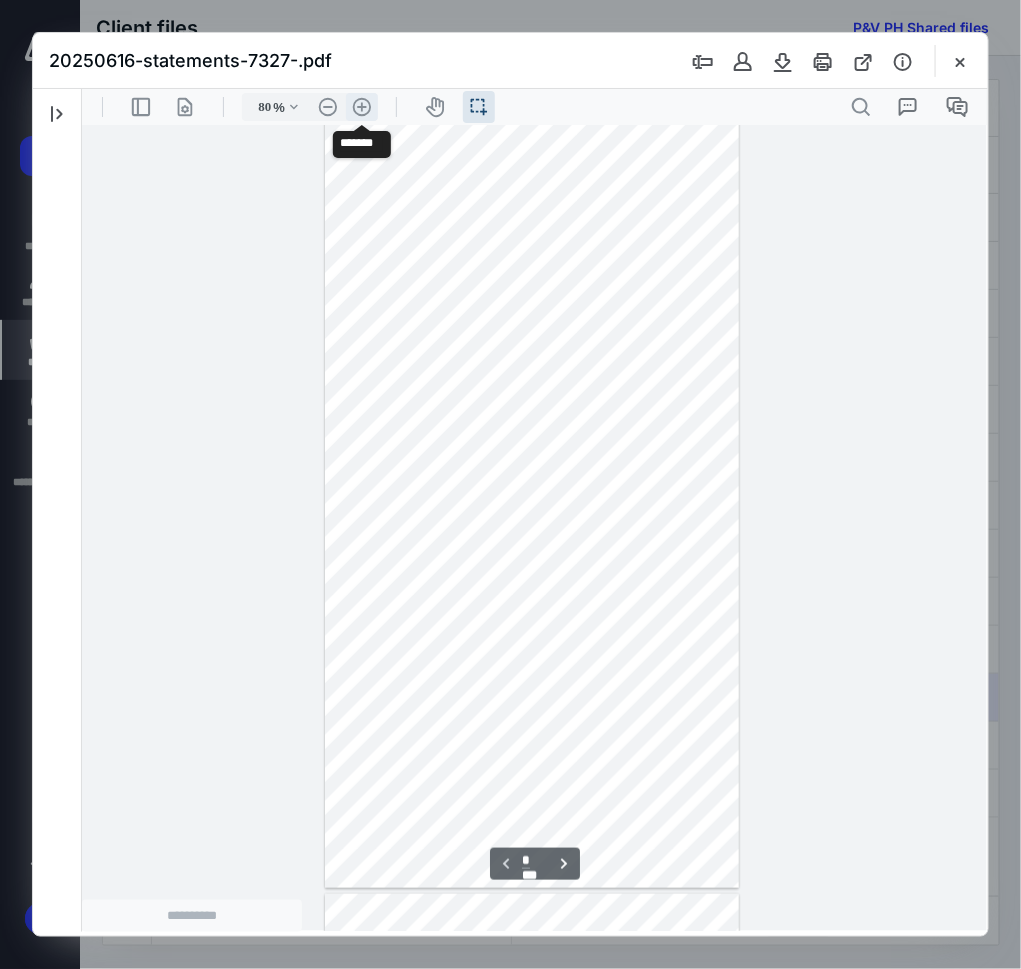 click on ".cls-1{fill:#abb0c4;} icon - header - zoom - in - line" at bounding box center [361, 106] 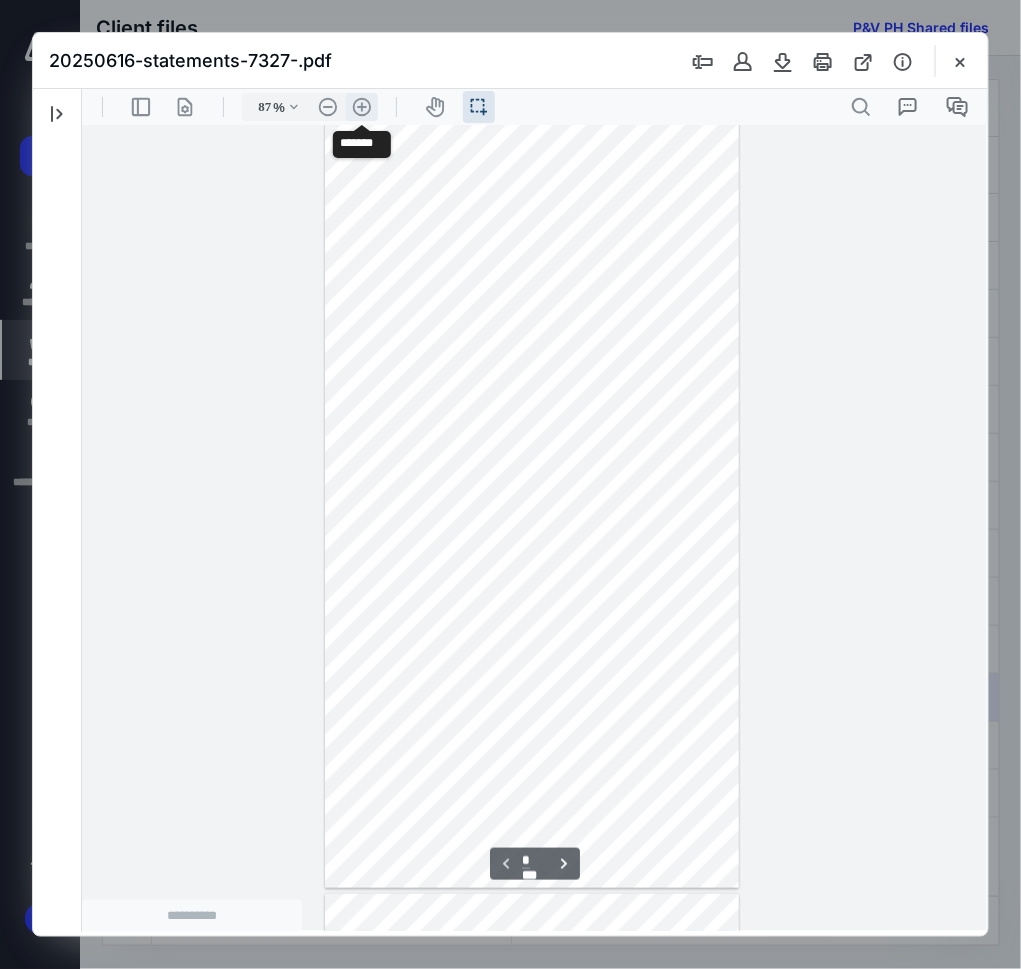 click on ".cls-1{fill:#abb0c4;} icon - header - zoom - in - line" at bounding box center [361, 106] 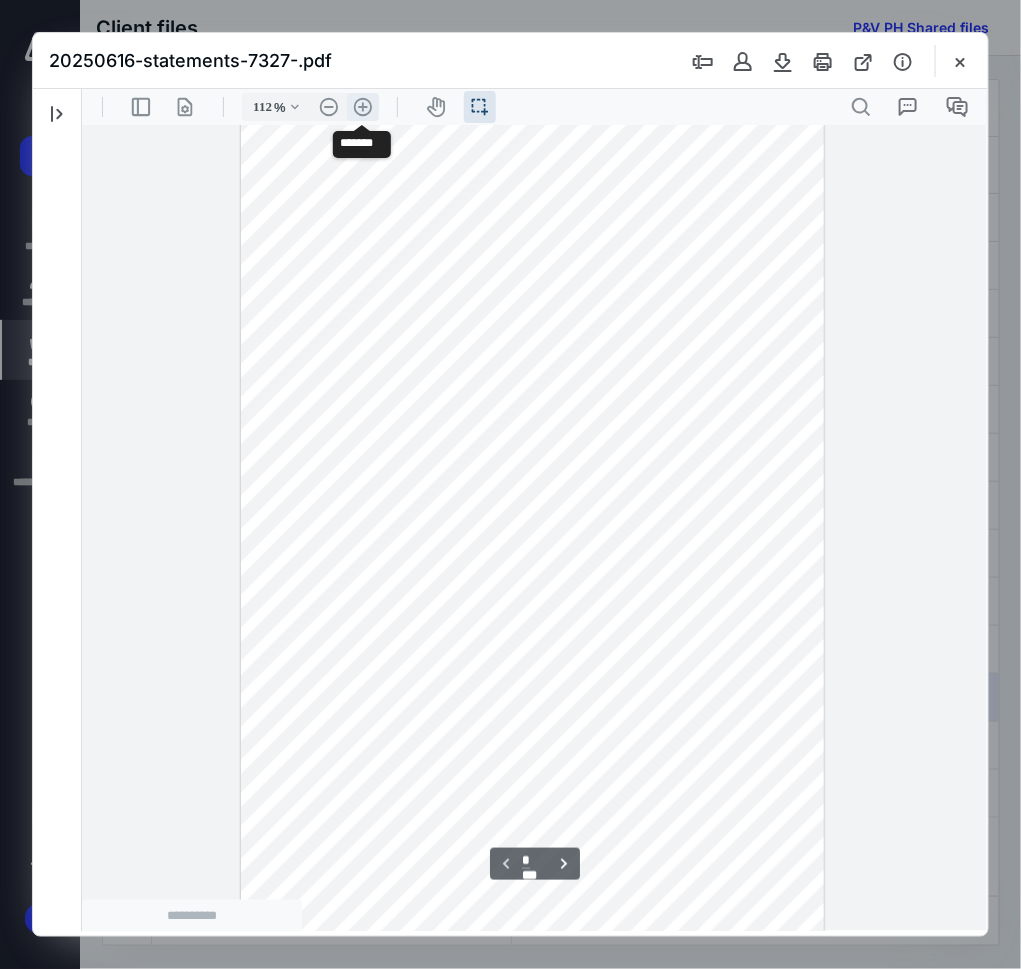 click on ".cls-1{fill:#abb0c4;} icon - header - zoom - in - line" at bounding box center (362, 106) 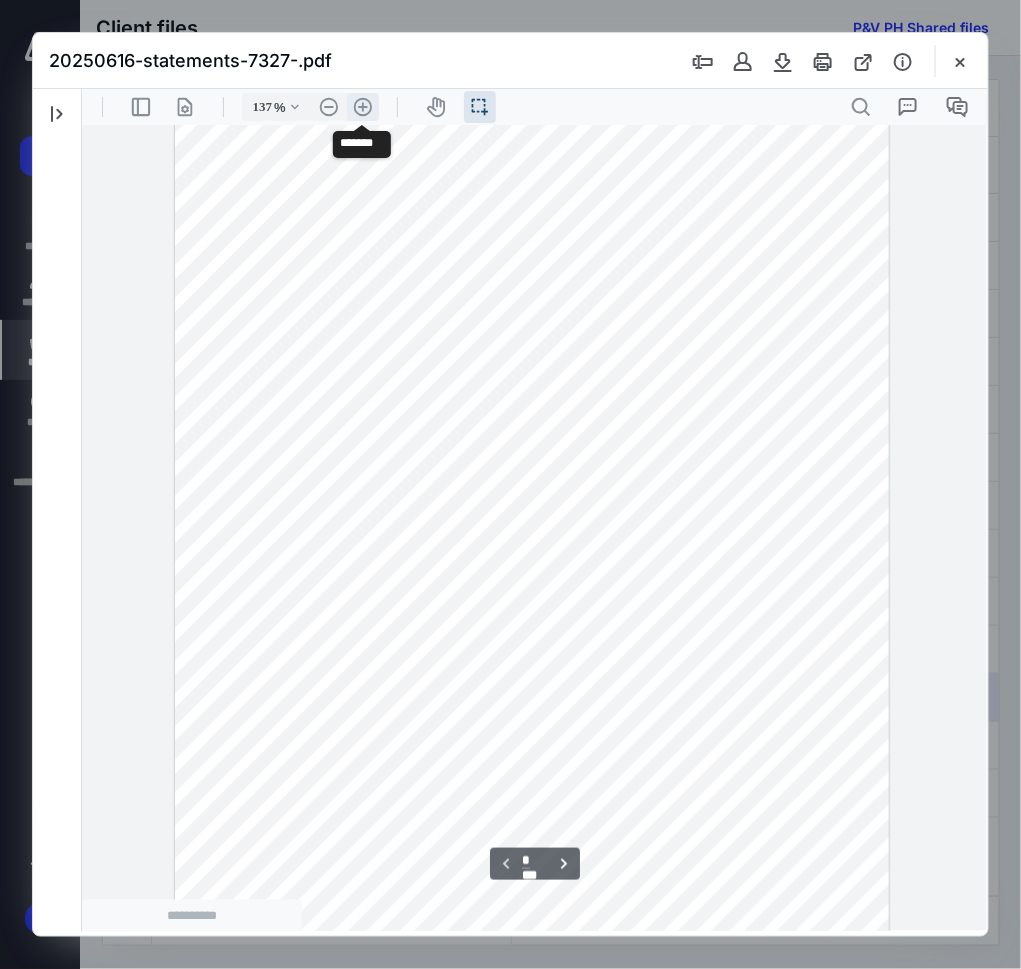 click on ".cls-1{fill:#abb0c4;} icon - header - zoom - in - line" at bounding box center (362, 106) 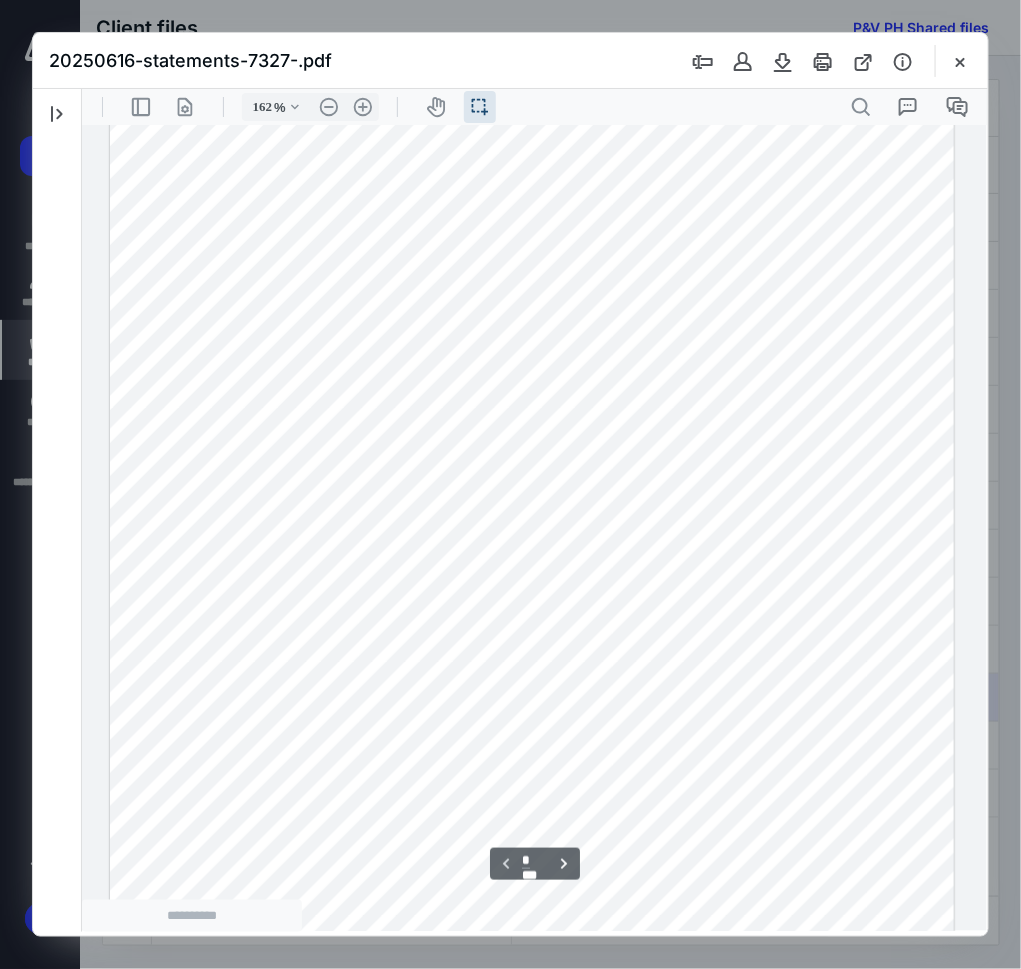 scroll, scrollTop: 0, scrollLeft: 0, axis: both 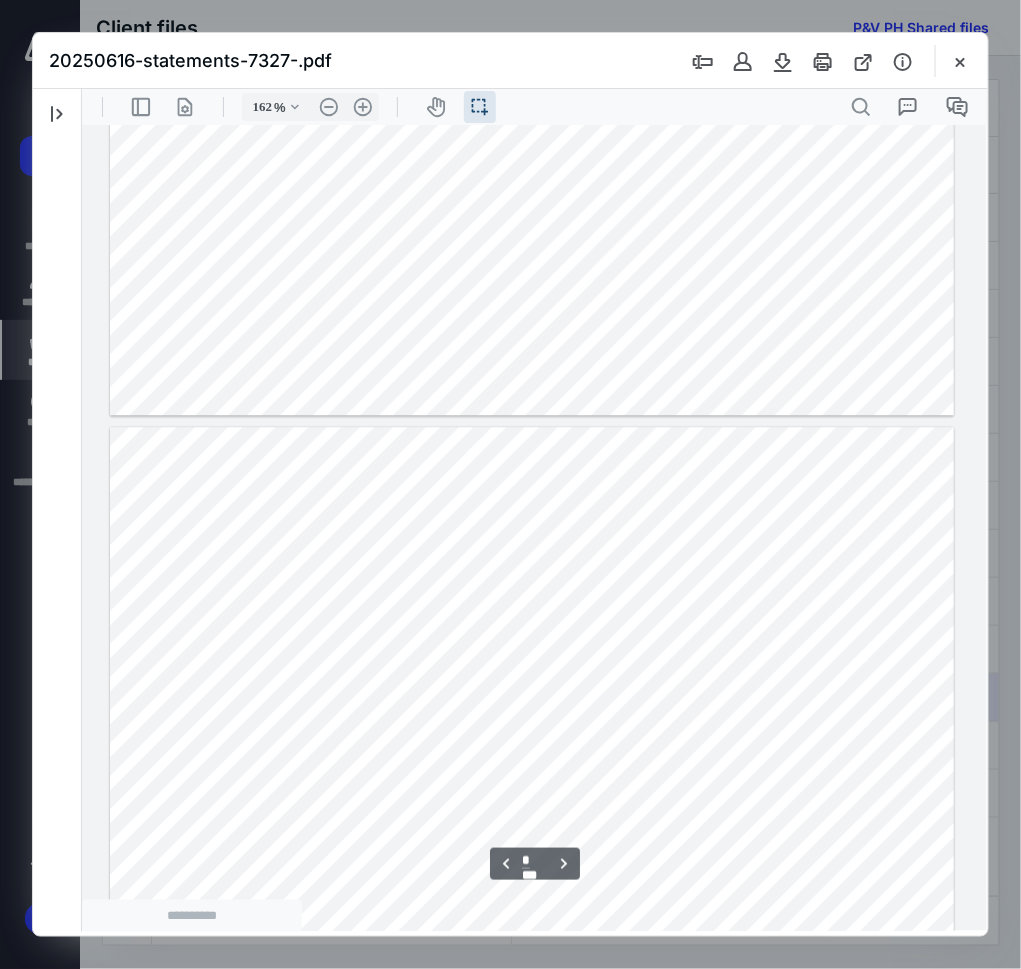 type on "*" 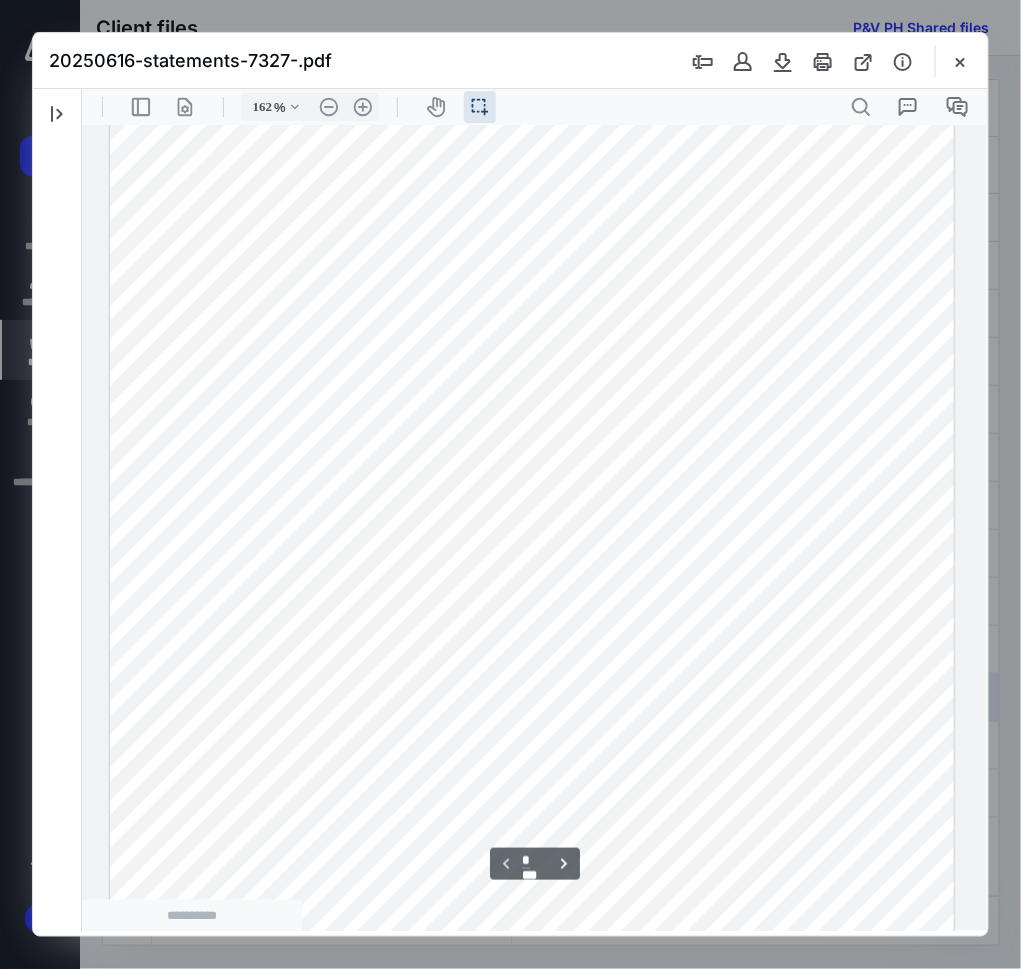 scroll, scrollTop: 0, scrollLeft: 0, axis: both 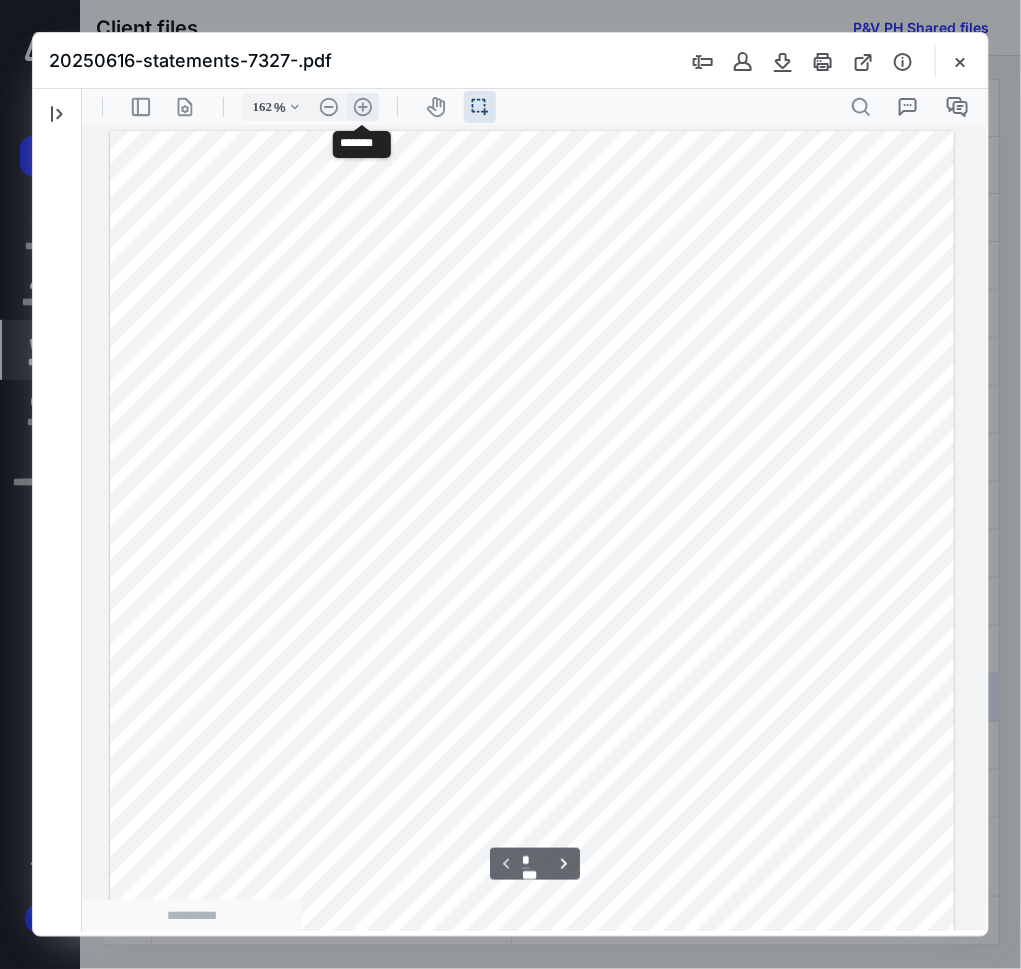 click on ".cls-1{fill:#abb0c4;} icon - header - zoom - in - line" at bounding box center [362, 106] 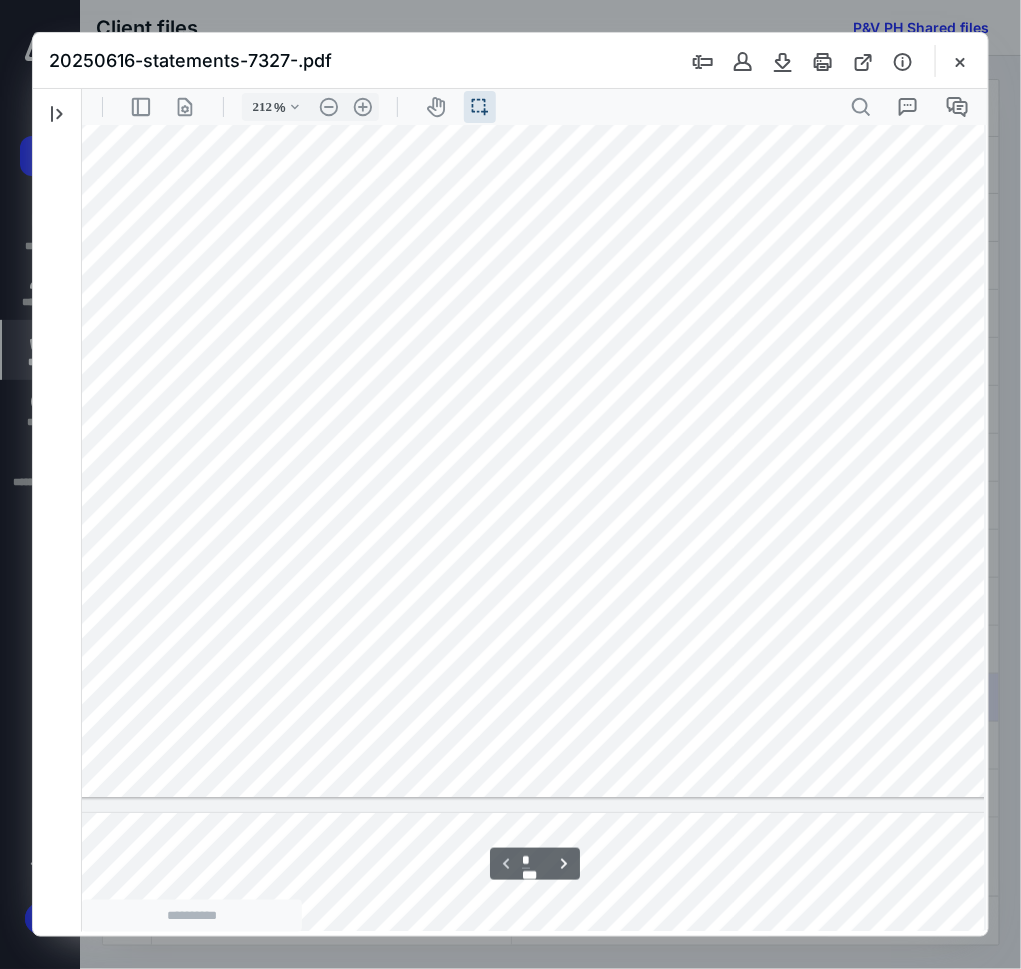 scroll, scrollTop: 1471, scrollLeft: 106, axis: both 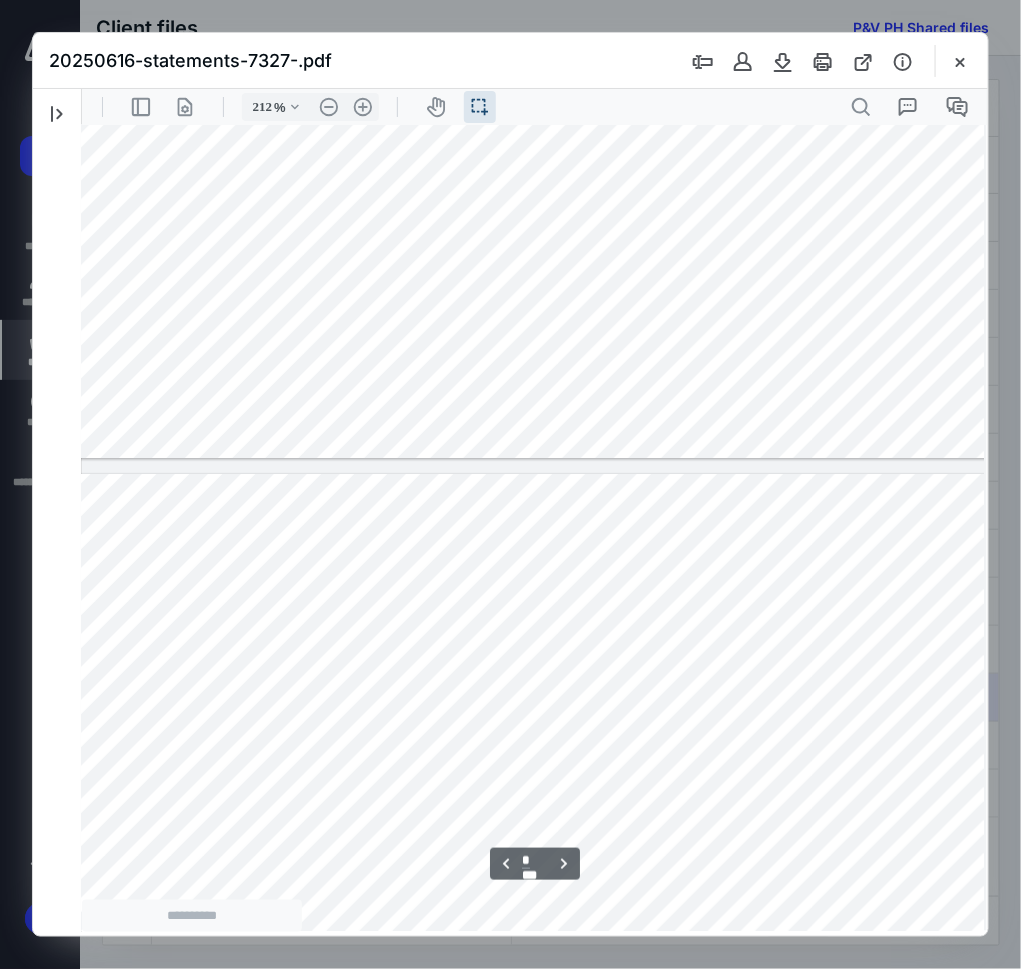 type on "*" 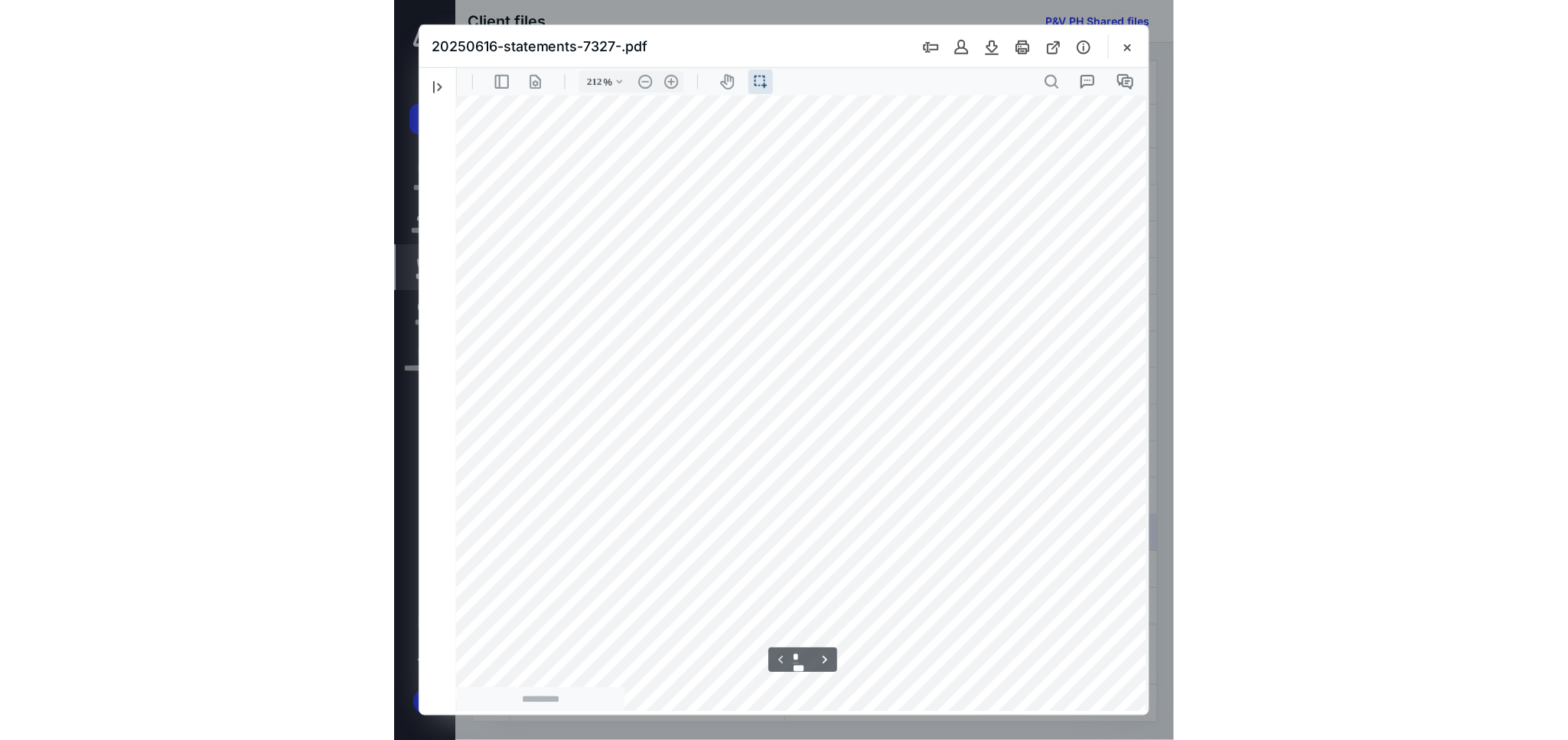 scroll, scrollTop: 0, scrollLeft: 25, axis: horizontal 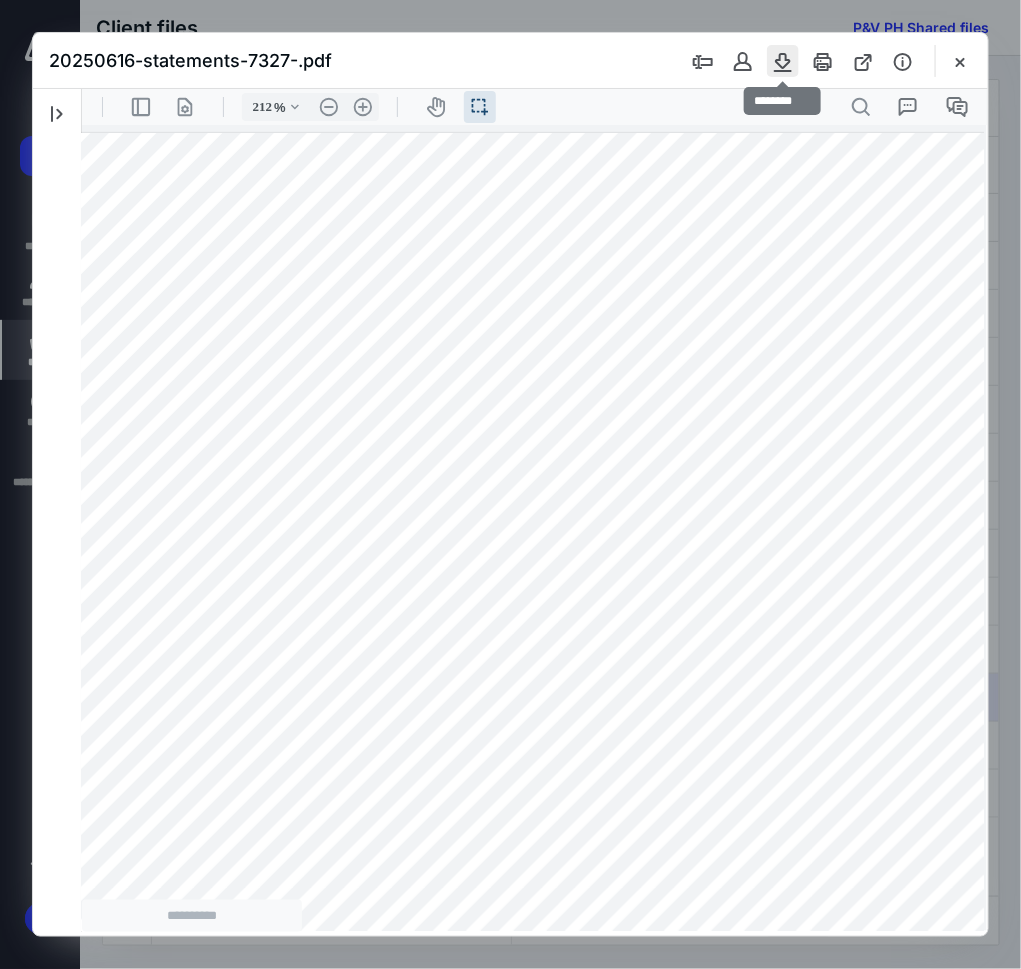 click at bounding box center (783, 61) 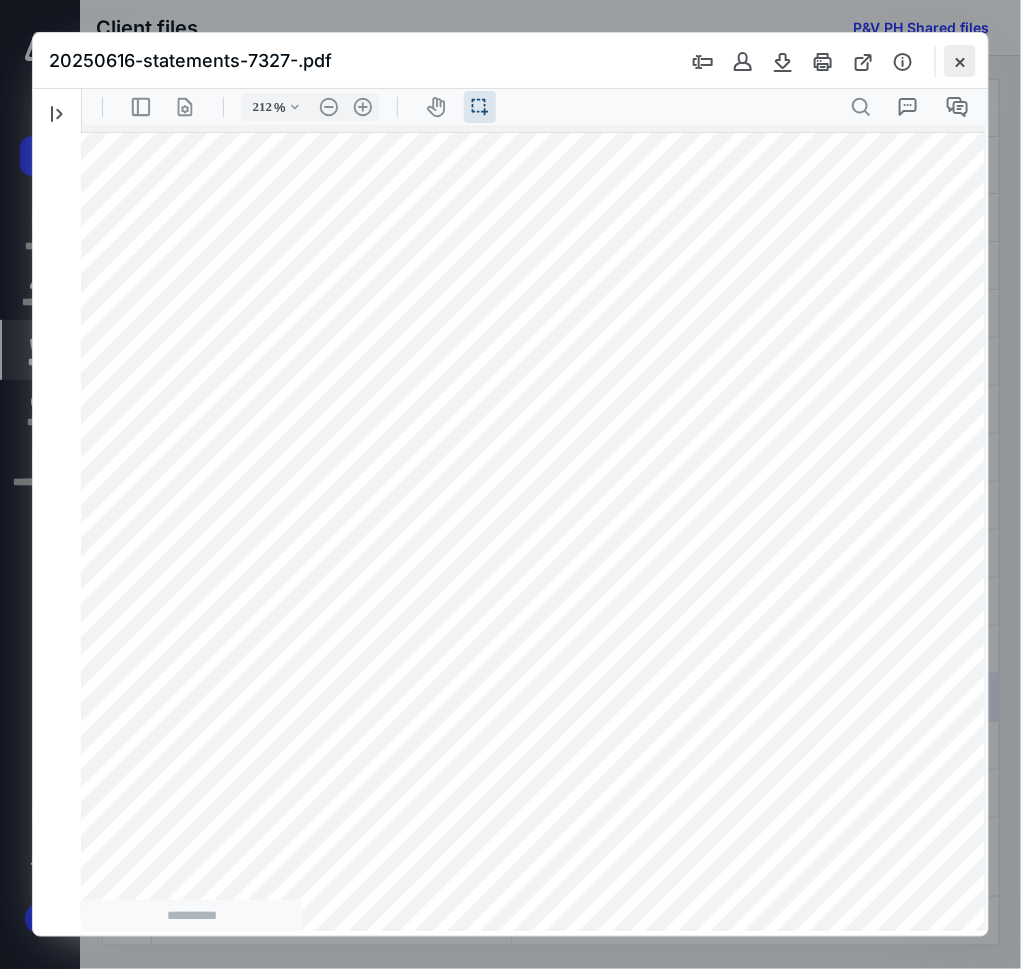 click at bounding box center (960, 61) 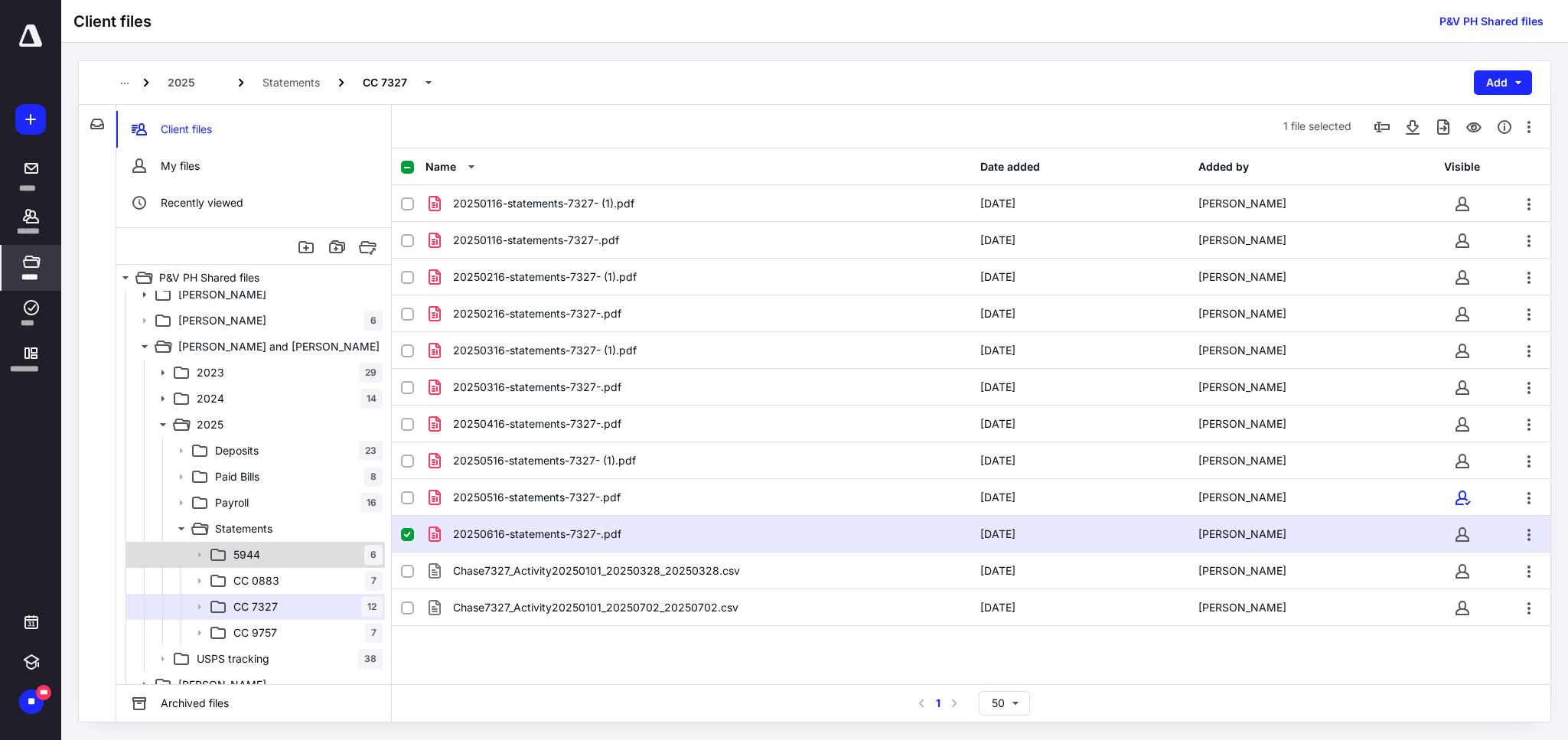 click on "5944 6" at bounding box center (305, 555) 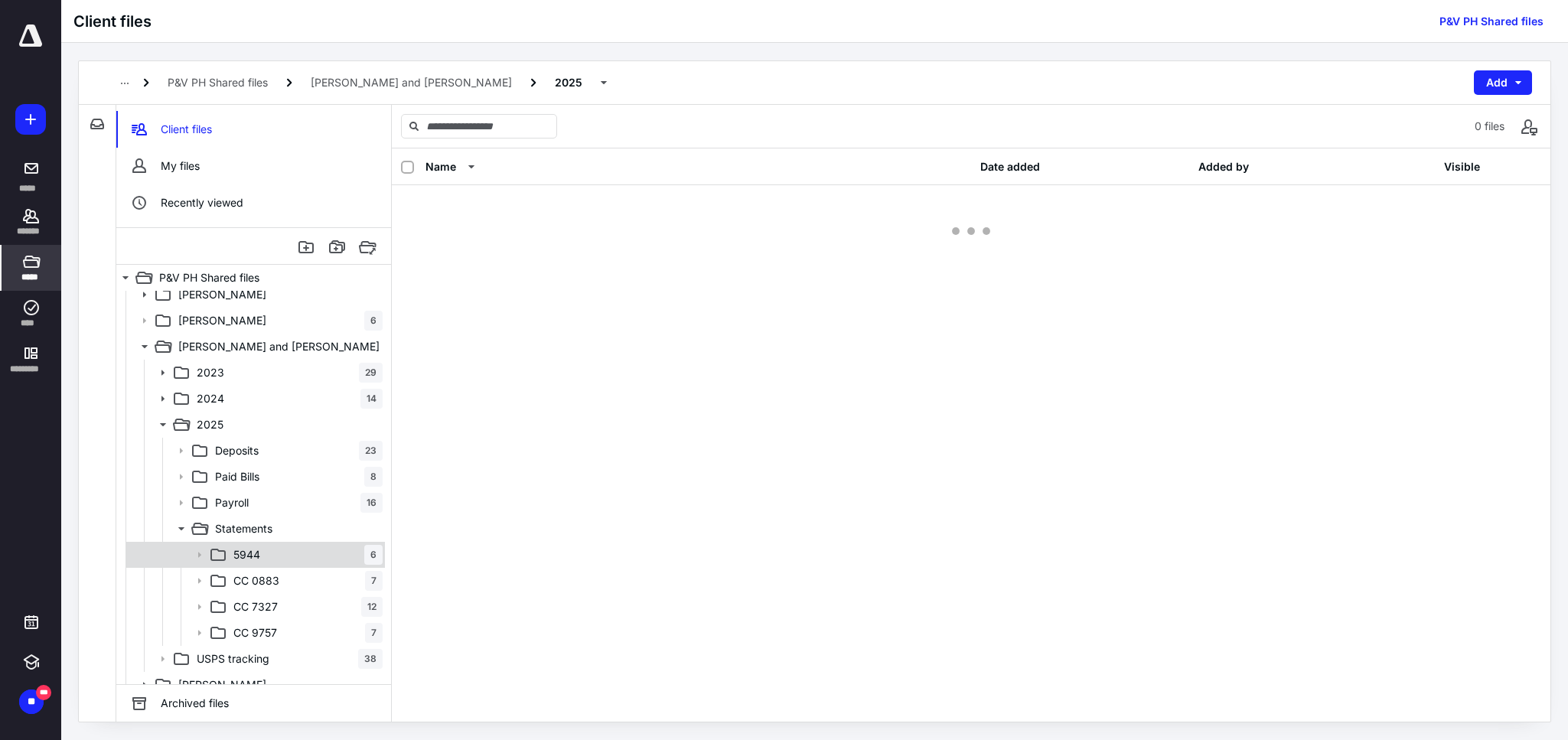 click on "5944 6" at bounding box center (305, 555) 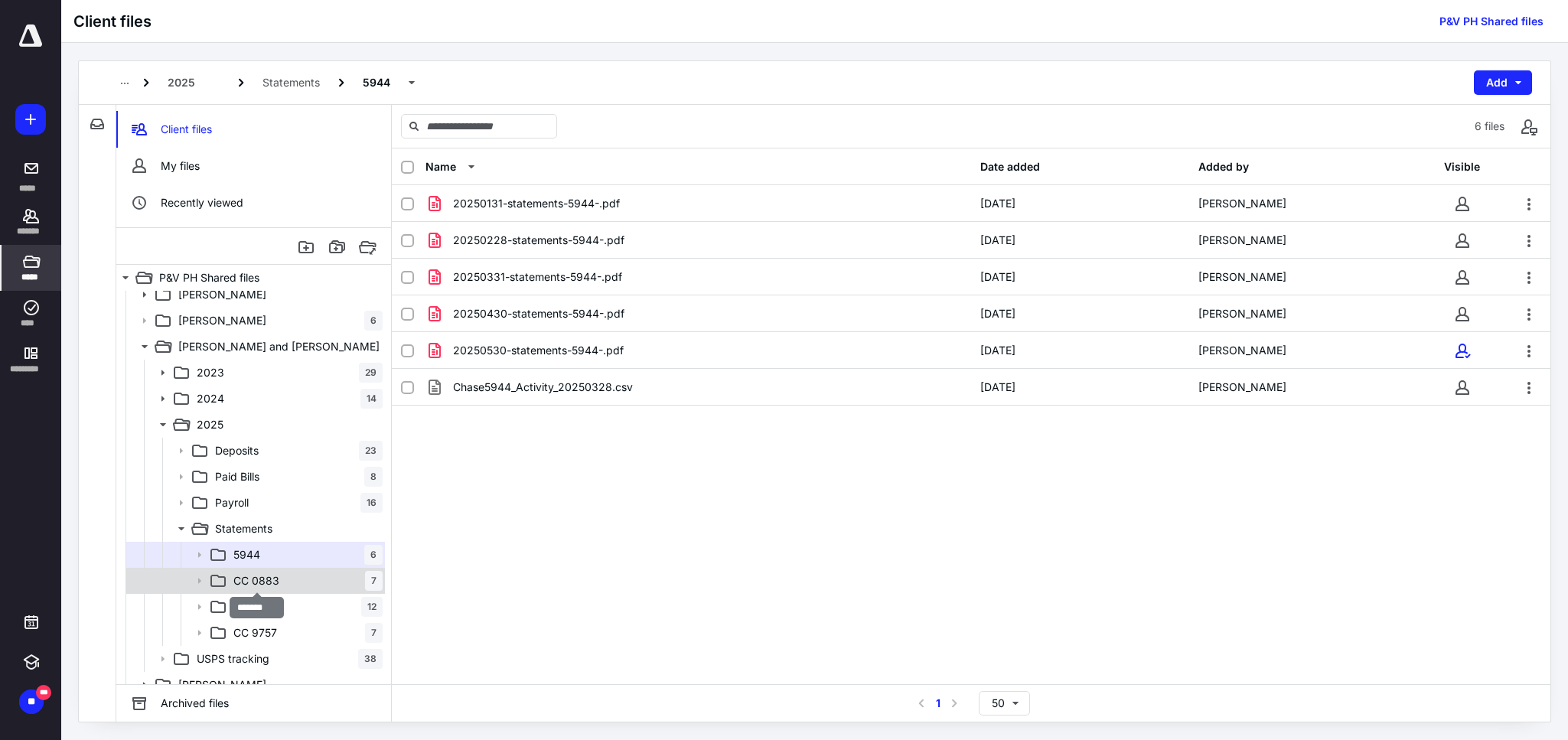 click on "CC 0883" at bounding box center [256, 581] 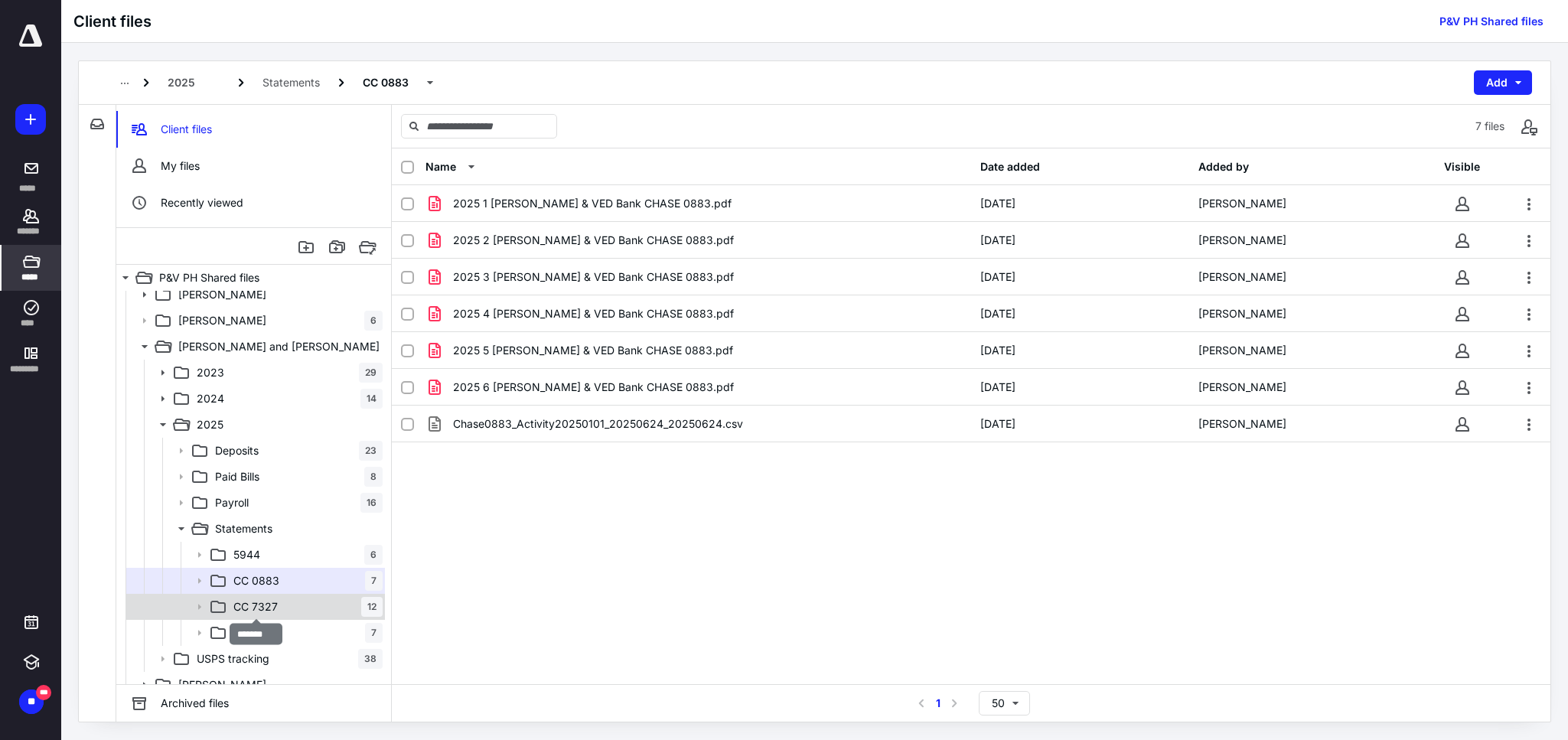 click on "CC 7327" at bounding box center (256, 607) 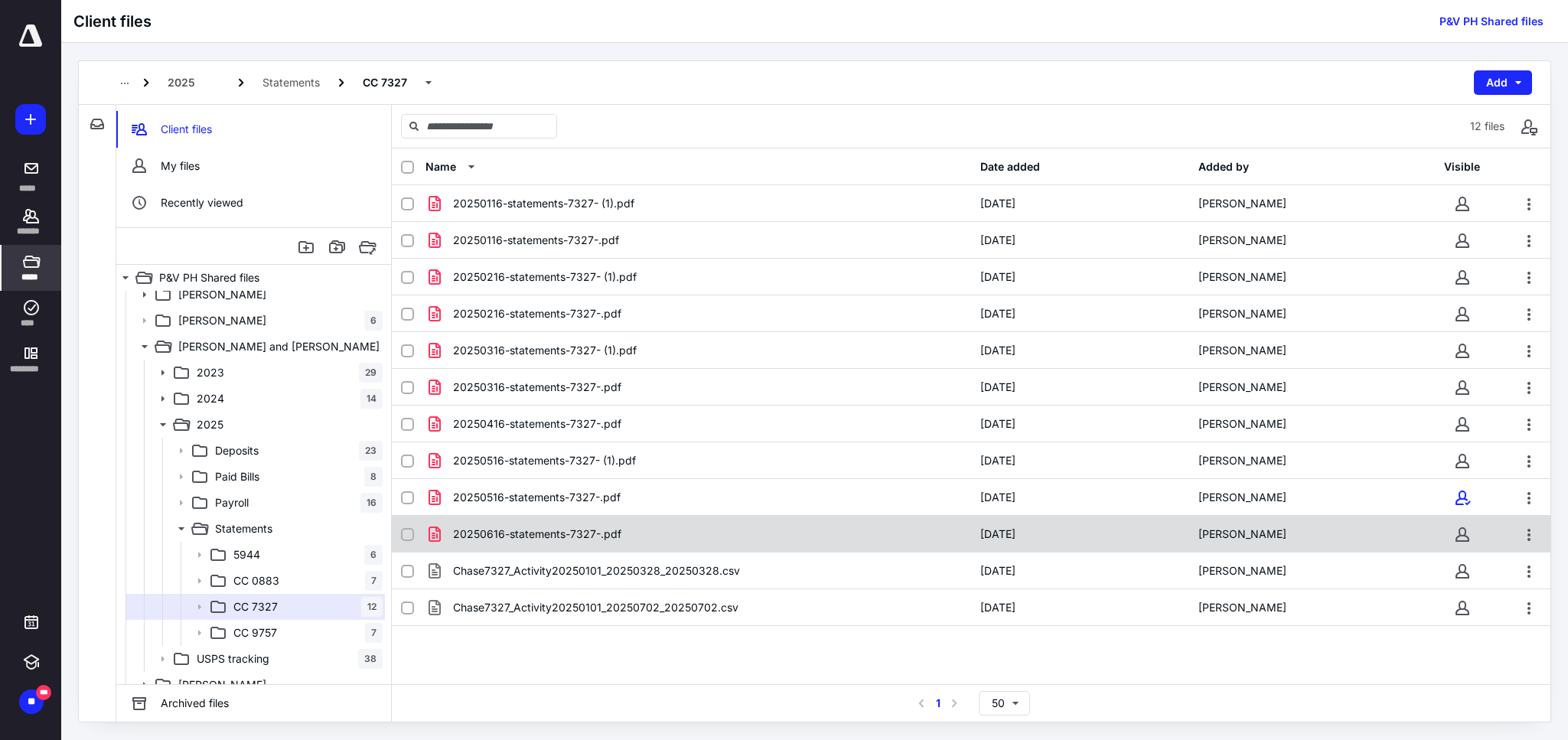 click on "20250616-statements-7327-.pdf" at bounding box center [698, 534] 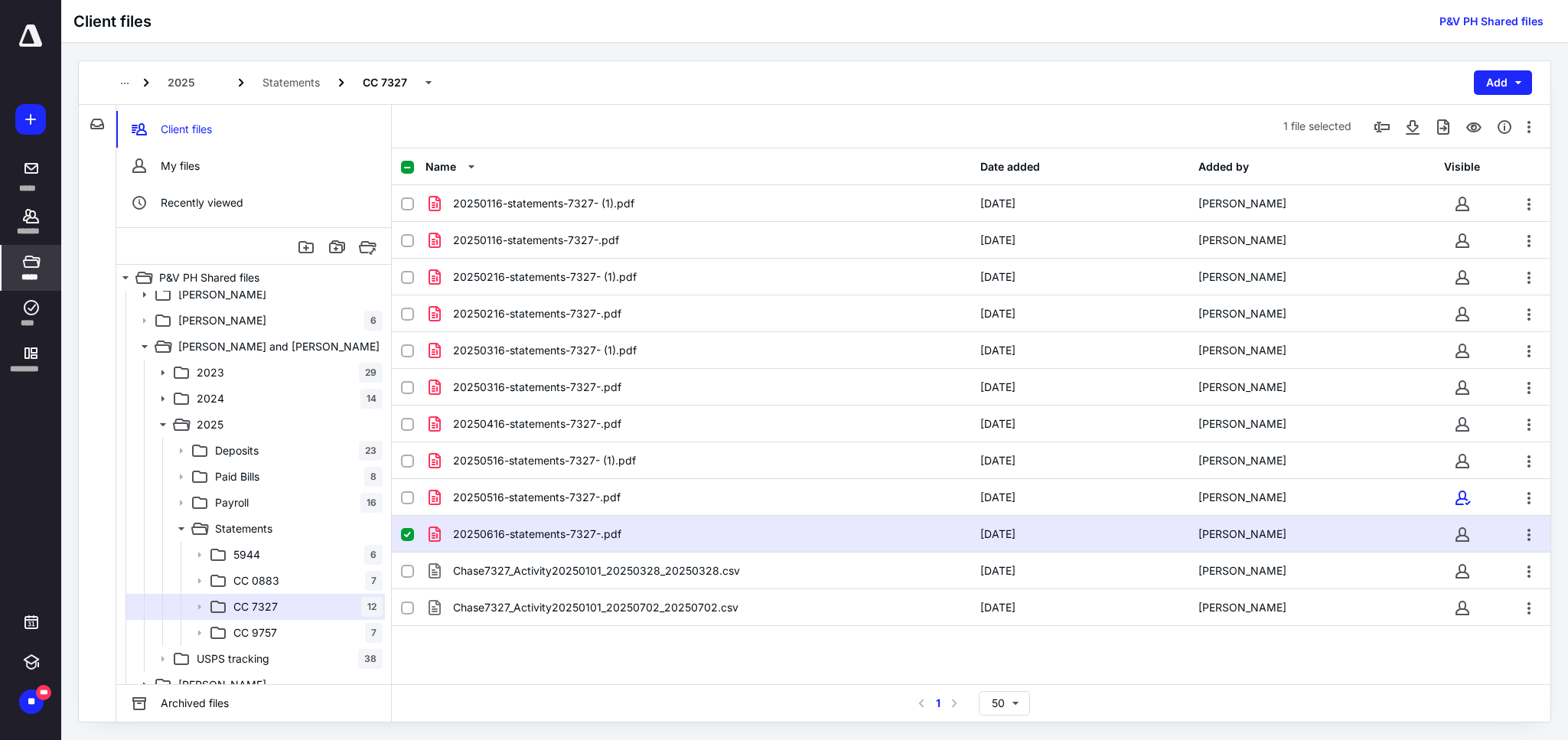 click on "20250616-statements-7327-.pdf" at bounding box center (698, 534) 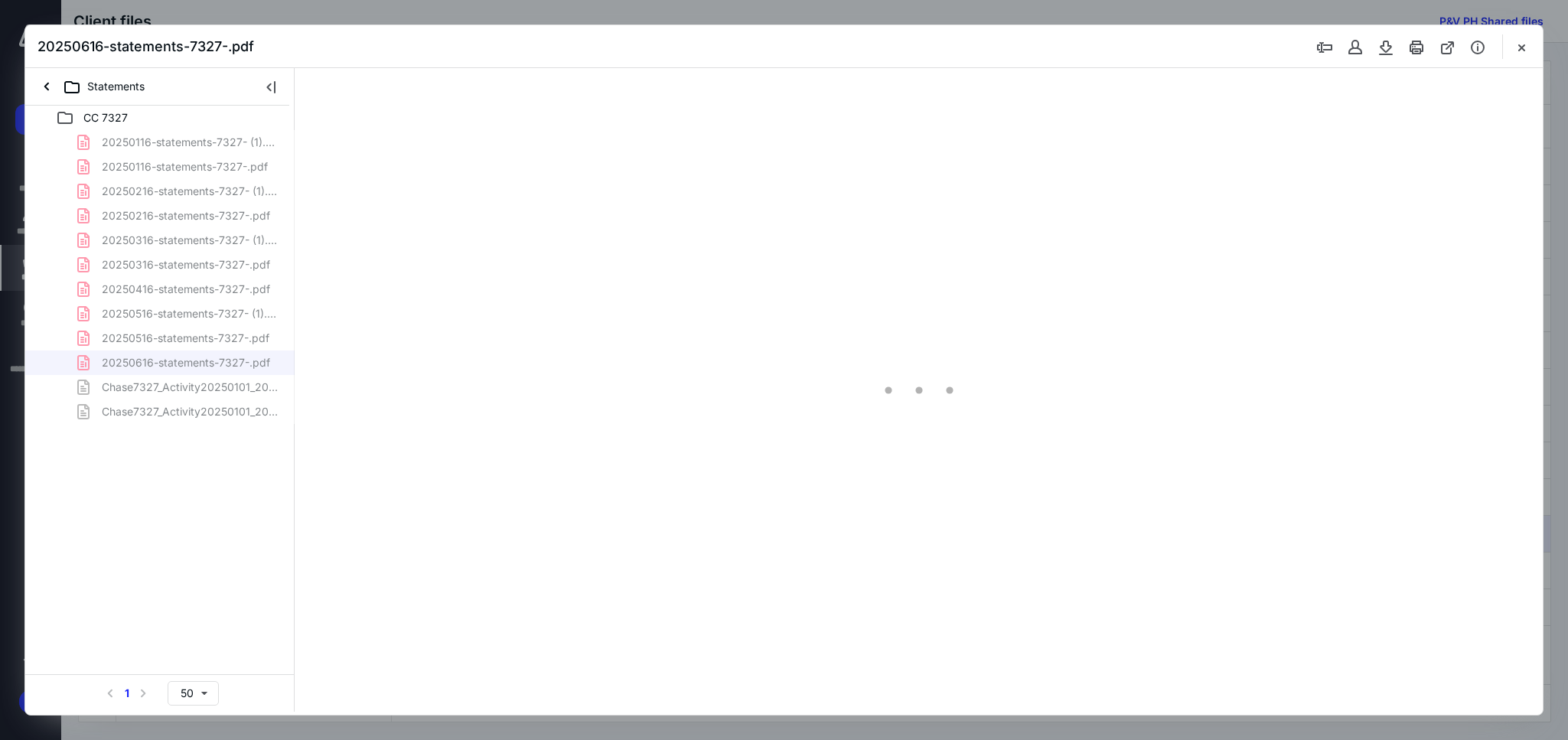 scroll, scrollTop: 0, scrollLeft: 0, axis: both 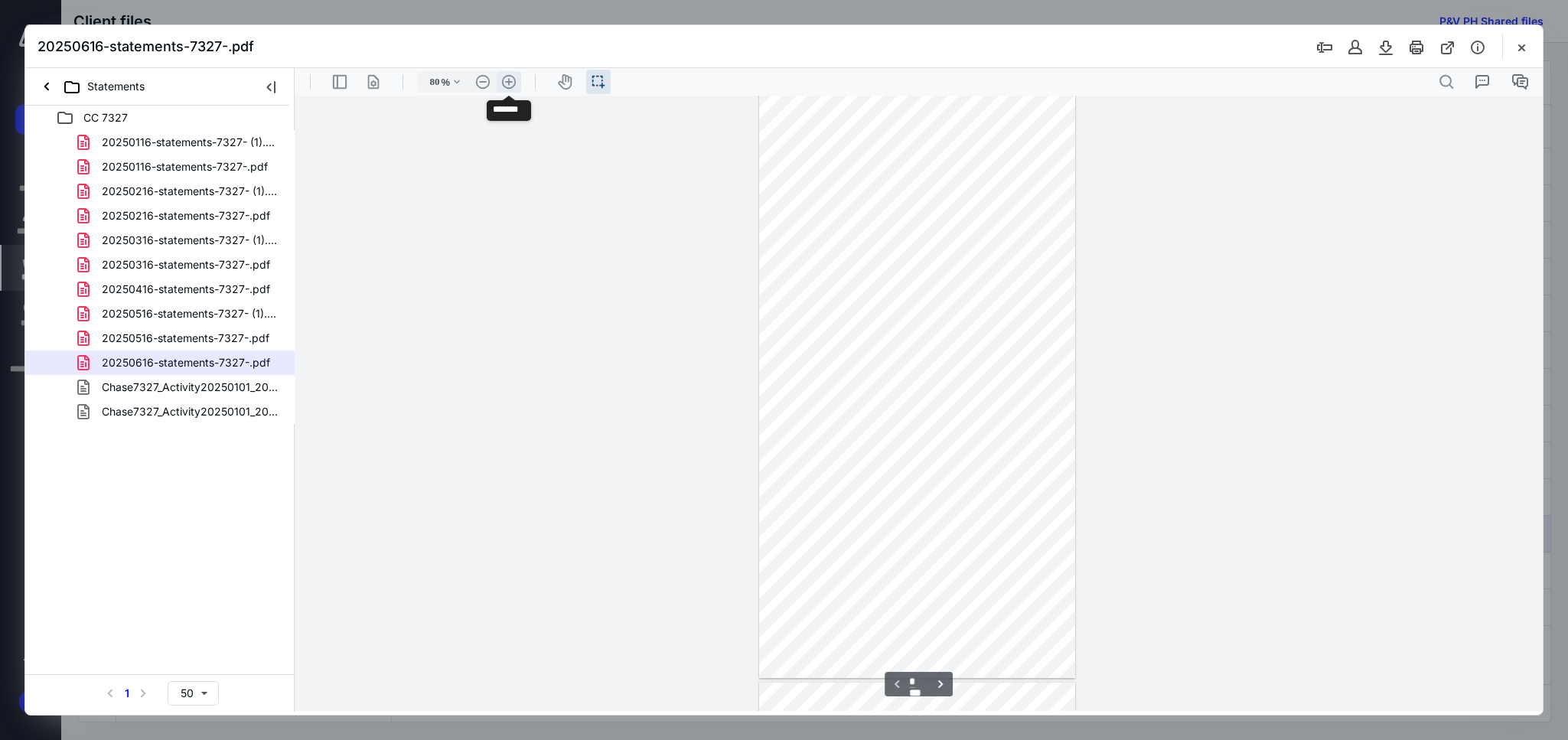 click on ".cls-1{fill:#abb0c4;} icon - header - zoom - in - line" at bounding box center (509, 82) 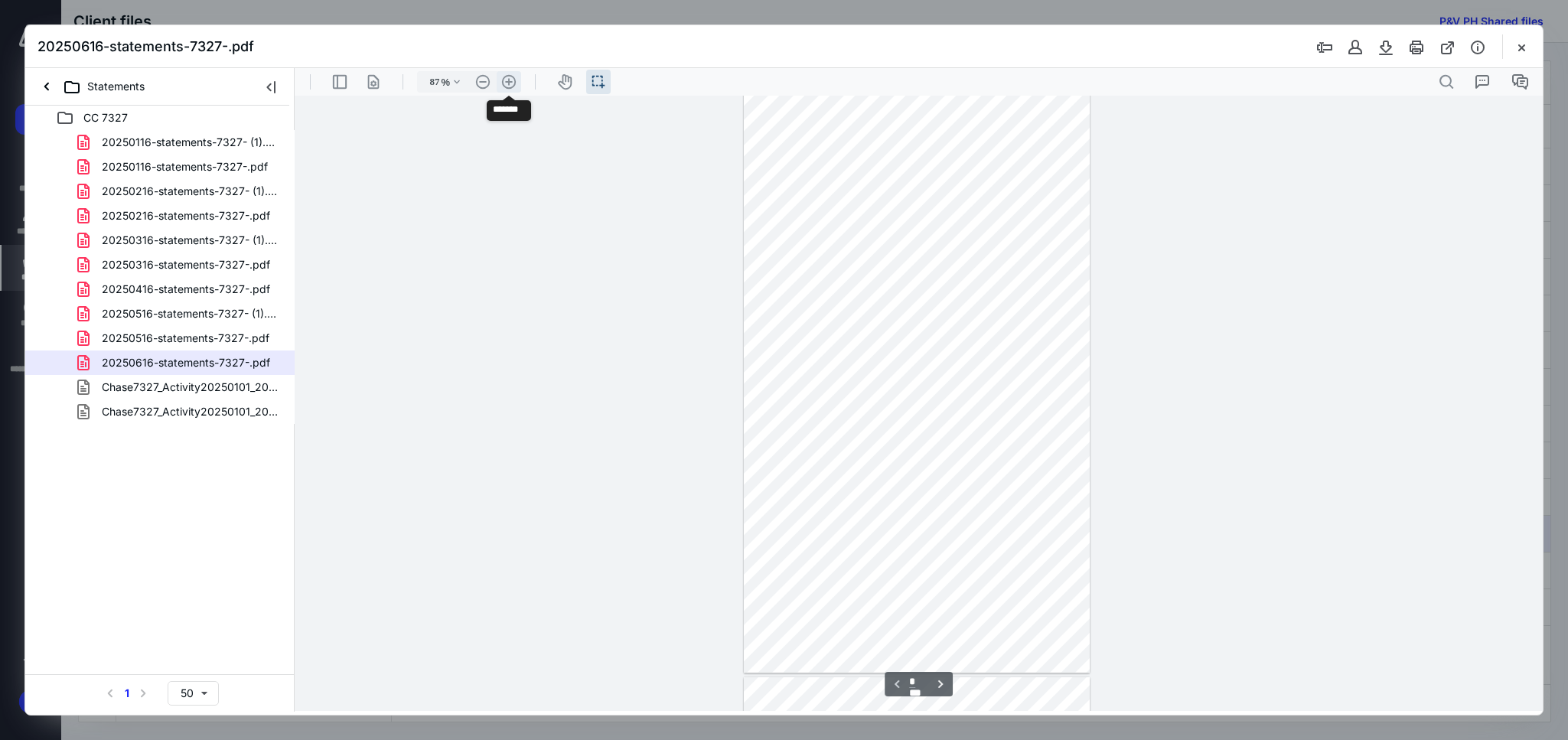 click on ".cls-1{fill:#abb0c4;} icon - header - zoom - in - line" at bounding box center (509, 82) 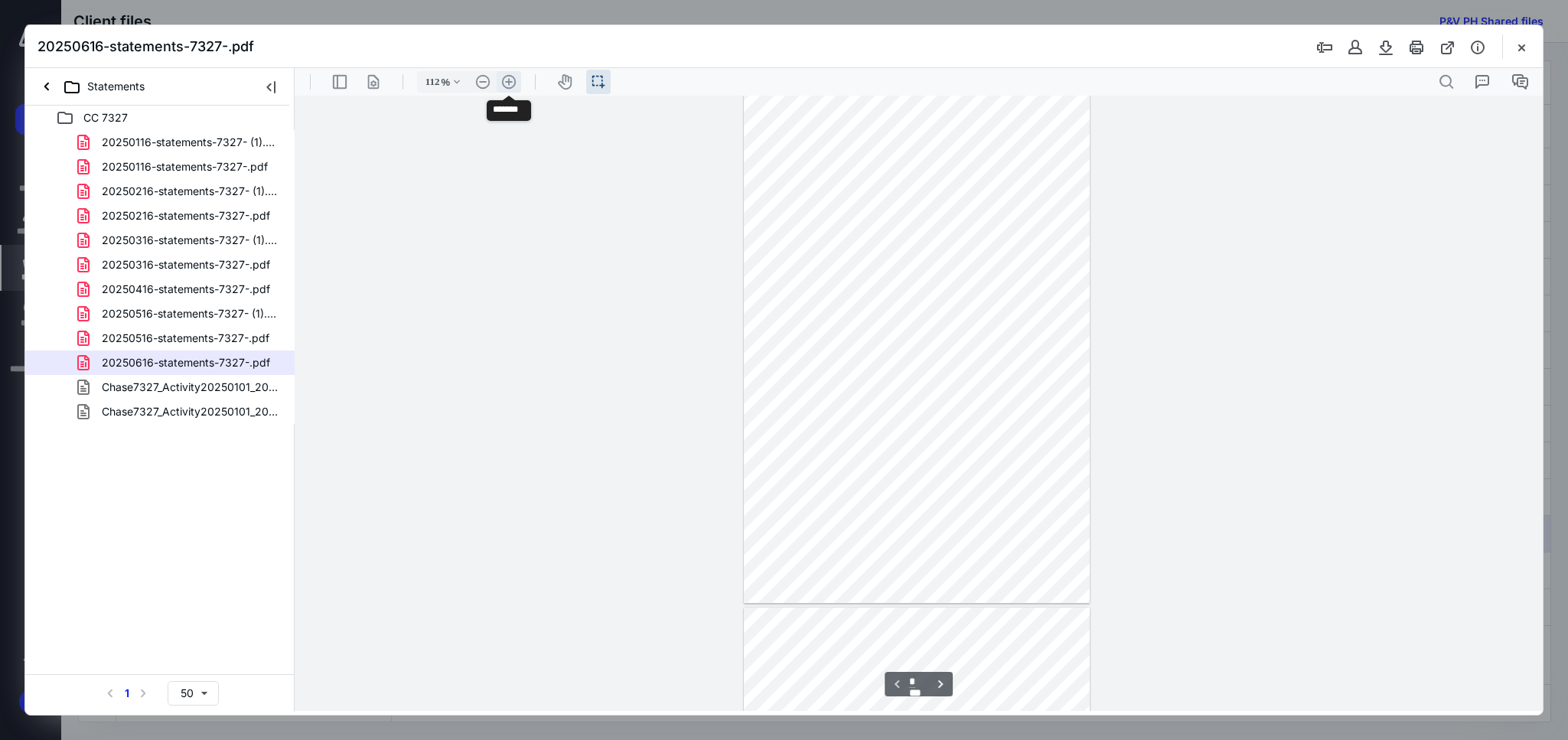 click on ".cls-1{fill:#abb0c4;} icon - header - zoom - in - line" at bounding box center [509, 82] 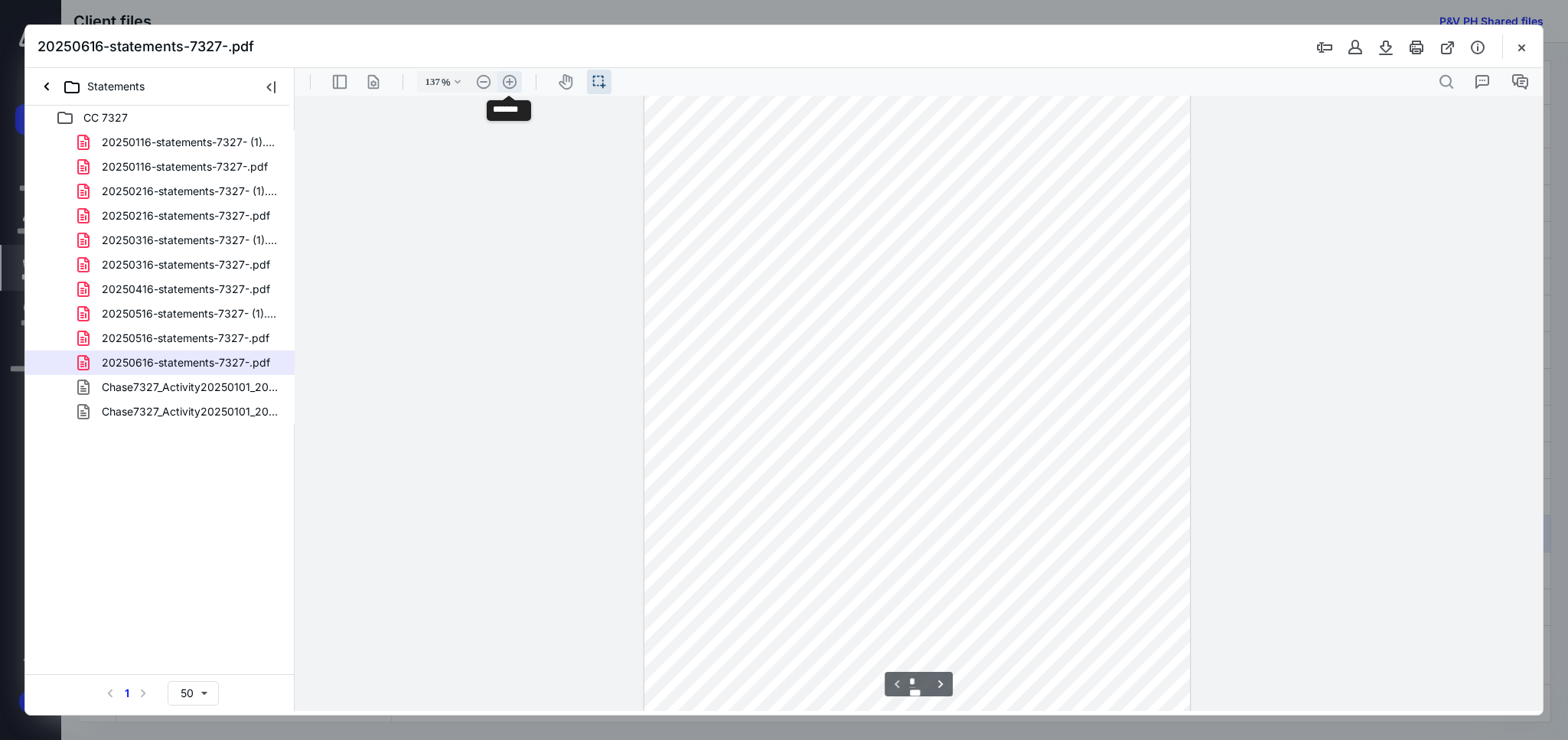 click on ".cls-1{fill:#abb0c4;} icon - header - zoom - in - line" at bounding box center [510, 82] 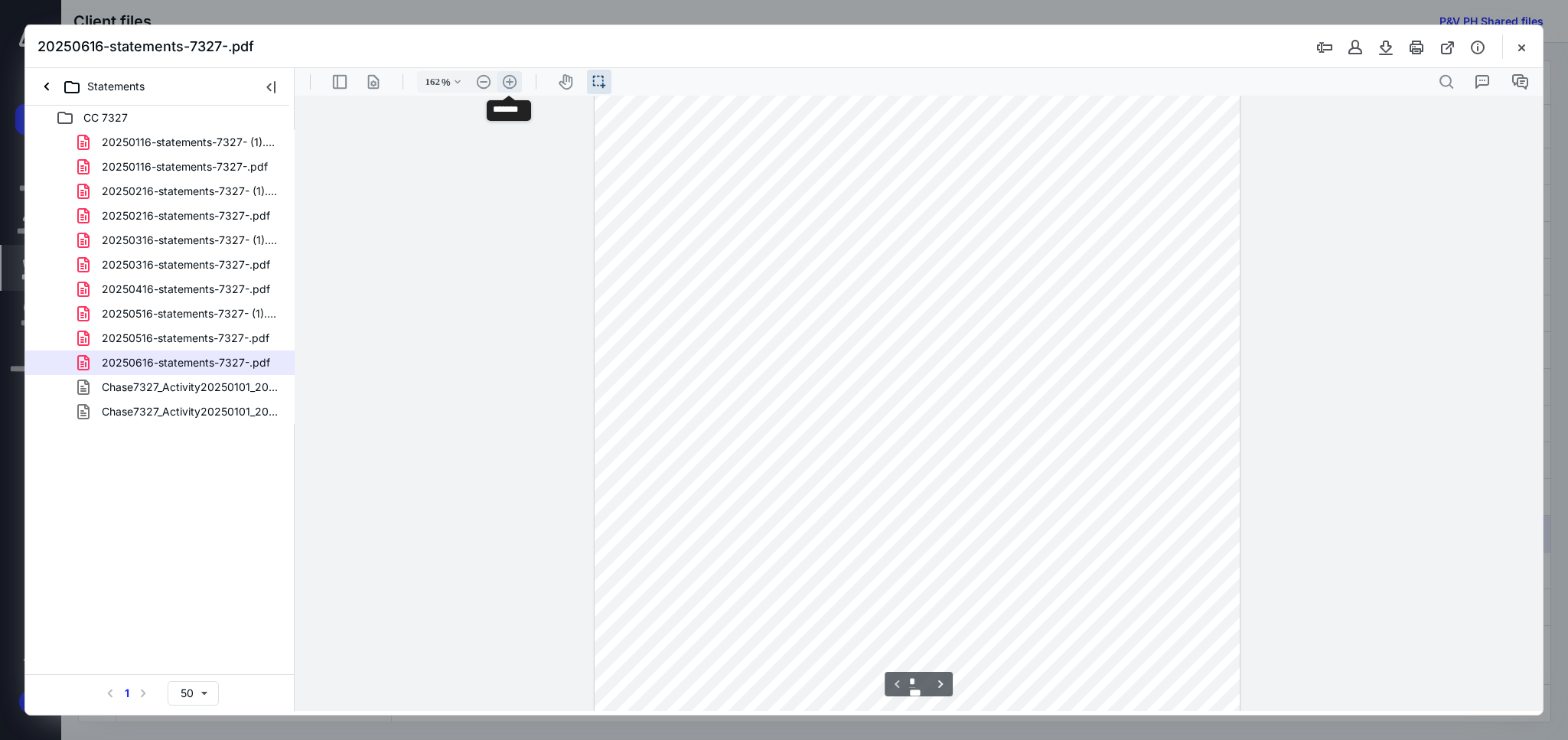 click on ".cls-1{fill:#abb0c4;} icon - header - zoom - in - line" at bounding box center [510, 82] 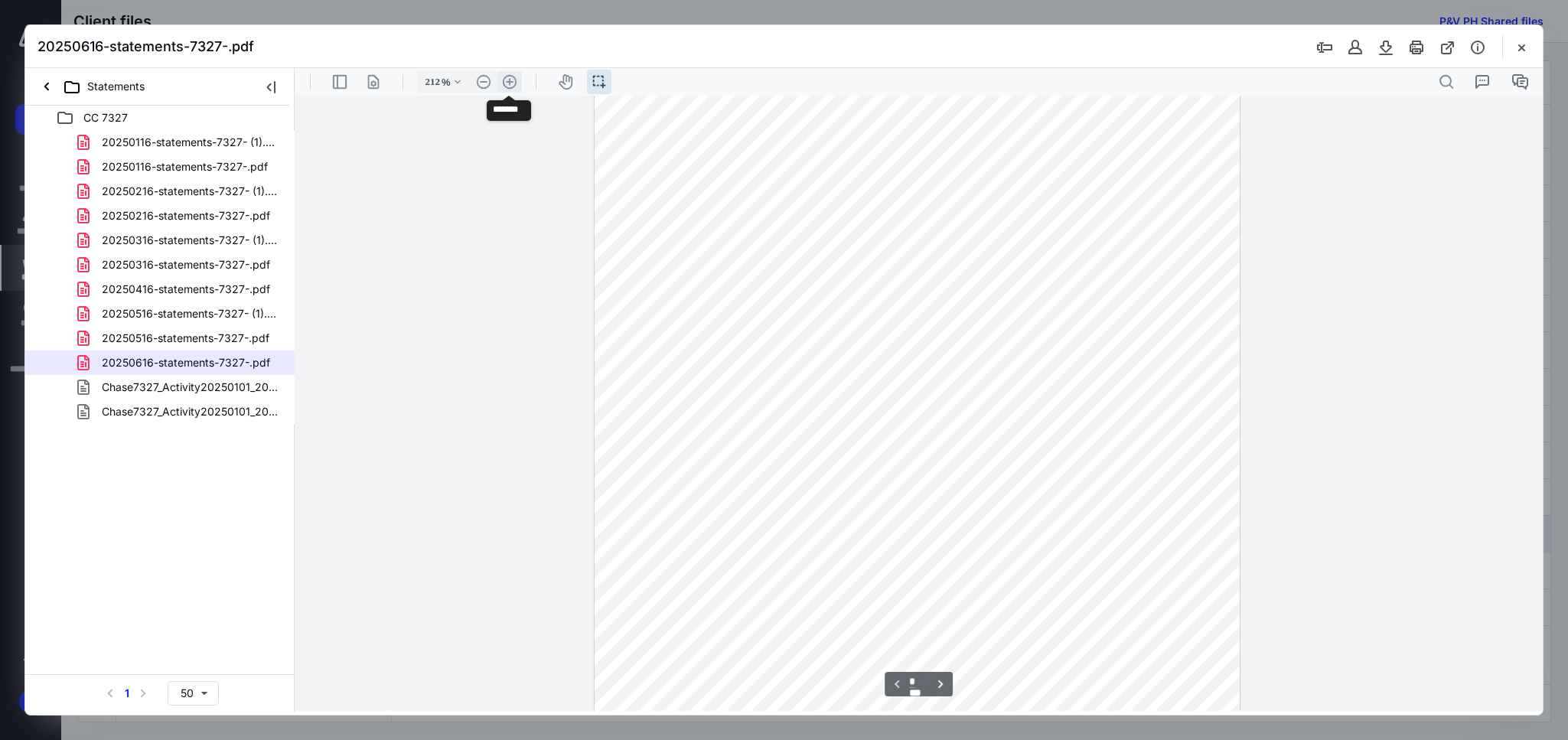 click on ".cls-1{fill:#abb0c4;} icon - header - zoom - in - line" at bounding box center [510, 82] 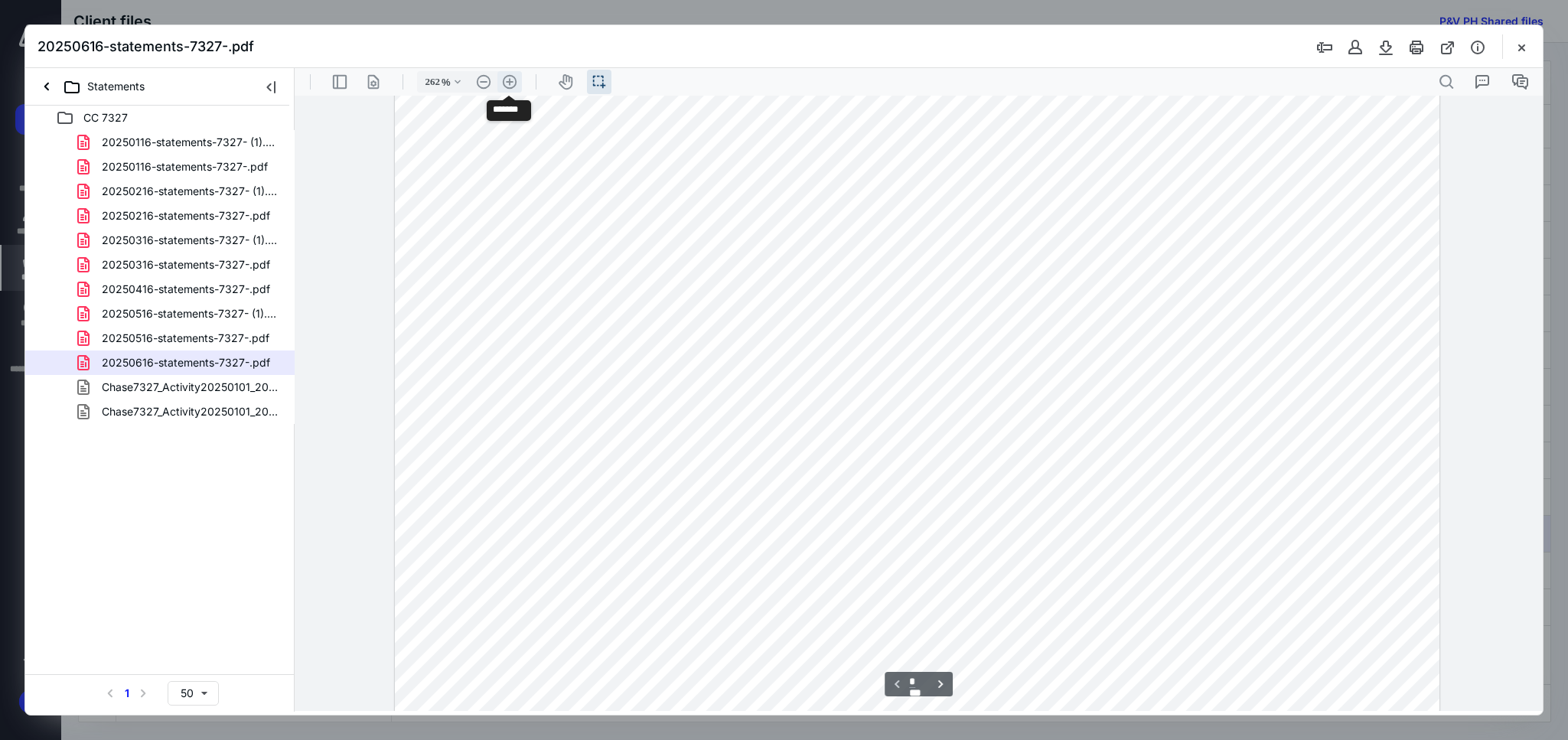 scroll, scrollTop: 776, scrollLeft: 0, axis: vertical 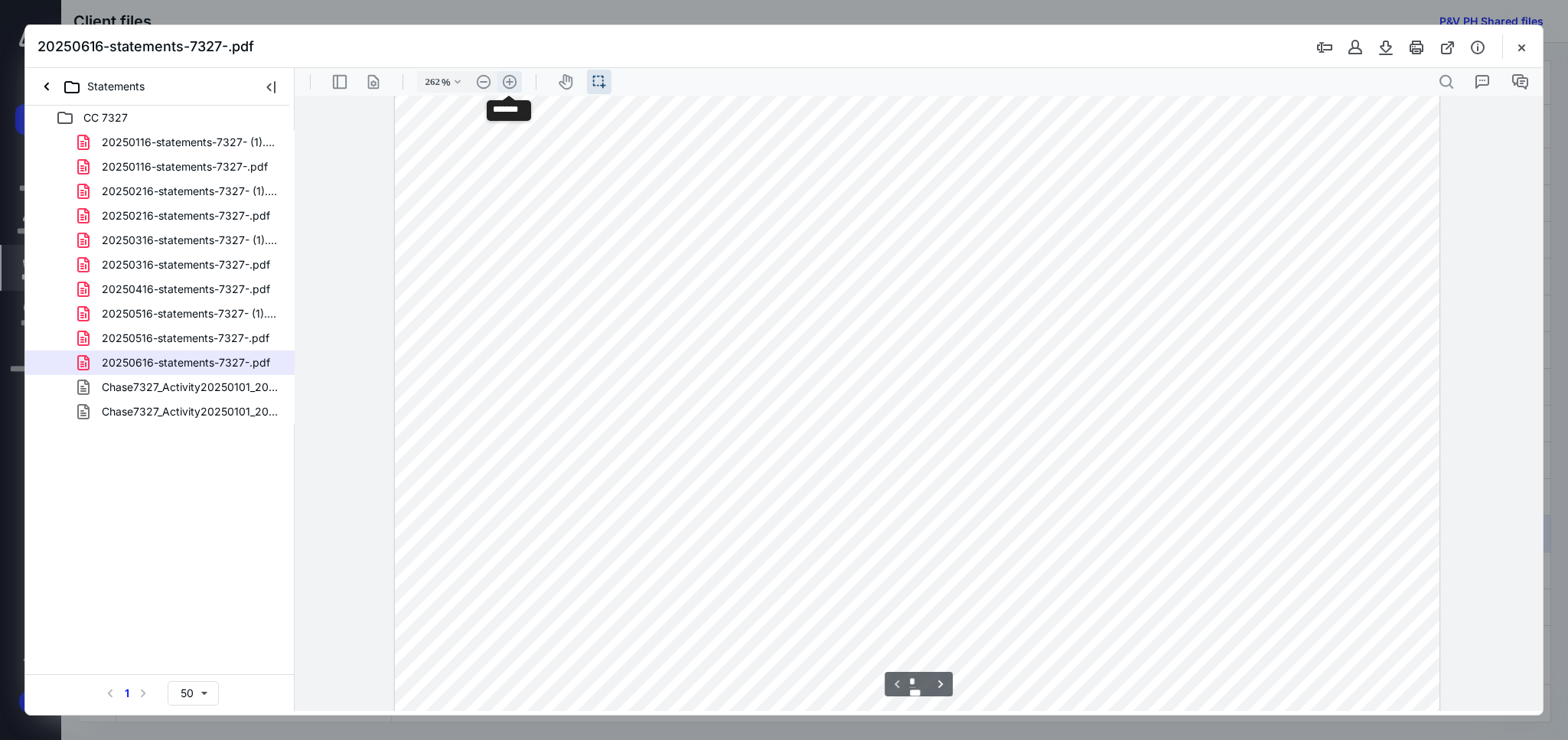 click on ".cls-1{fill:#abb0c4;} icon - header - zoom - in - line" at bounding box center [510, 82] 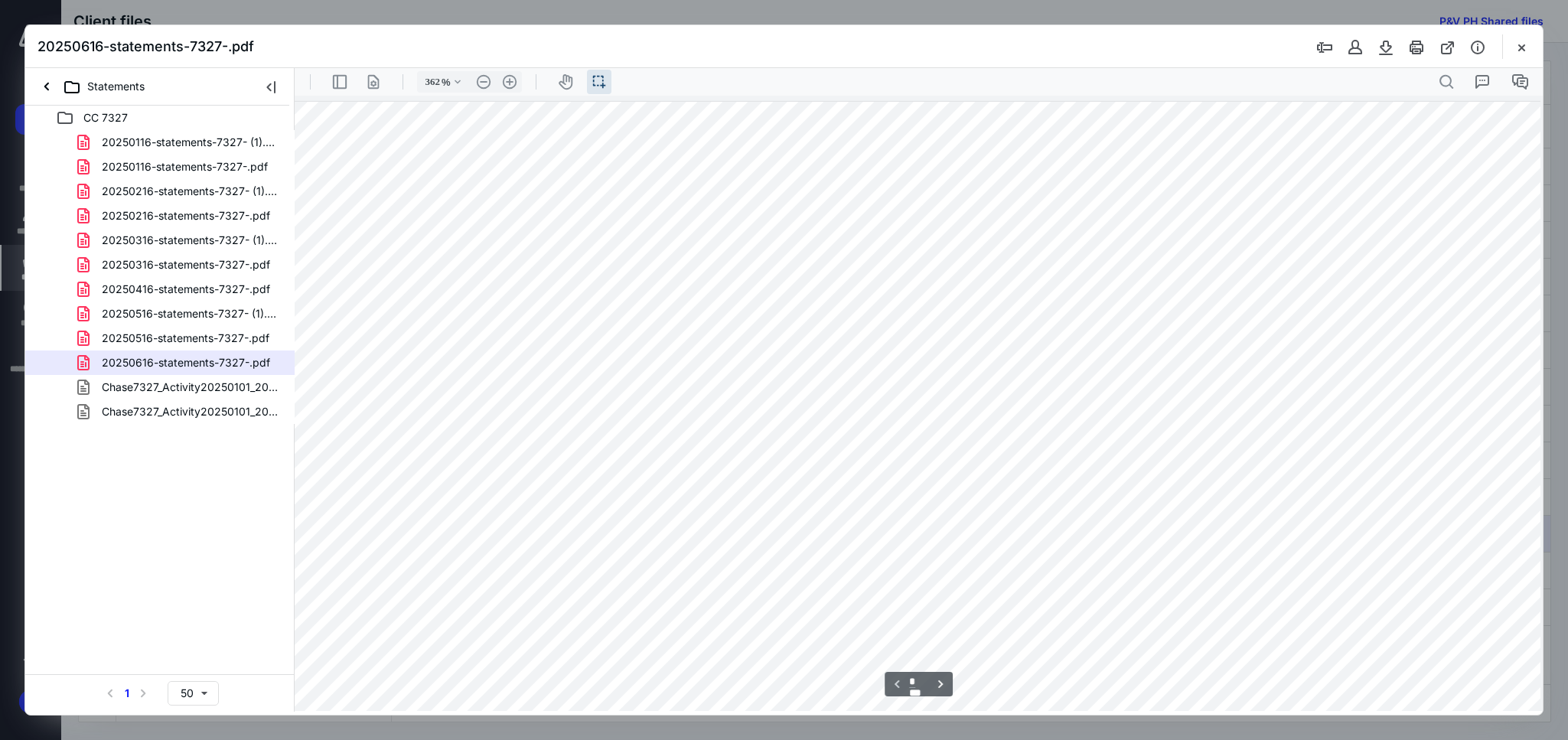 scroll, scrollTop: 0, scrollLeft: 113, axis: horizontal 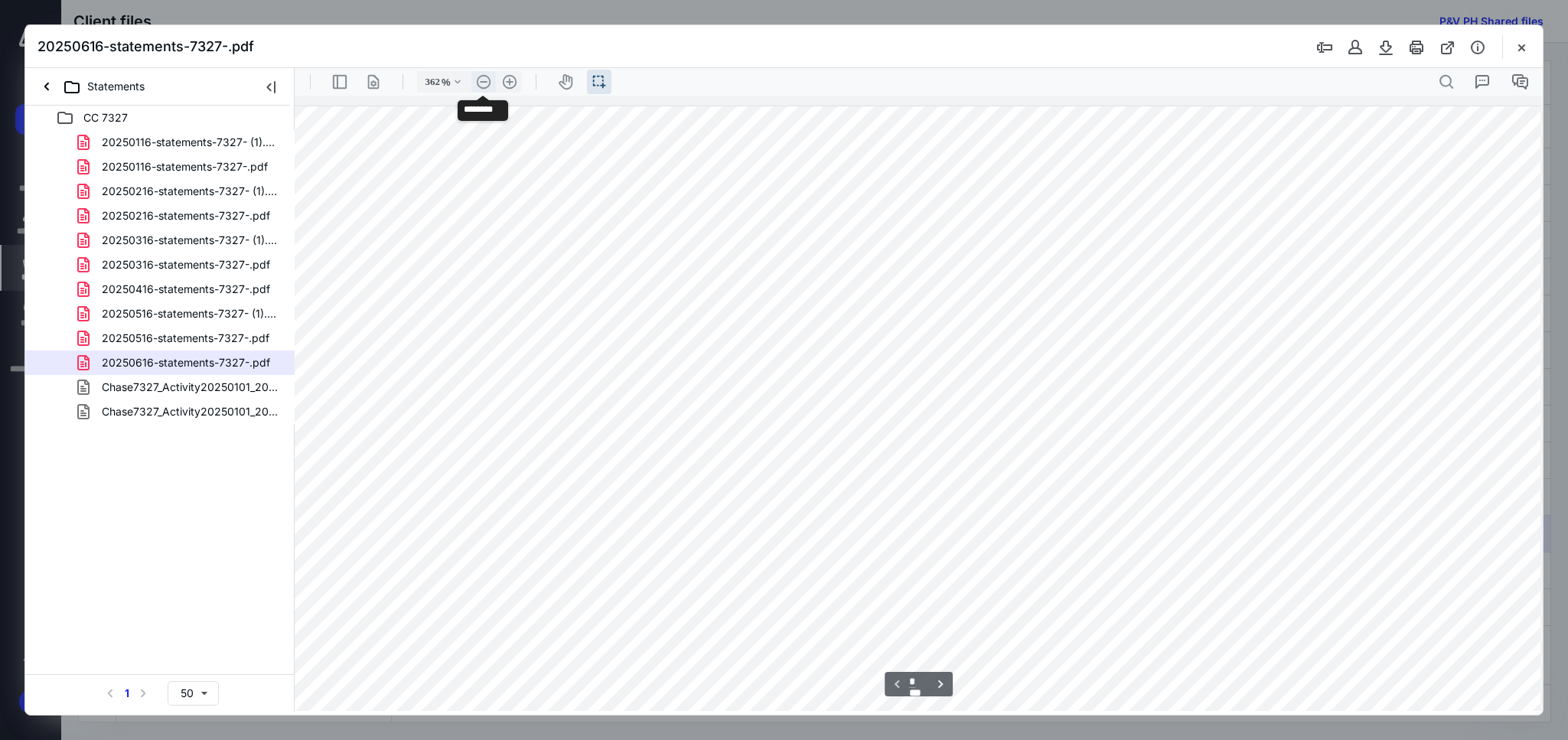click on ".cls-1{fill:#abb0c4;} icon - header - zoom - out - line" at bounding box center (484, 82) 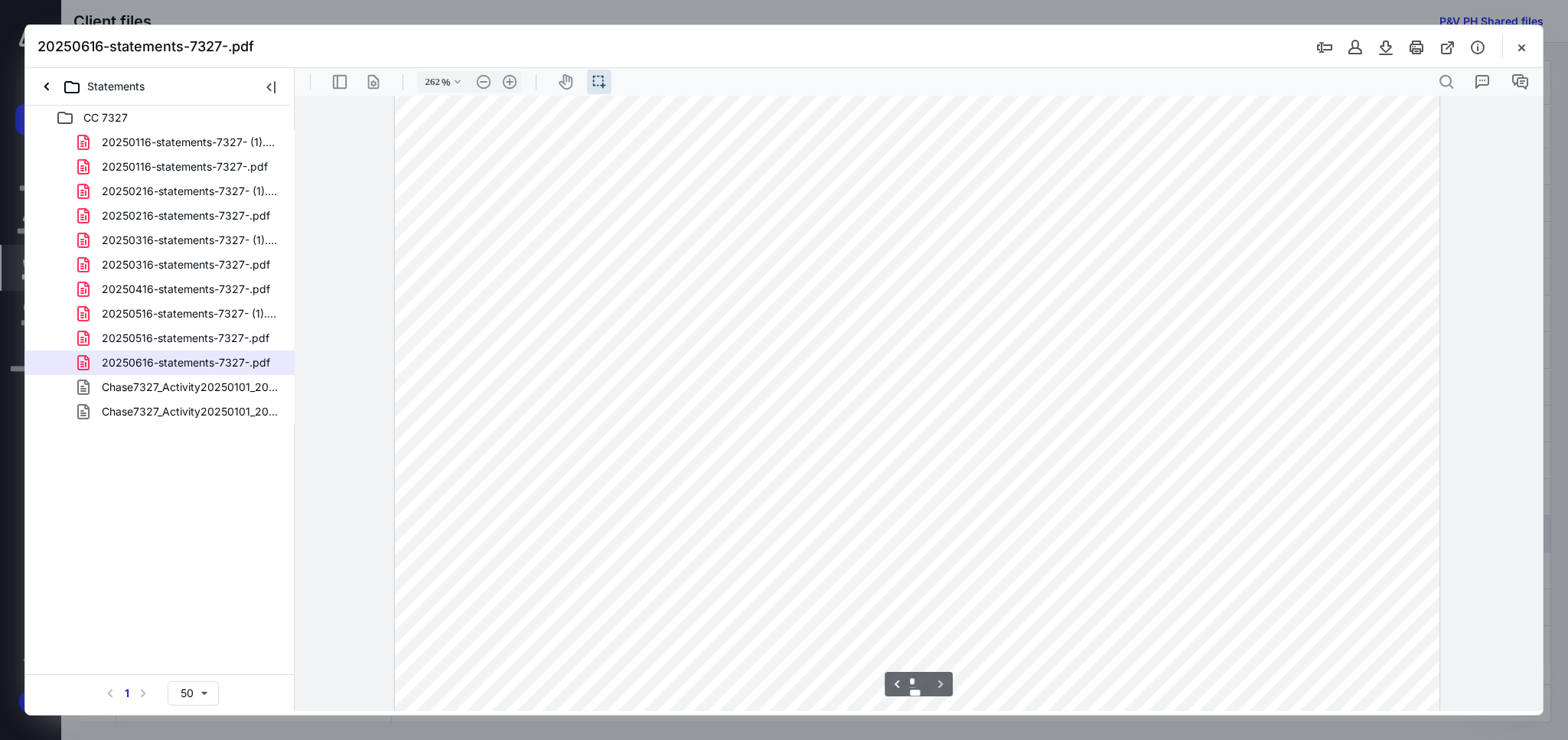 scroll, scrollTop: 7517, scrollLeft: 0, axis: vertical 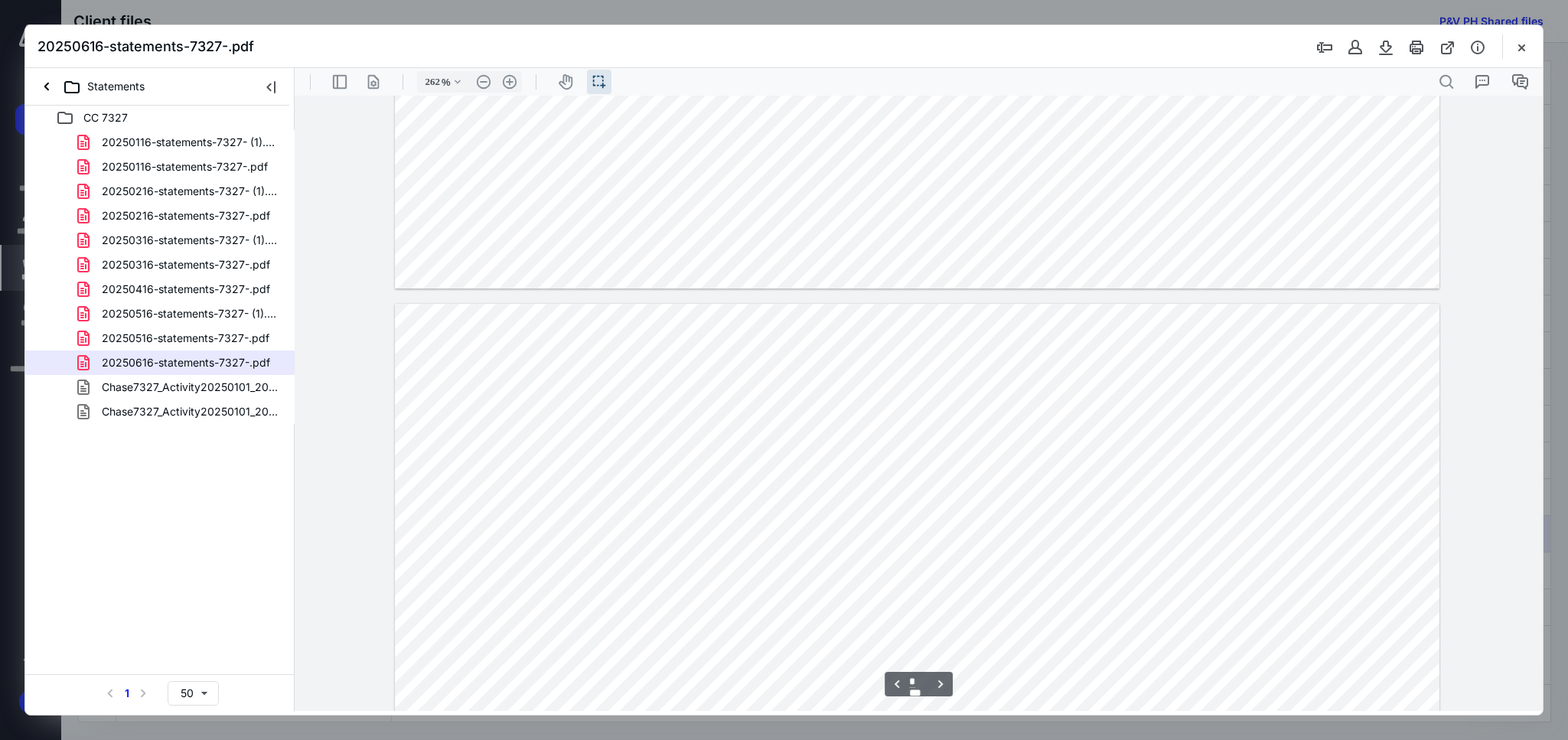type on "*" 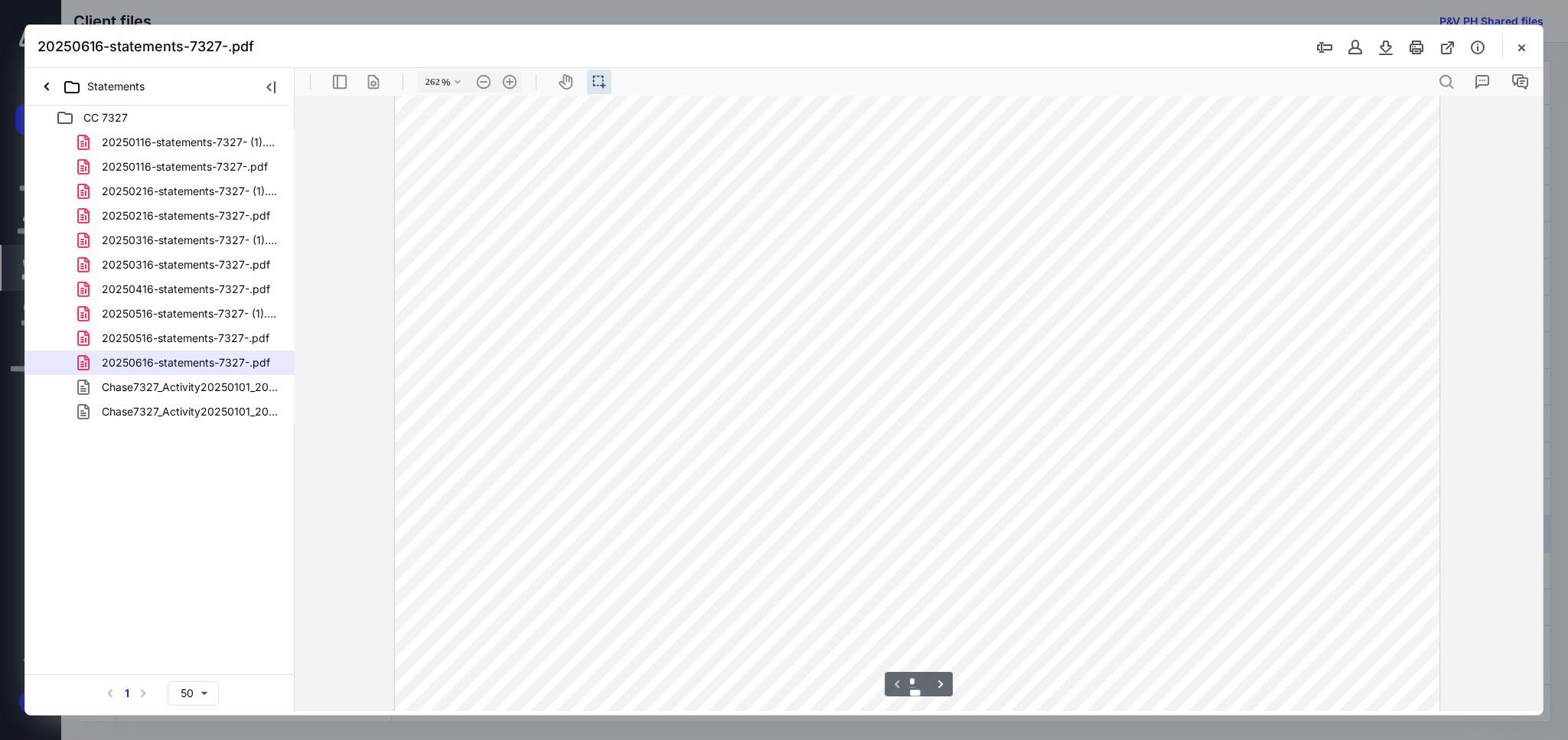 scroll, scrollTop: 370, scrollLeft: 0, axis: vertical 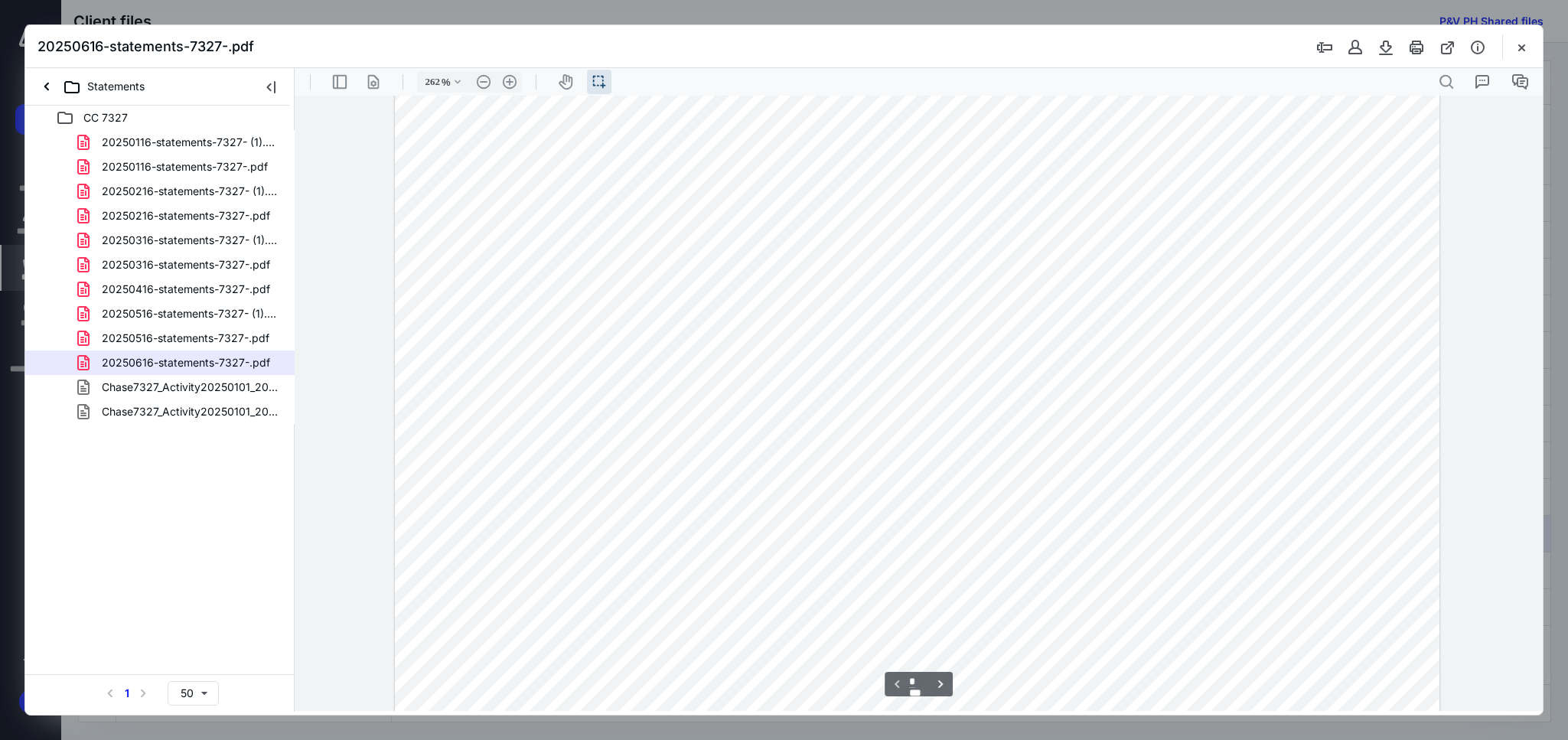 type 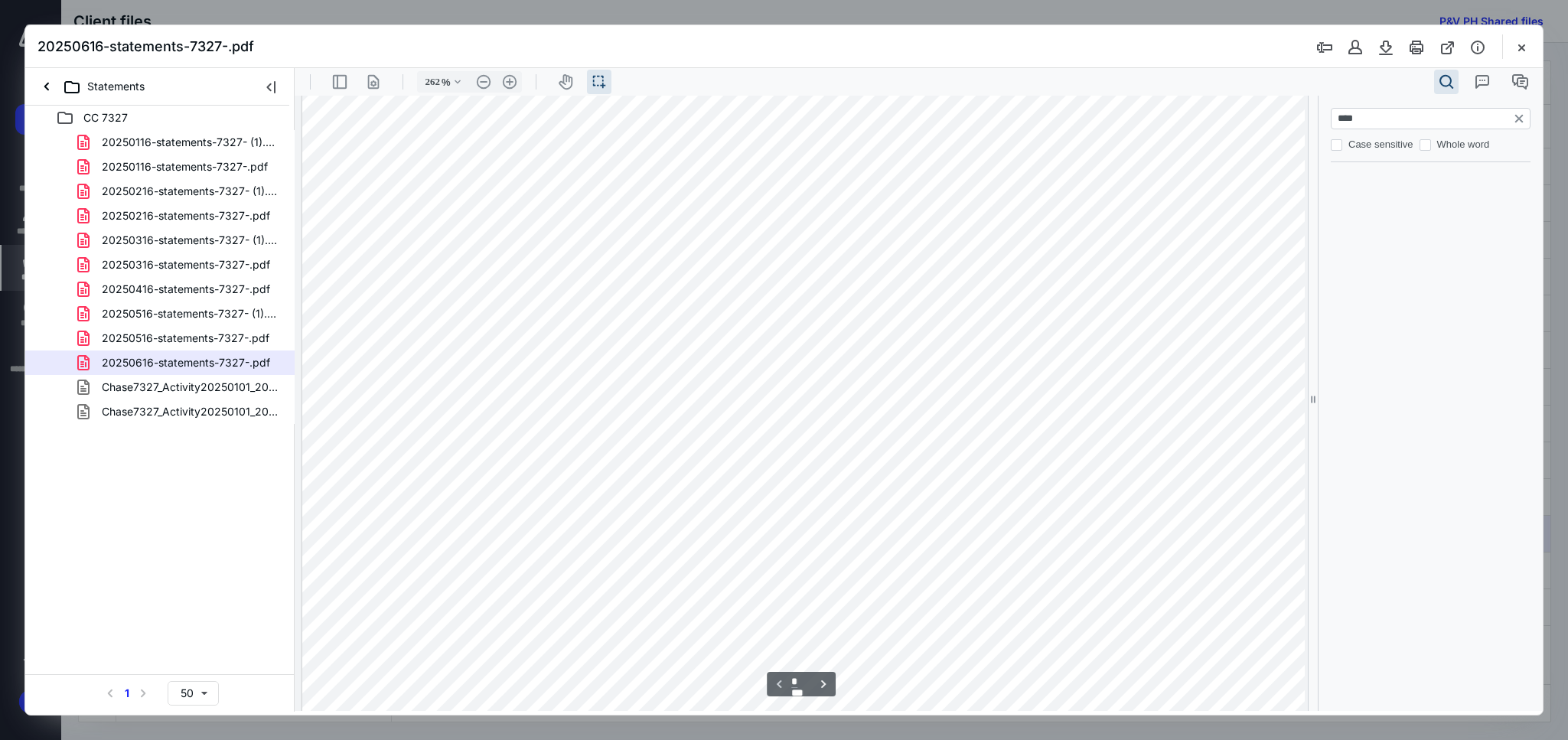 scroll, scrollTop: 1213, scrollLeft: 0, axis: vertical 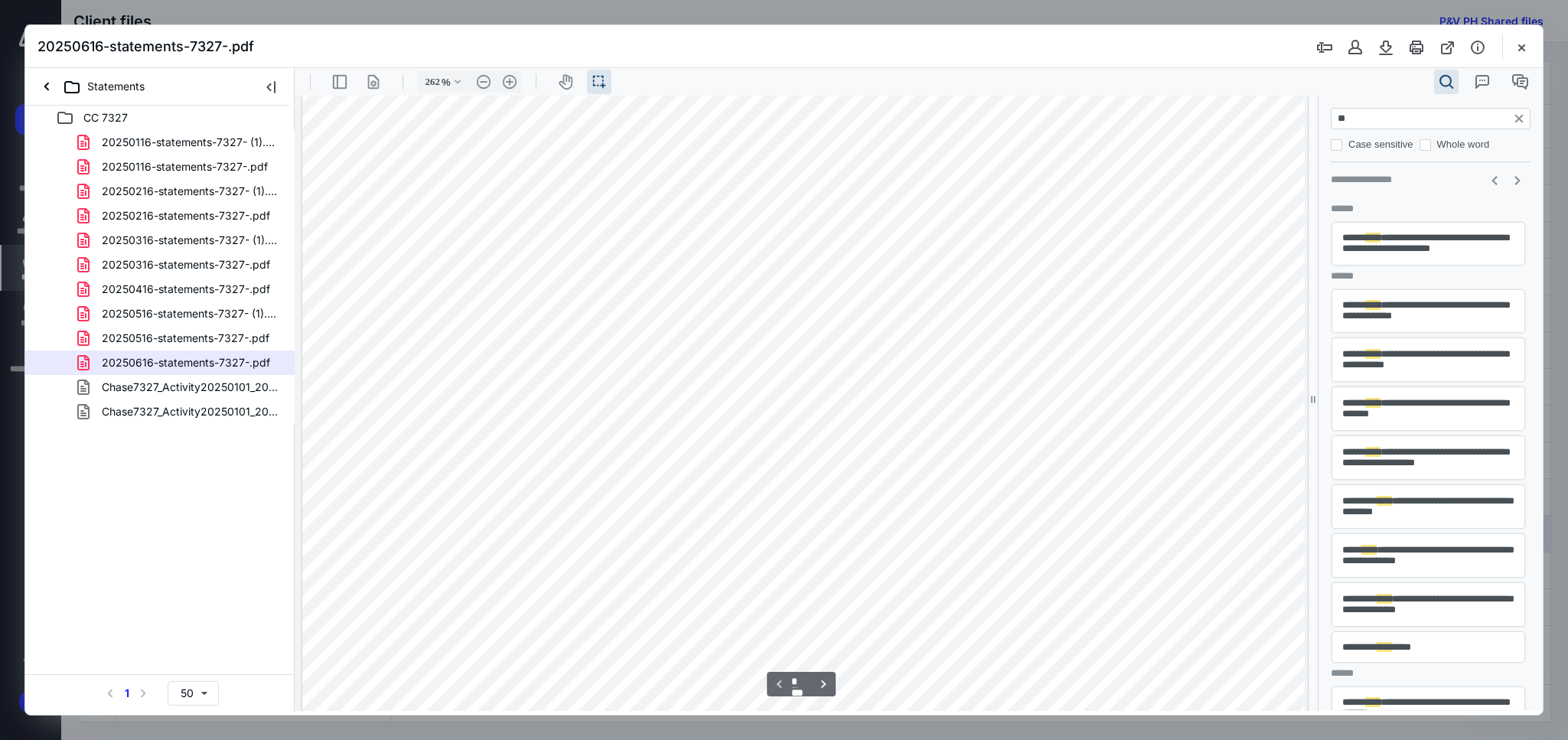 type on "*" 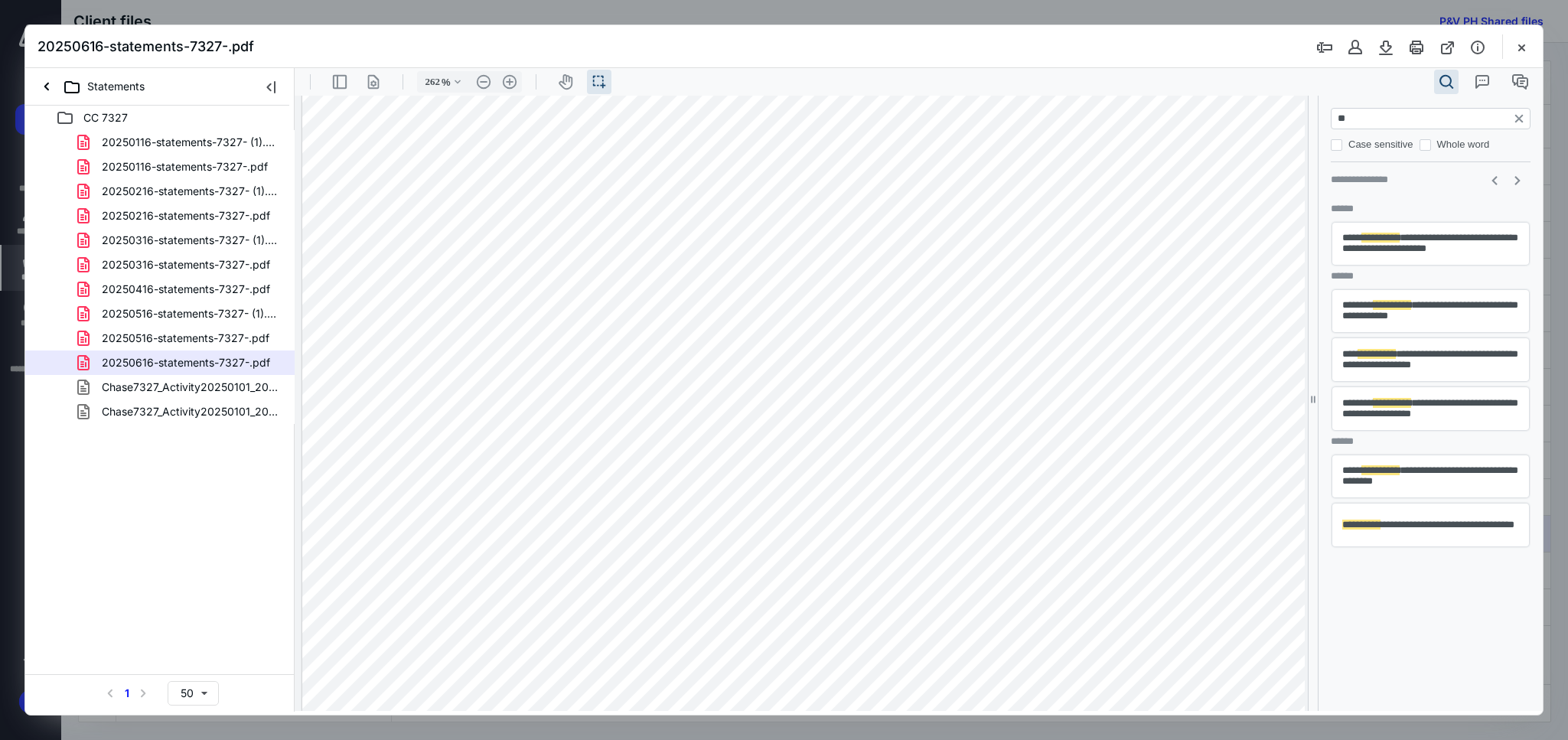 type on "*" 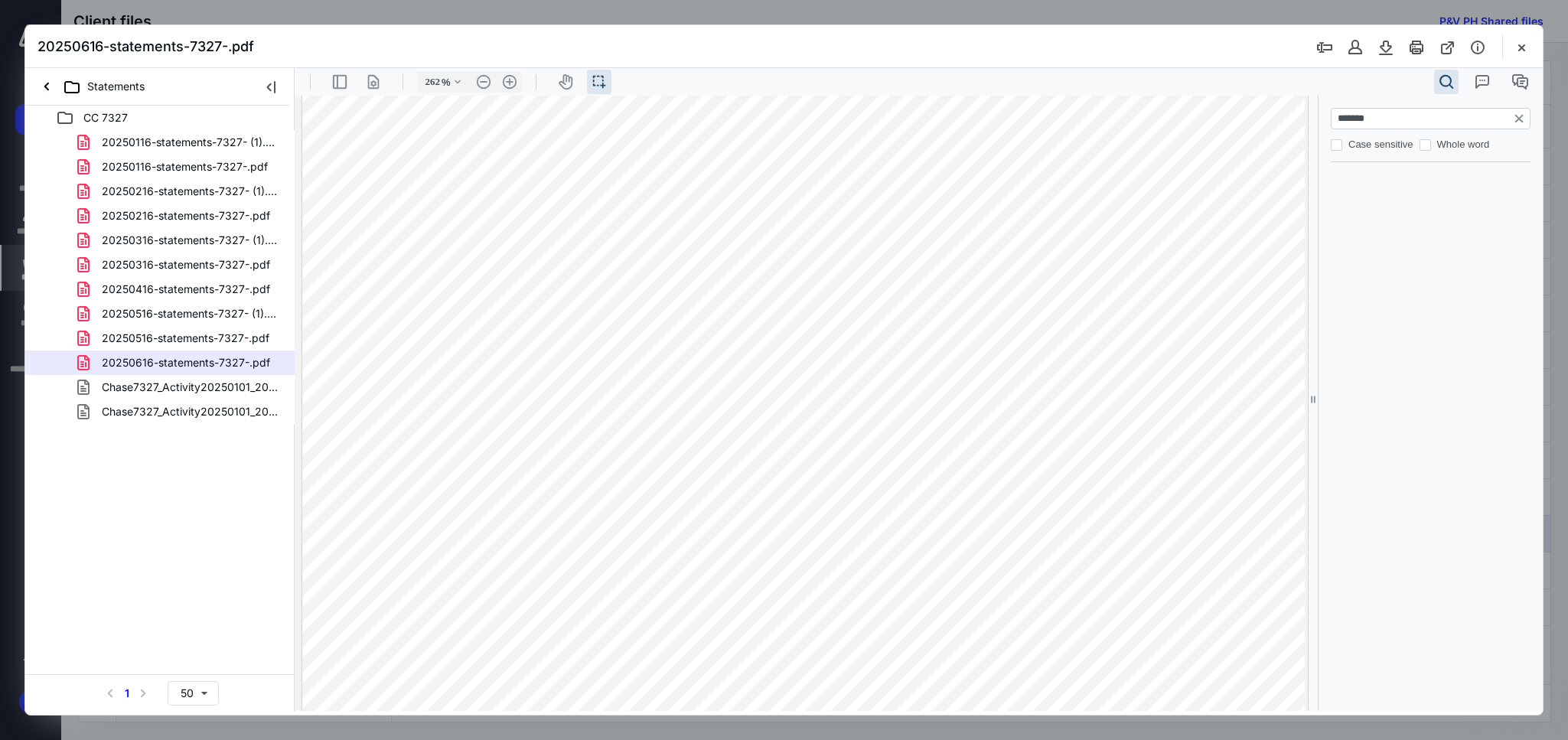 scroll, scrollTop: 116, scrollLeft: 0, axis: vertical 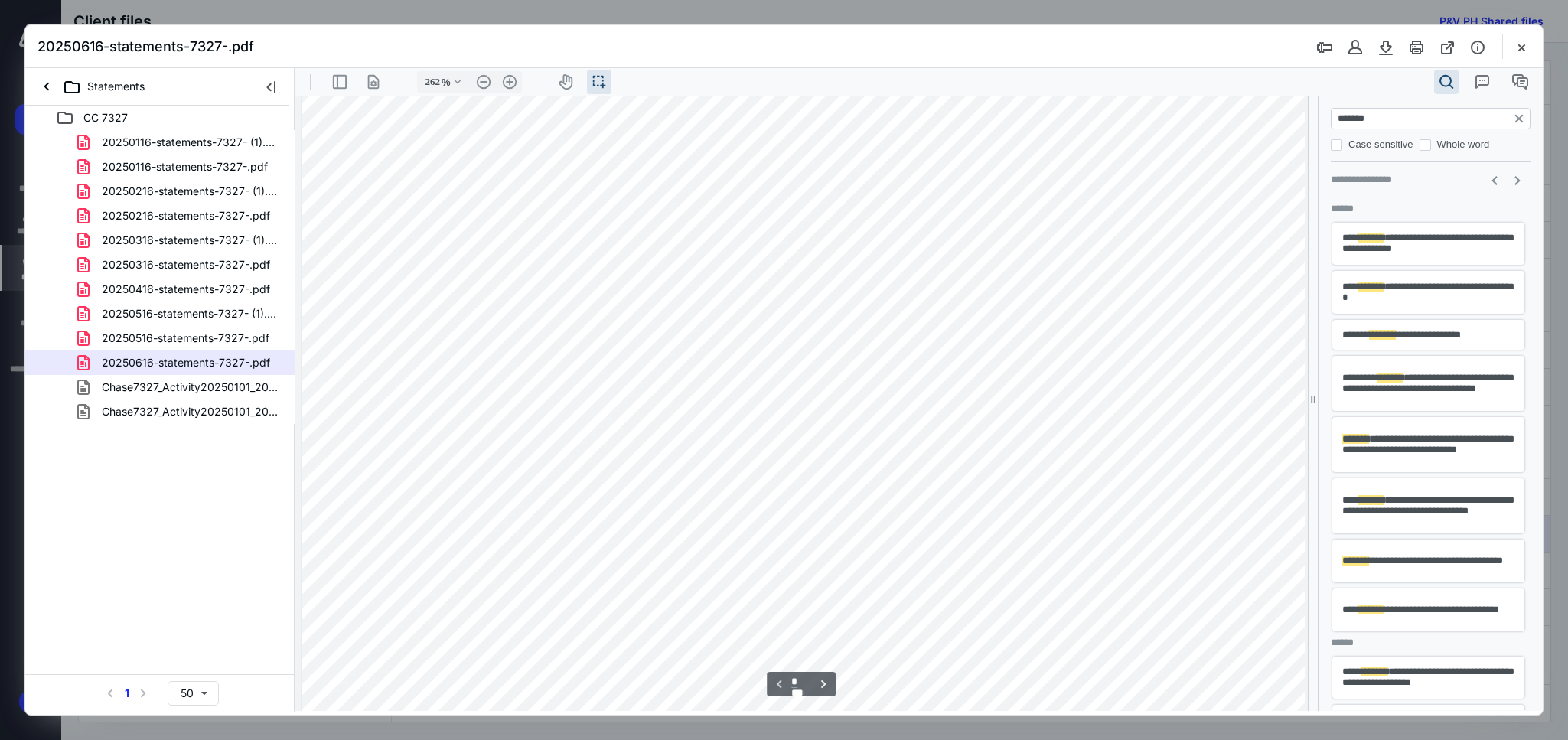type on "*******" 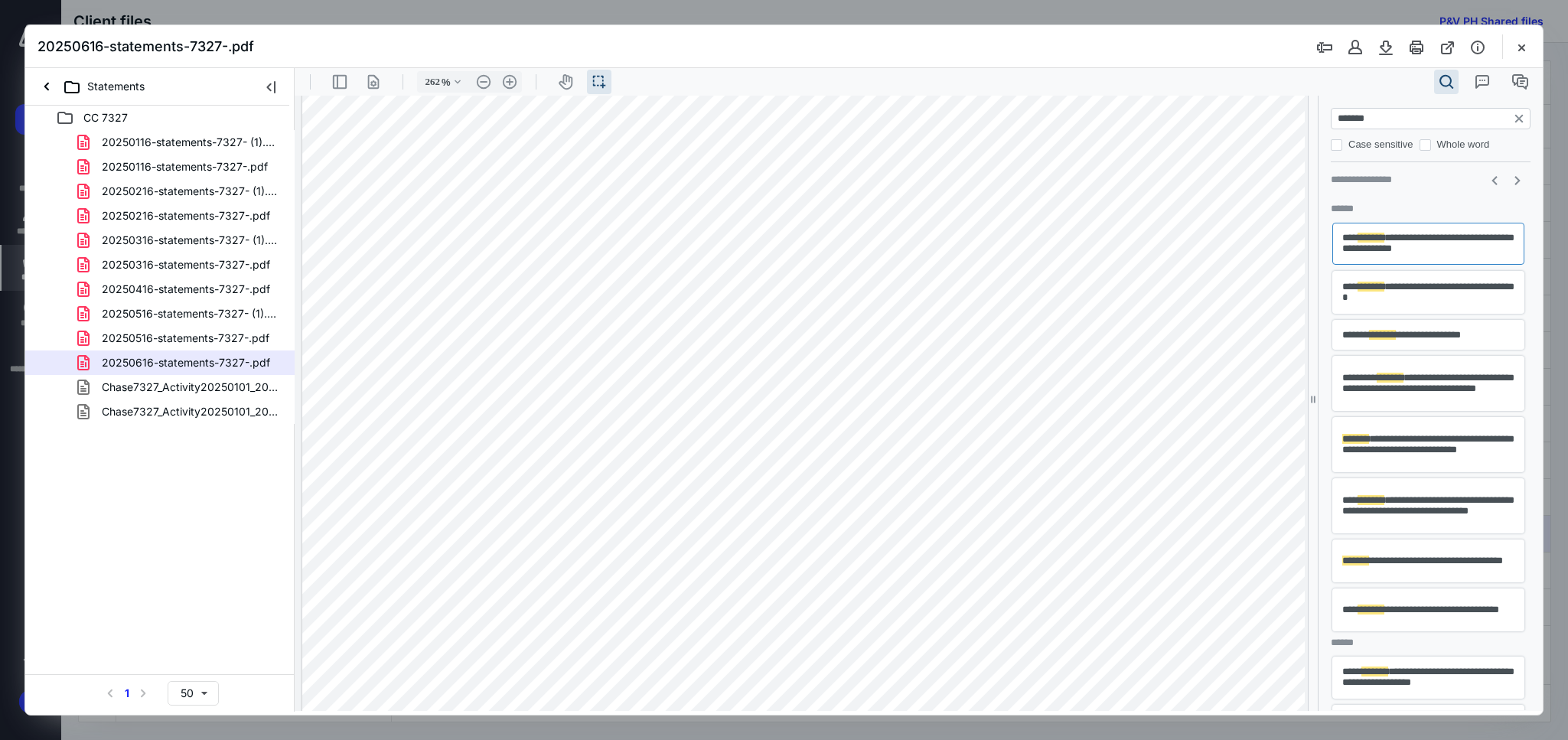 click on "**********" at bounding box center (1428, 292) 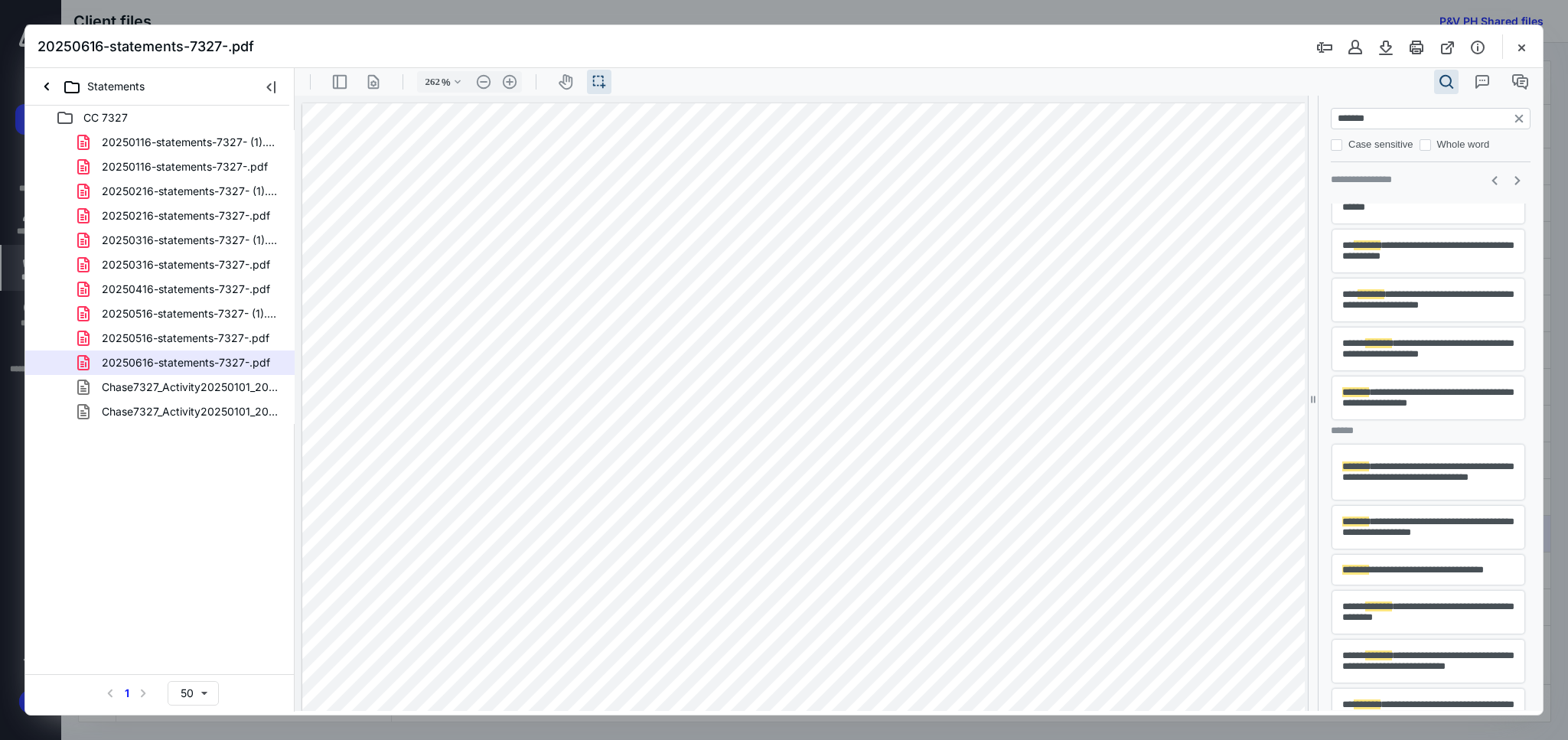 scroll, scrollTop: 1322, scrollLeft: 0, axis: vertical 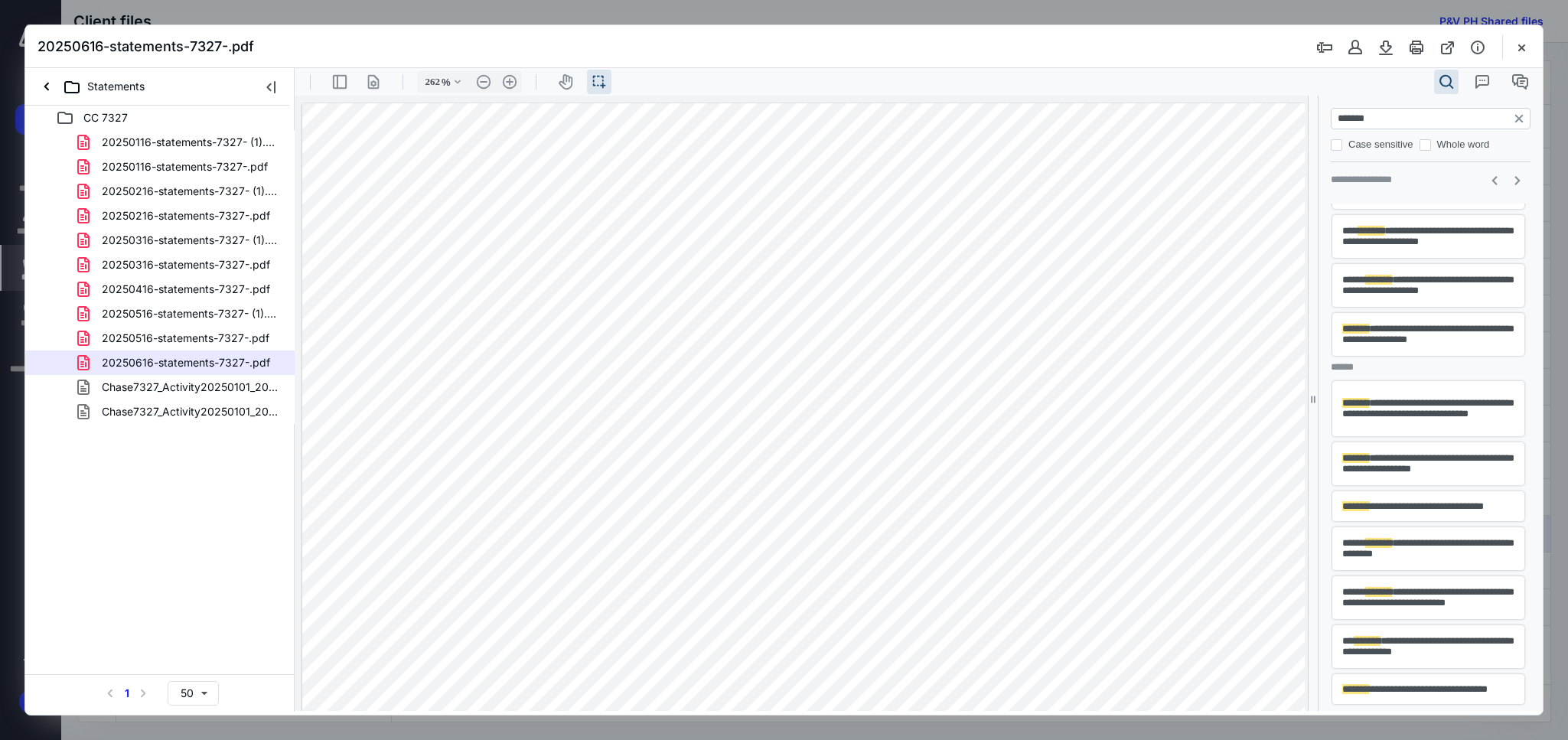 click at bounding box center [825, 1112] 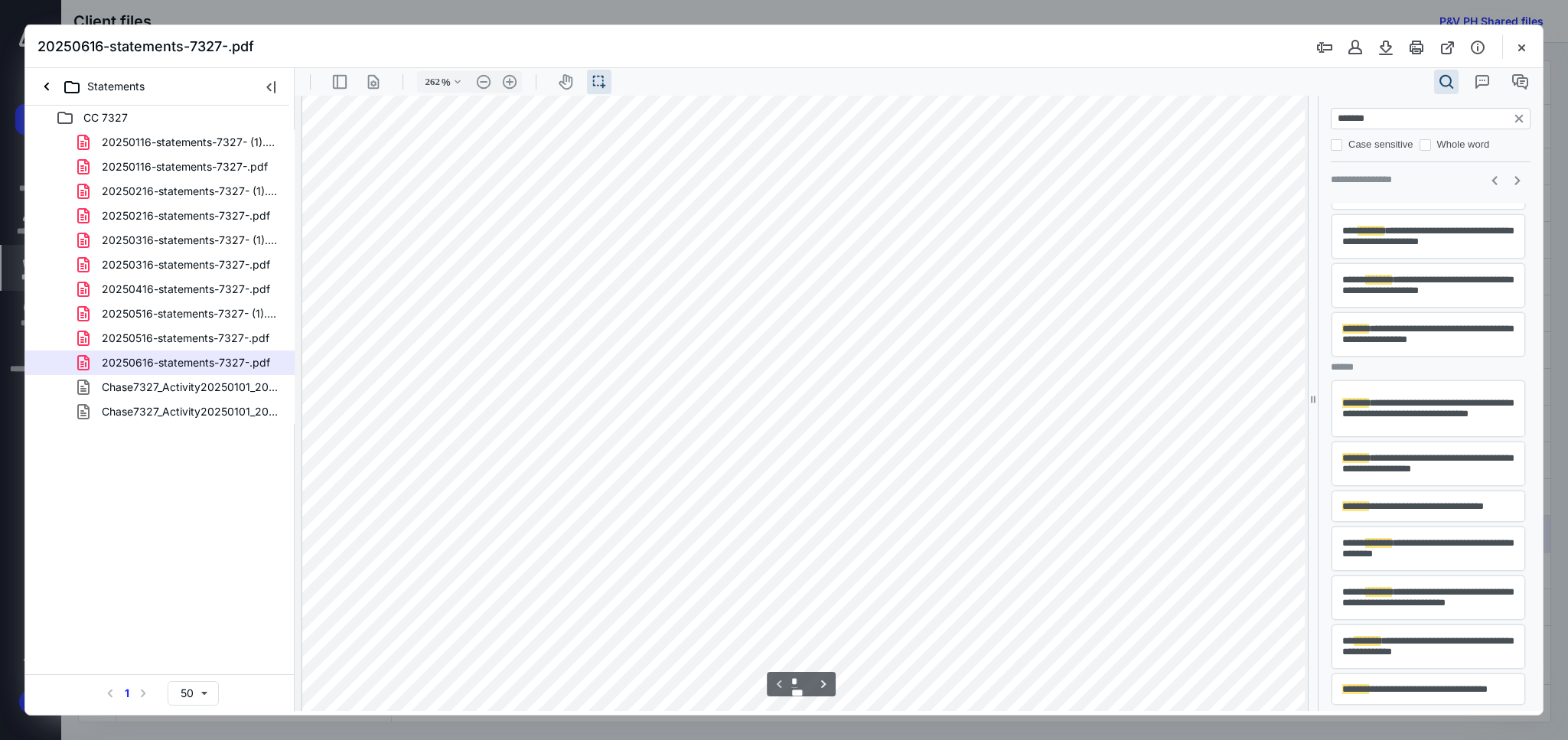 scroll, scrollTop: 569, scrollLeft: 0, axis: vertical 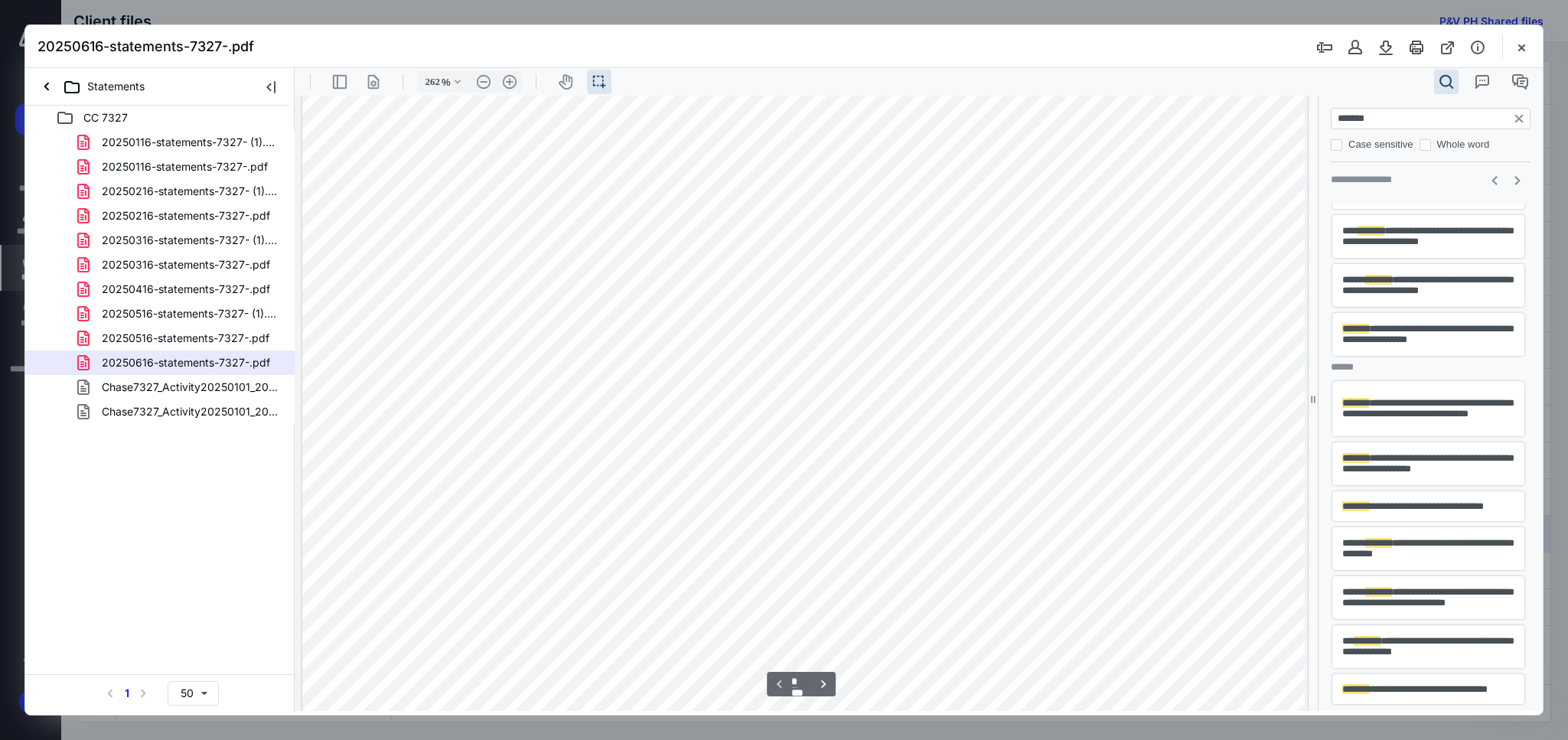 click at bounding box center [825, 543] 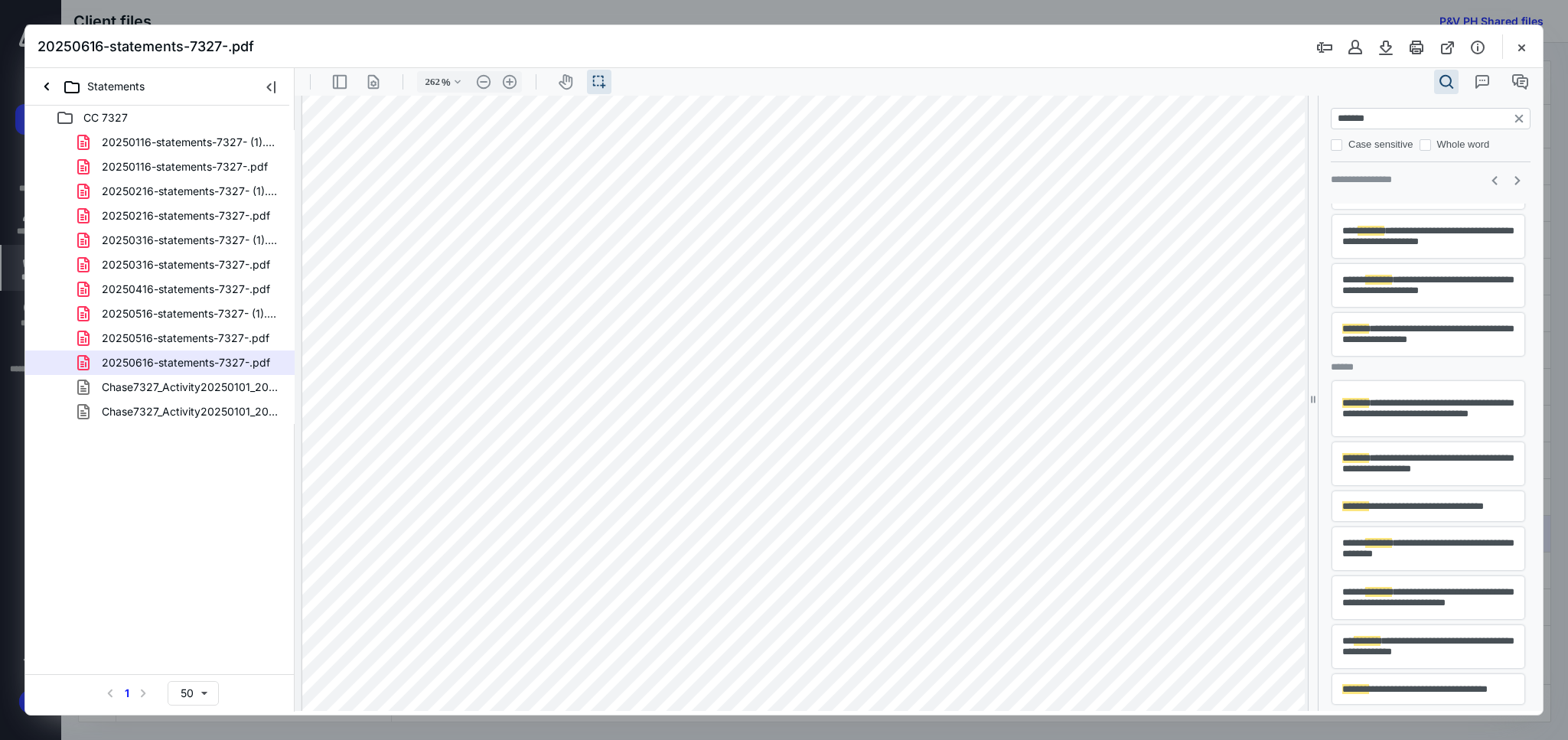 scroll, scrollTop: 0, scrollLeft: 0, axis: both 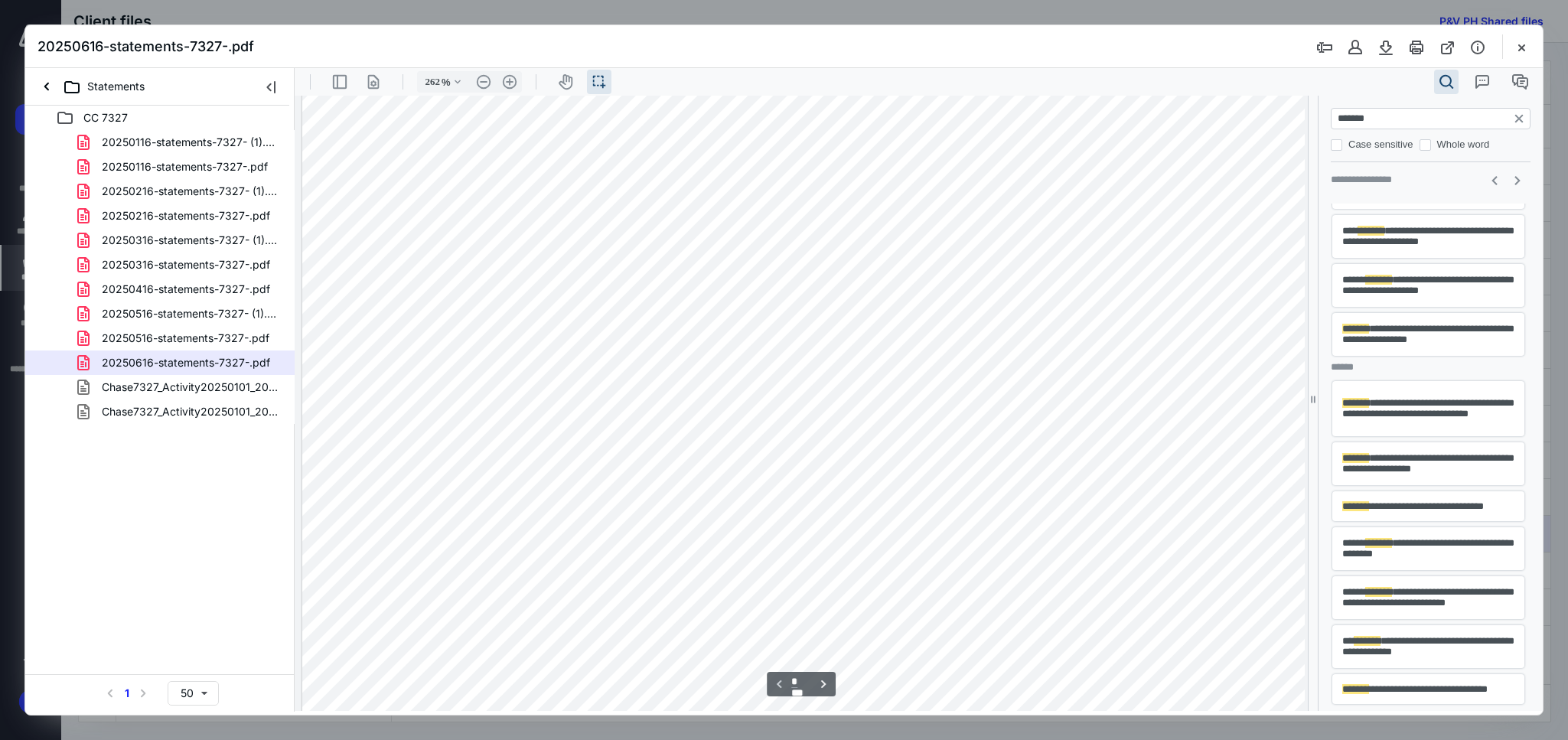 type on "*" 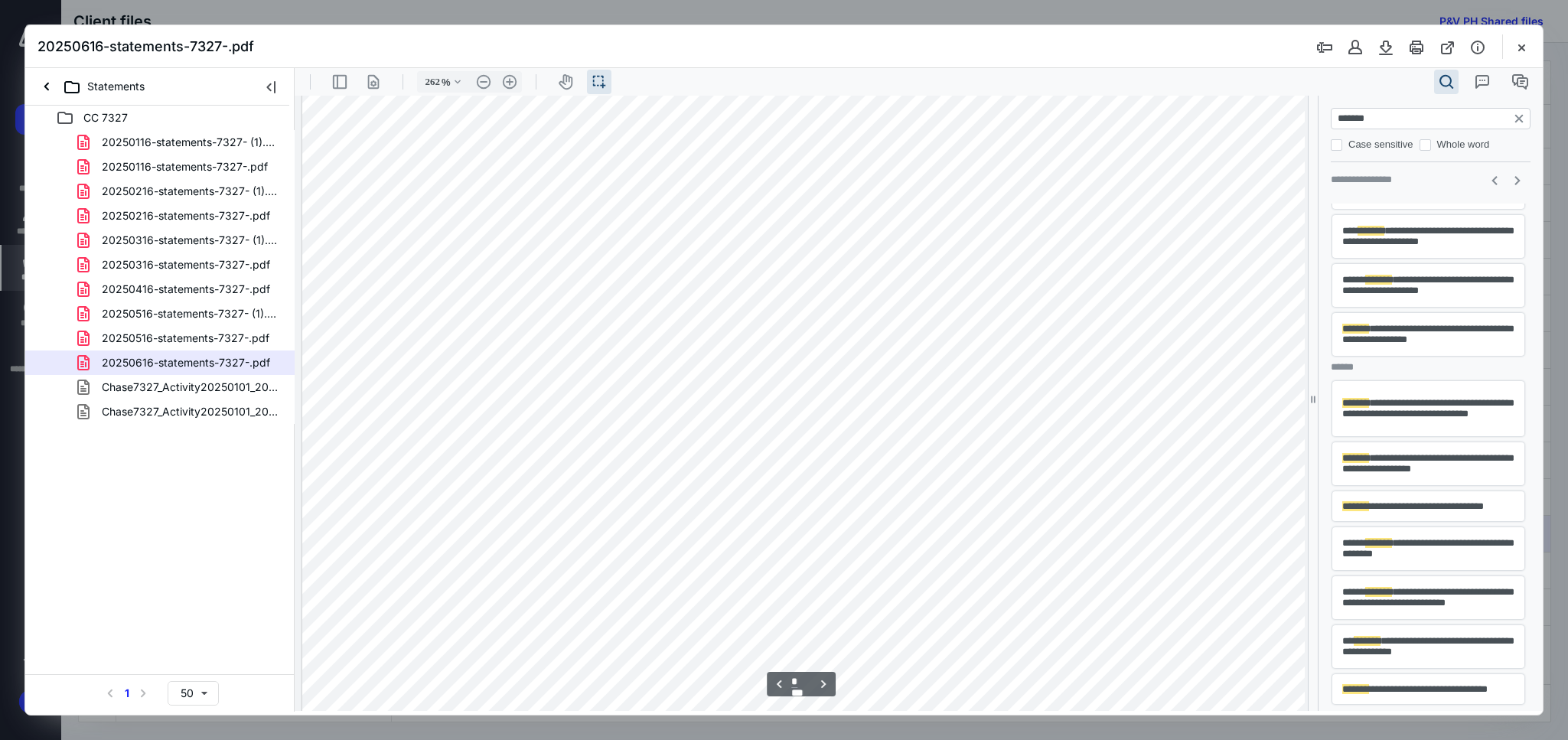 scroll, scrollTop: 3068, scrollLeft: 0, axis: vertical 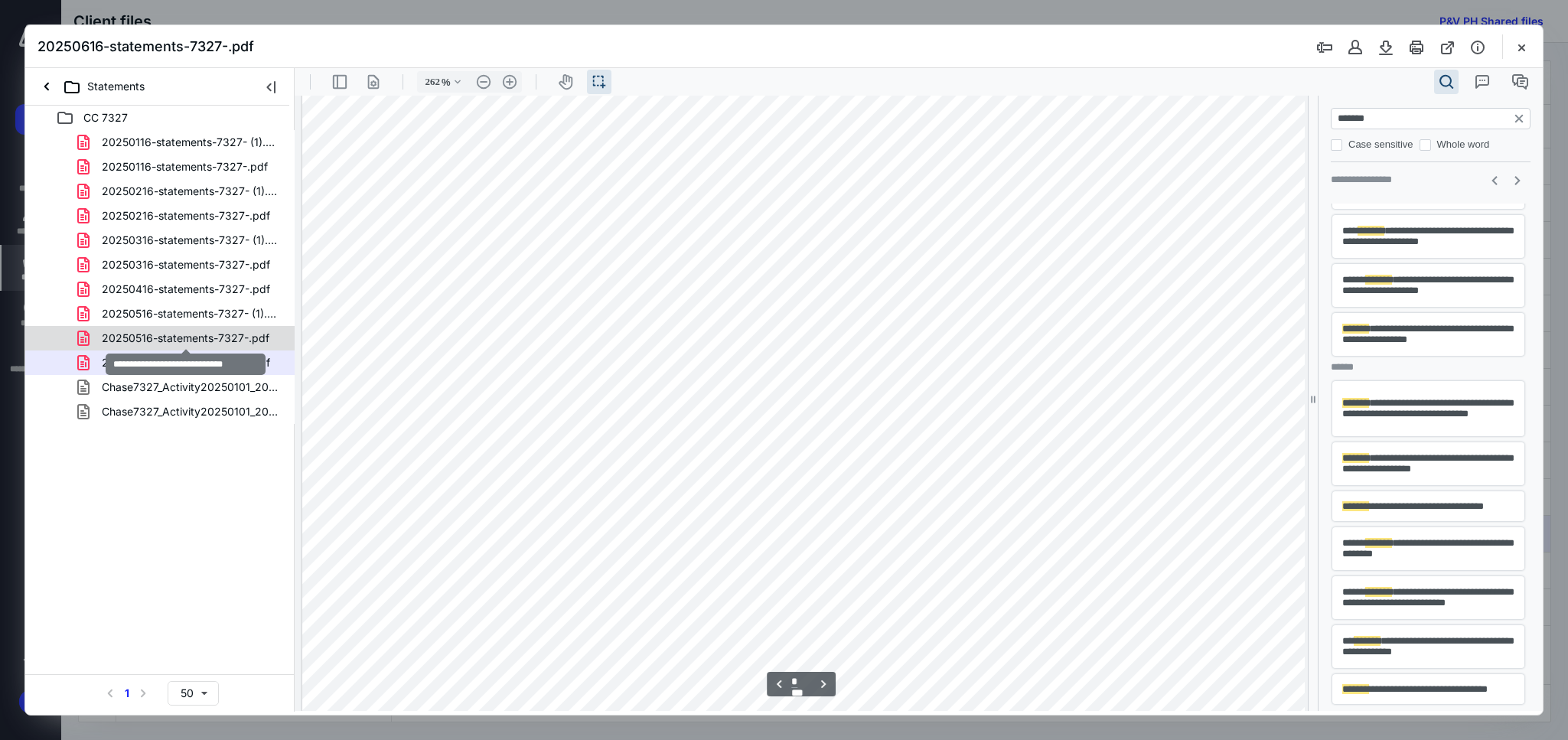 click on "20250516-statements-7327-.pdf" at bounding box center [185, 338] 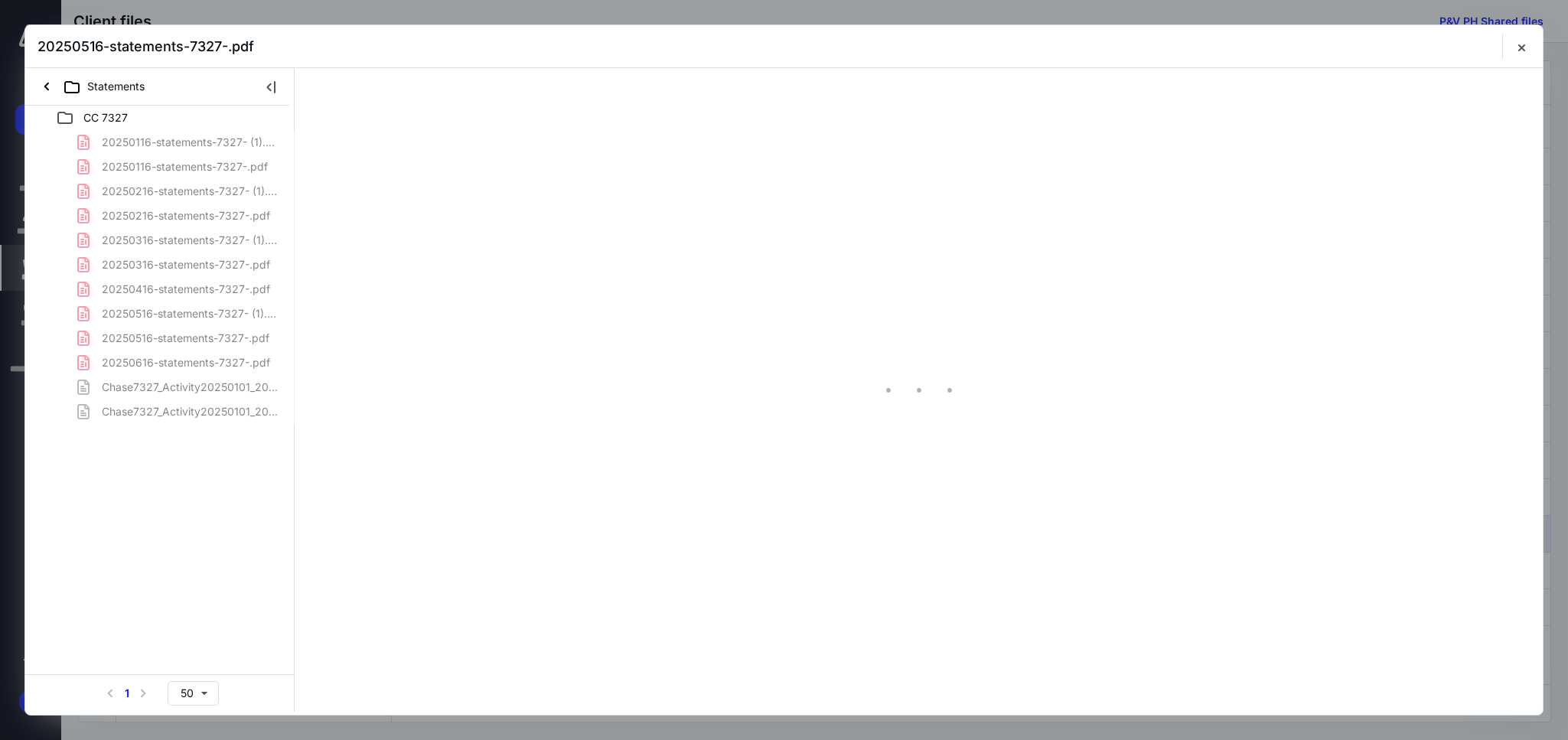 click on "20250116-statements-7327- (1).pdf 20250116-statements-7327-.pdf 20250216-statements-7327- (1).pdf 20250216-statements-7327-.pdf 20250316-statements-7327- (1).pdf 20250316-statements-7327-.pdf 20250416-statements-7327-.pdf 20250516-statements-7327- (1).pdf 20250516-statements-7327-.pdf 20250616-statements-7327-.pdf Chase7327_Activity20250101_20250328_20250328.csv Chase7327_Activity20250101_20250702_20250702.csv" at bounding box center [160, 277] 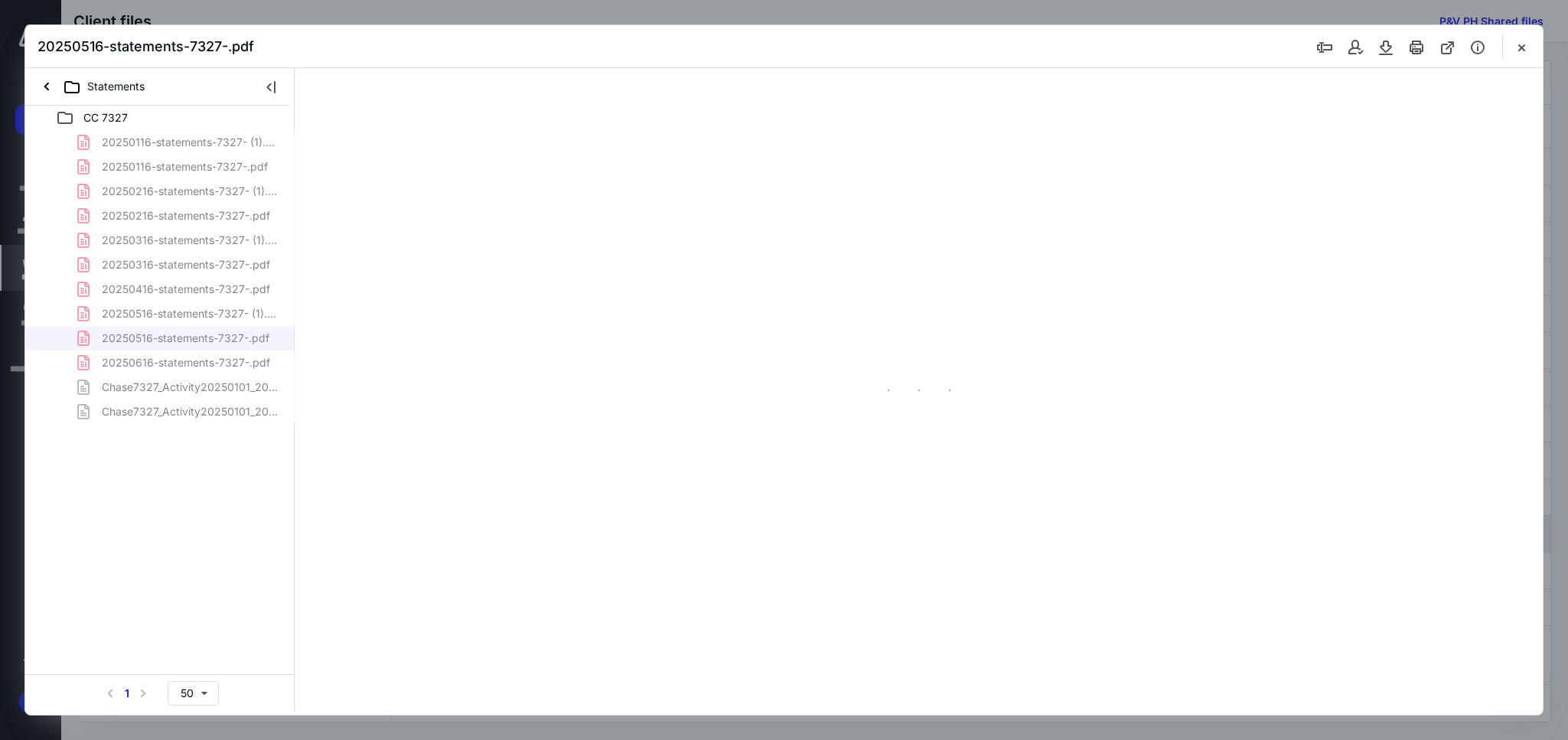 scroll, scrollTop: 30, scrollLeft: 0, axis: vertical 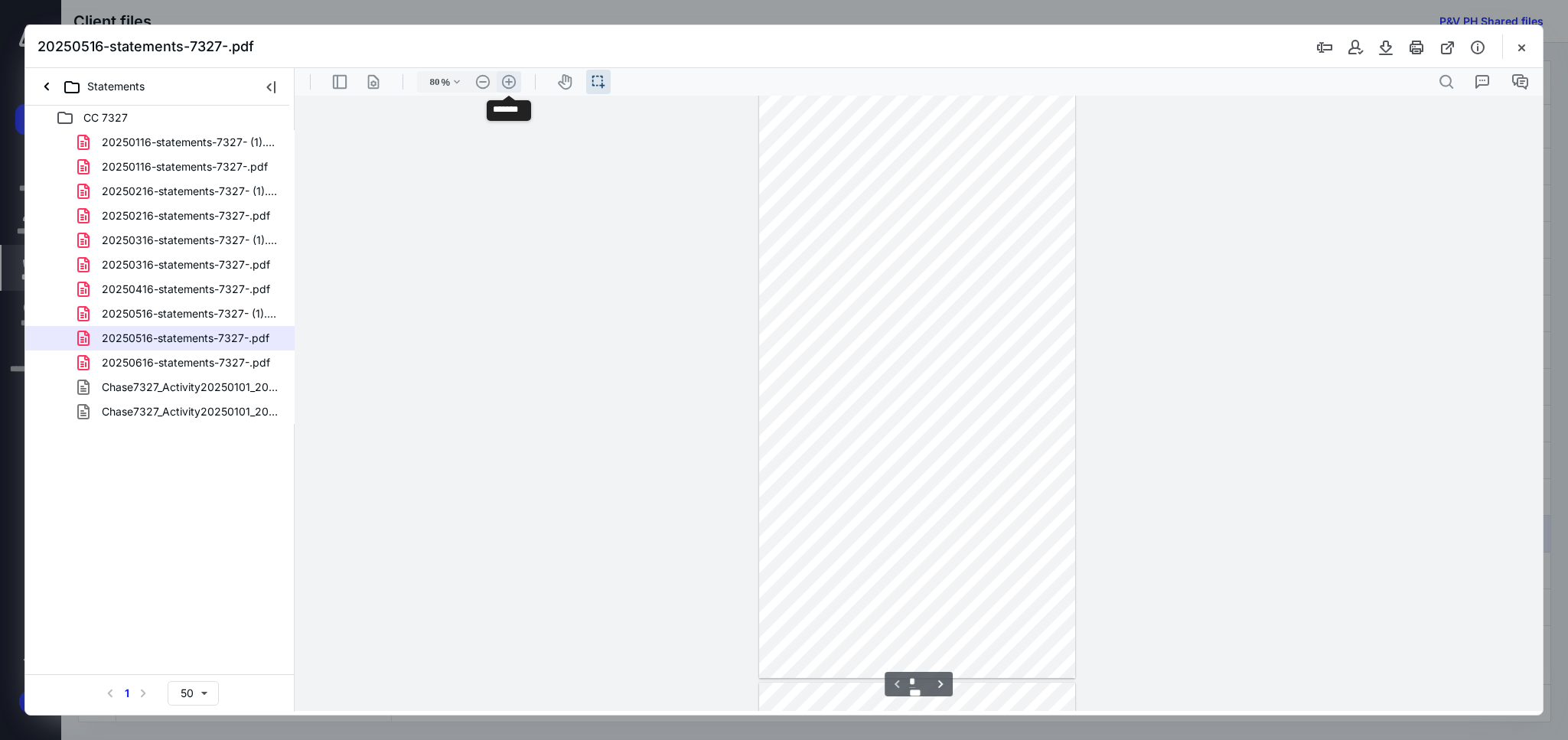 click on ".cls-1{fill:#abb0c4;} icon - header - zoom - in - line" at bounding box center [509, 82] 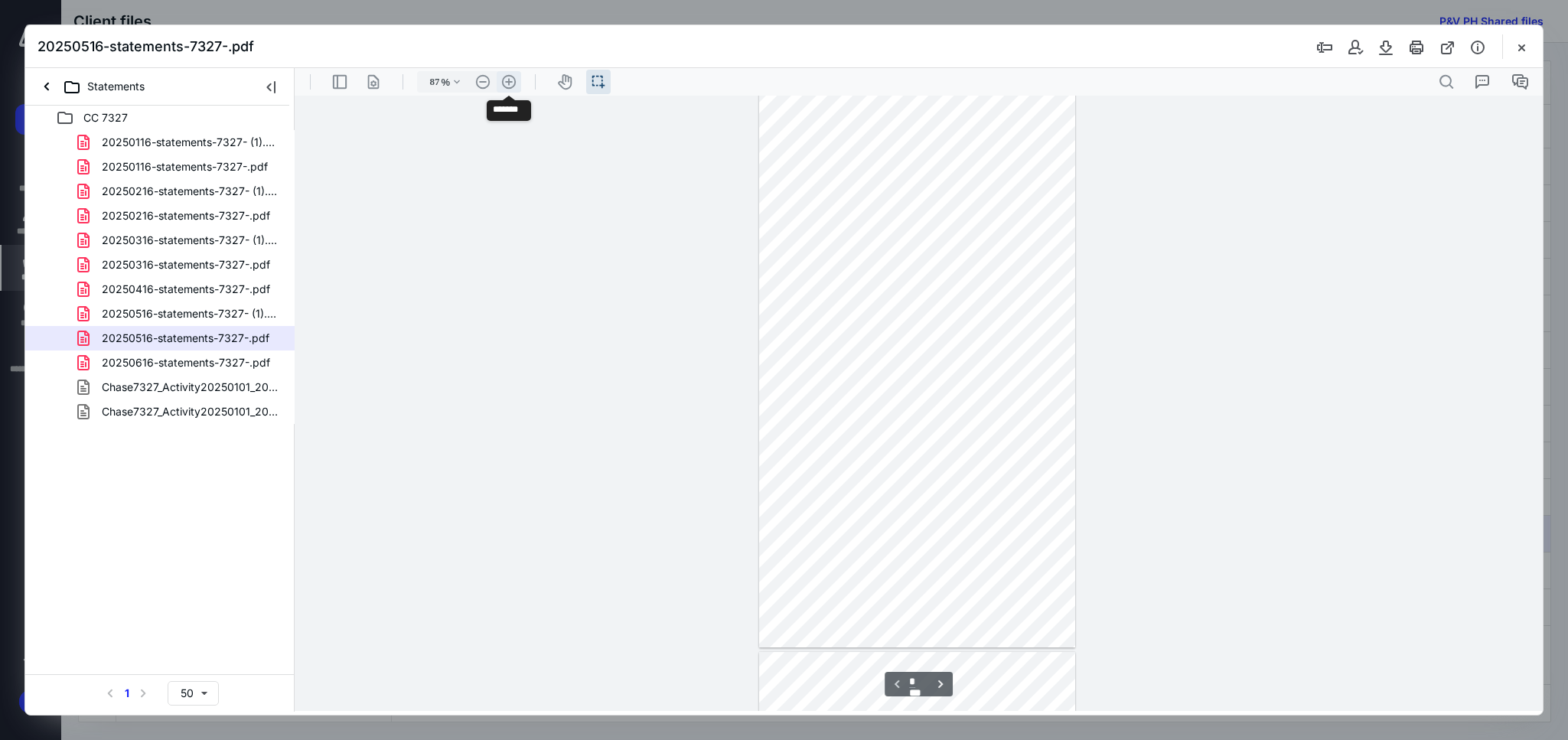 click on ".cls-1{fill:#abb0c4;} icon - header - zoom - in - line" at bounding box center (509, 82) 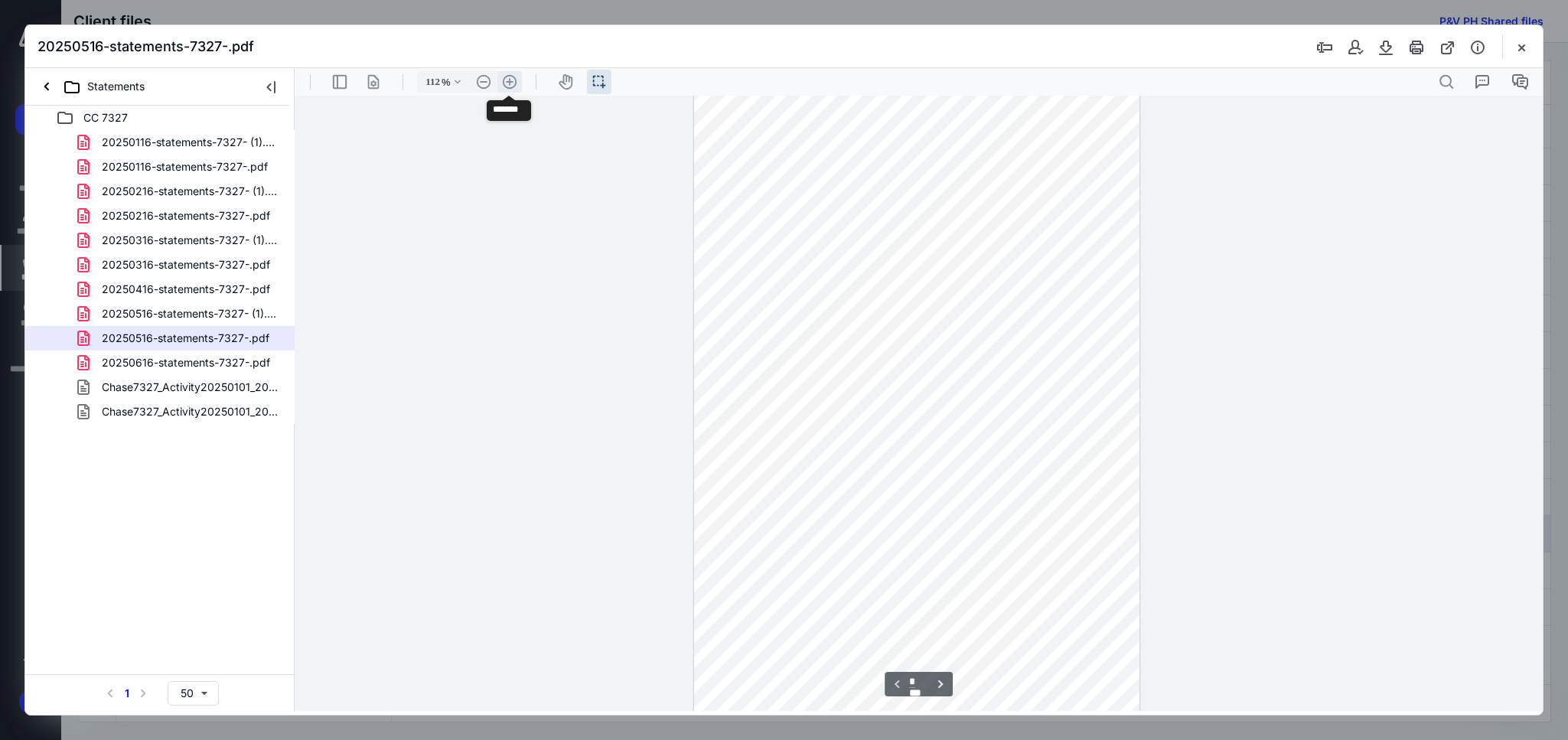 click on ".cls-1{fill:#abb0c4;} icon - header - zoom - in - line" at bounding box center (510, 82) 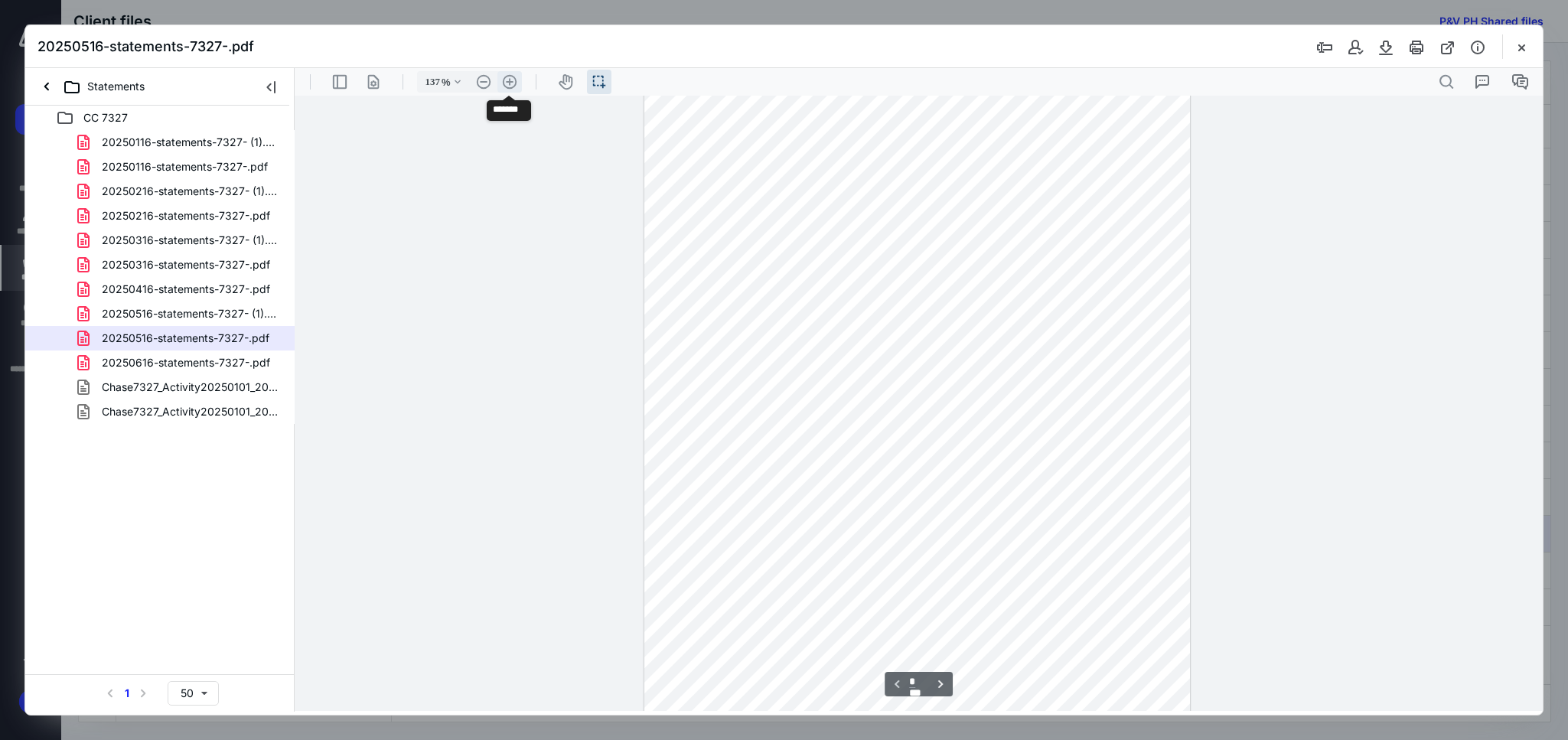 click on ".cls-1{fill:#abb0c4;} icon - header - zoom - in - line" at bounding box center [510, 82] 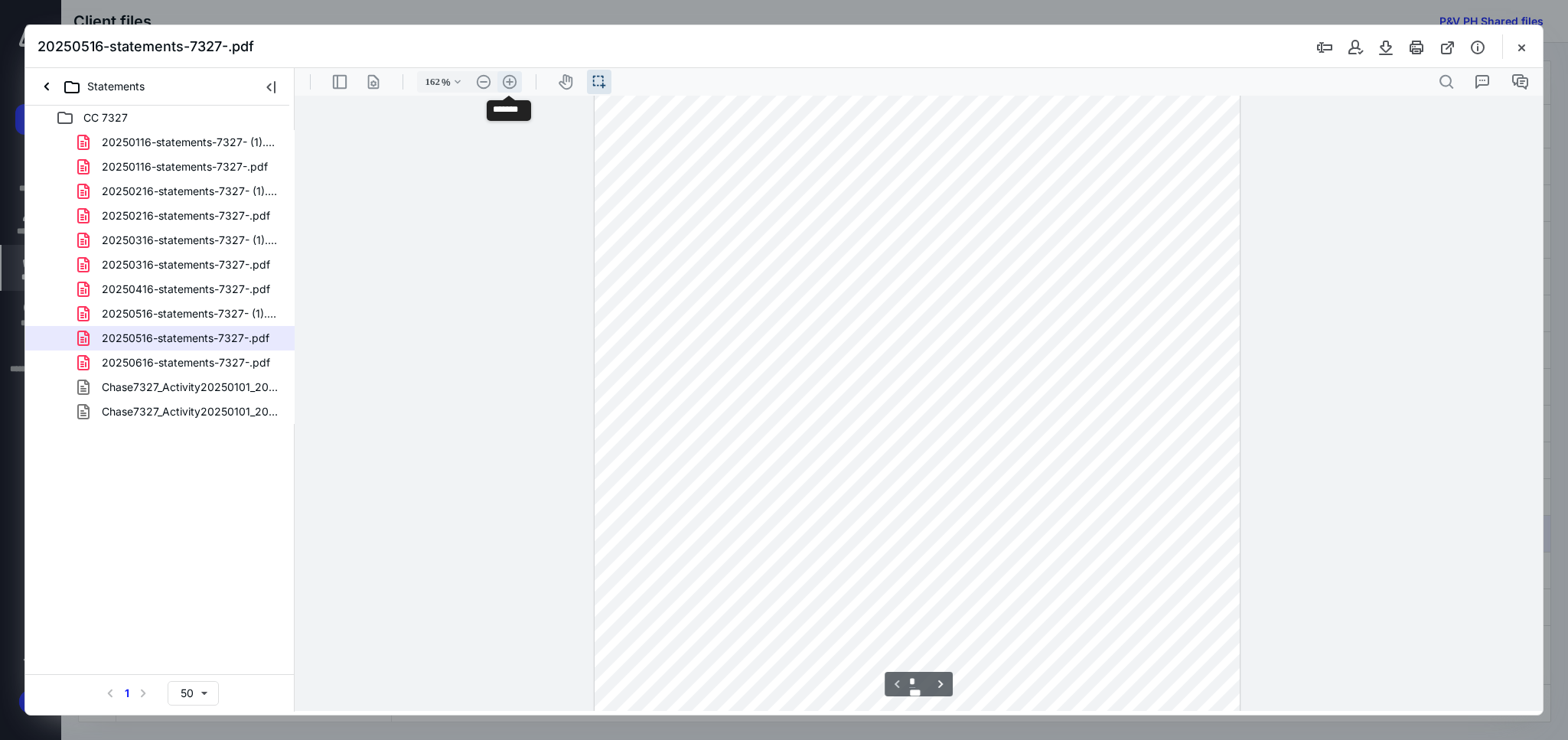 click on ".cls-1{fill:#abb0c4;} icon - header - zoom - in - line" at bounding box center [510, 82] 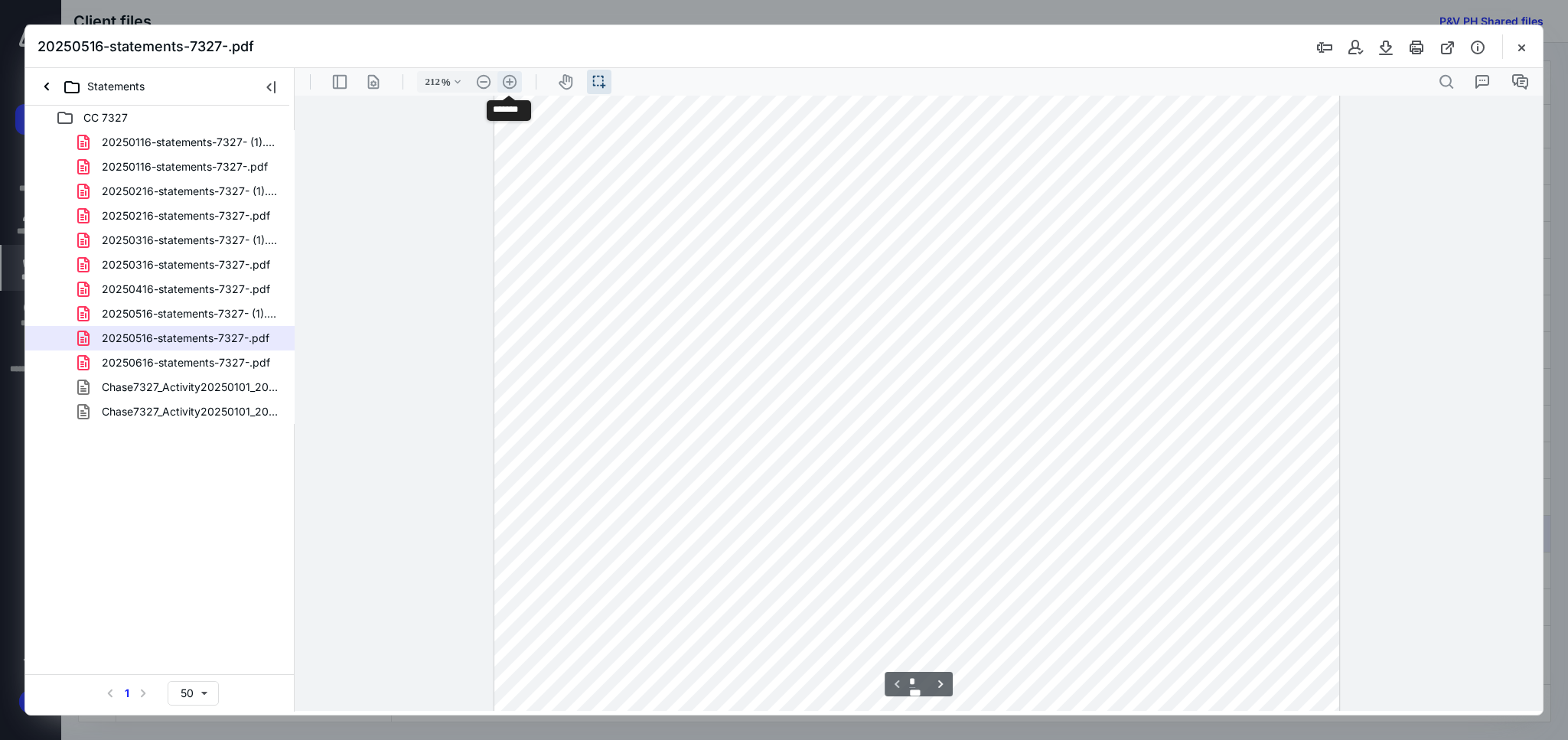 click on ".cls-1{fill:#abb0c4;} icon - header - zoom - in - line" at bounding box center [510, 82] 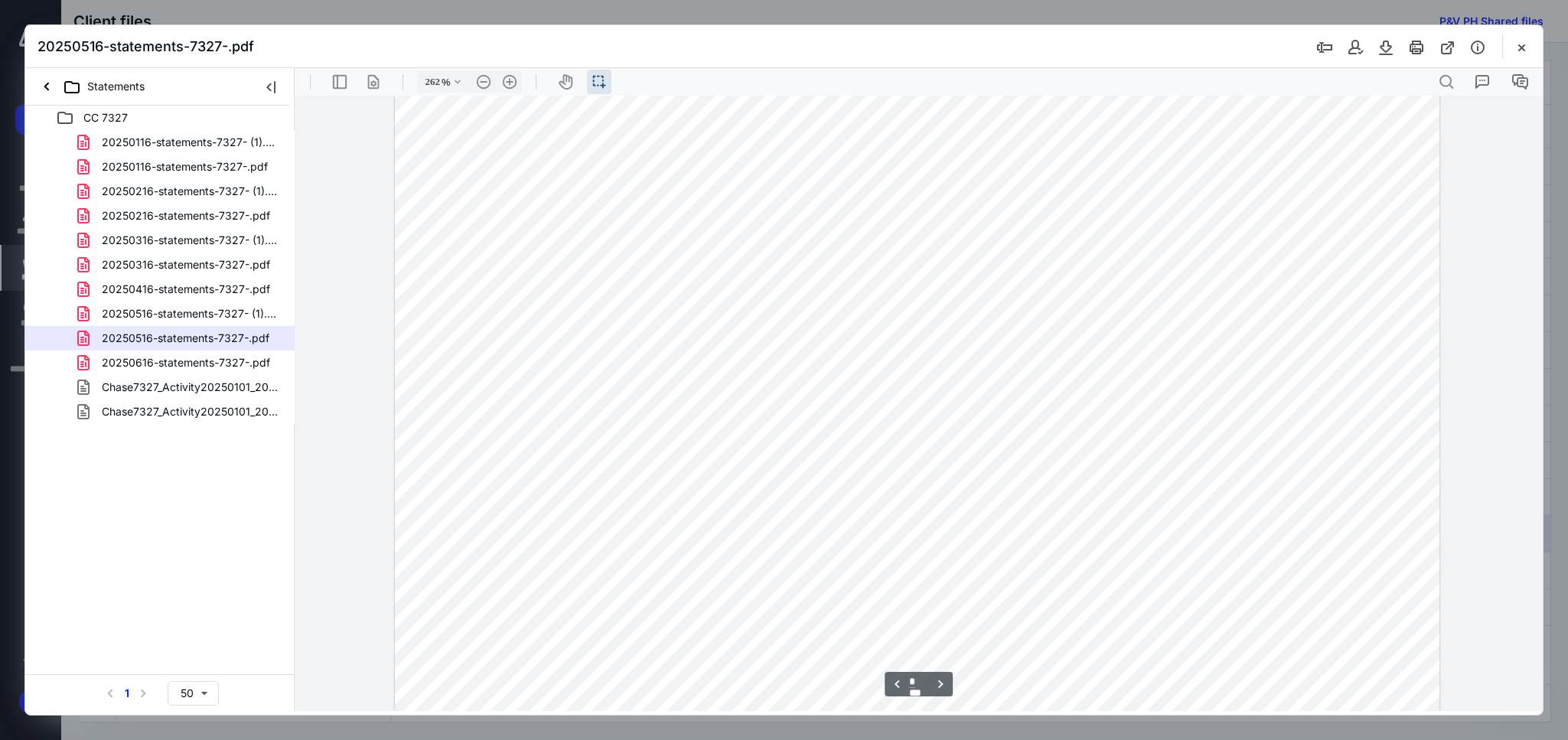 scroll, scrollTop: 4523, scrollLeft: 0, axis: vertical 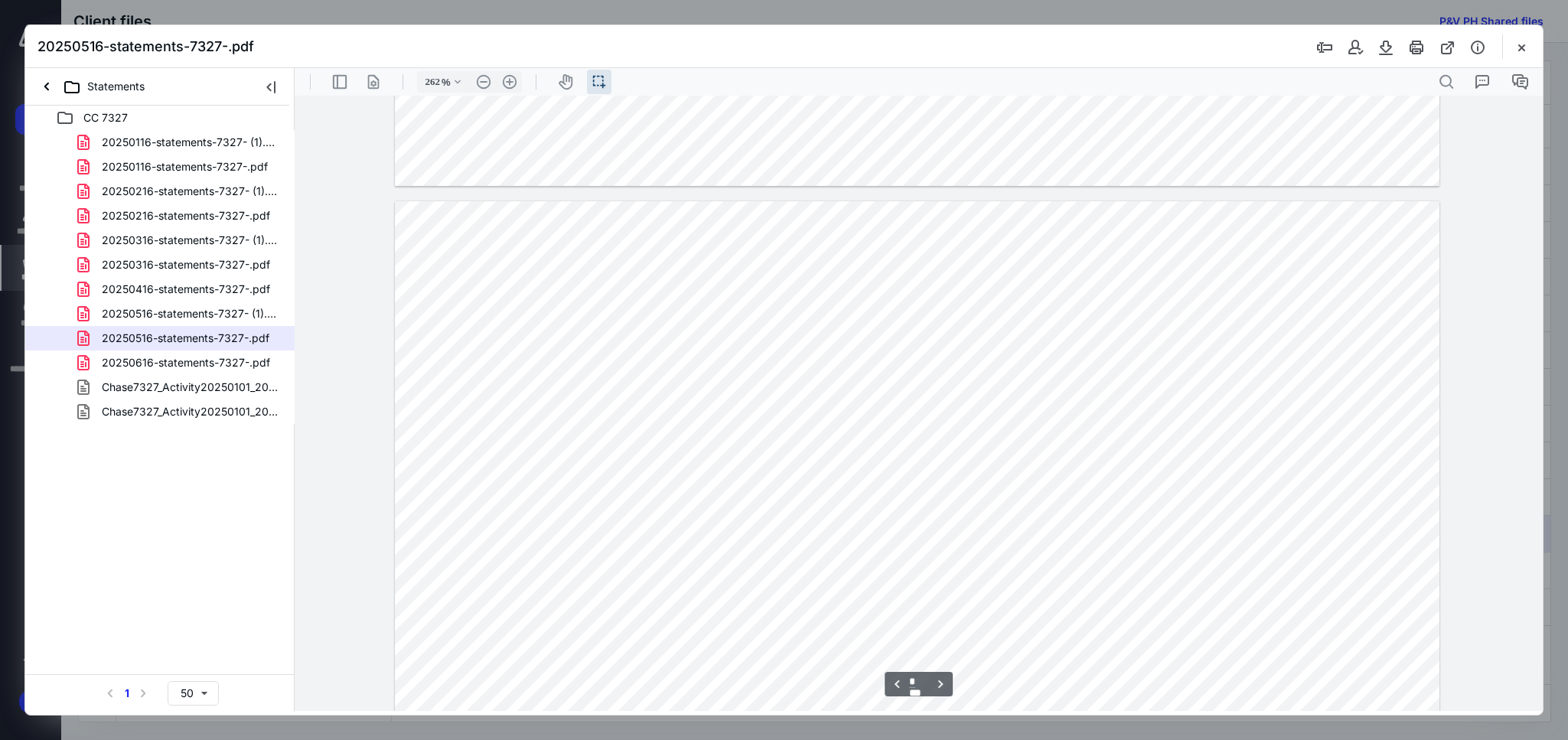 type on "*" 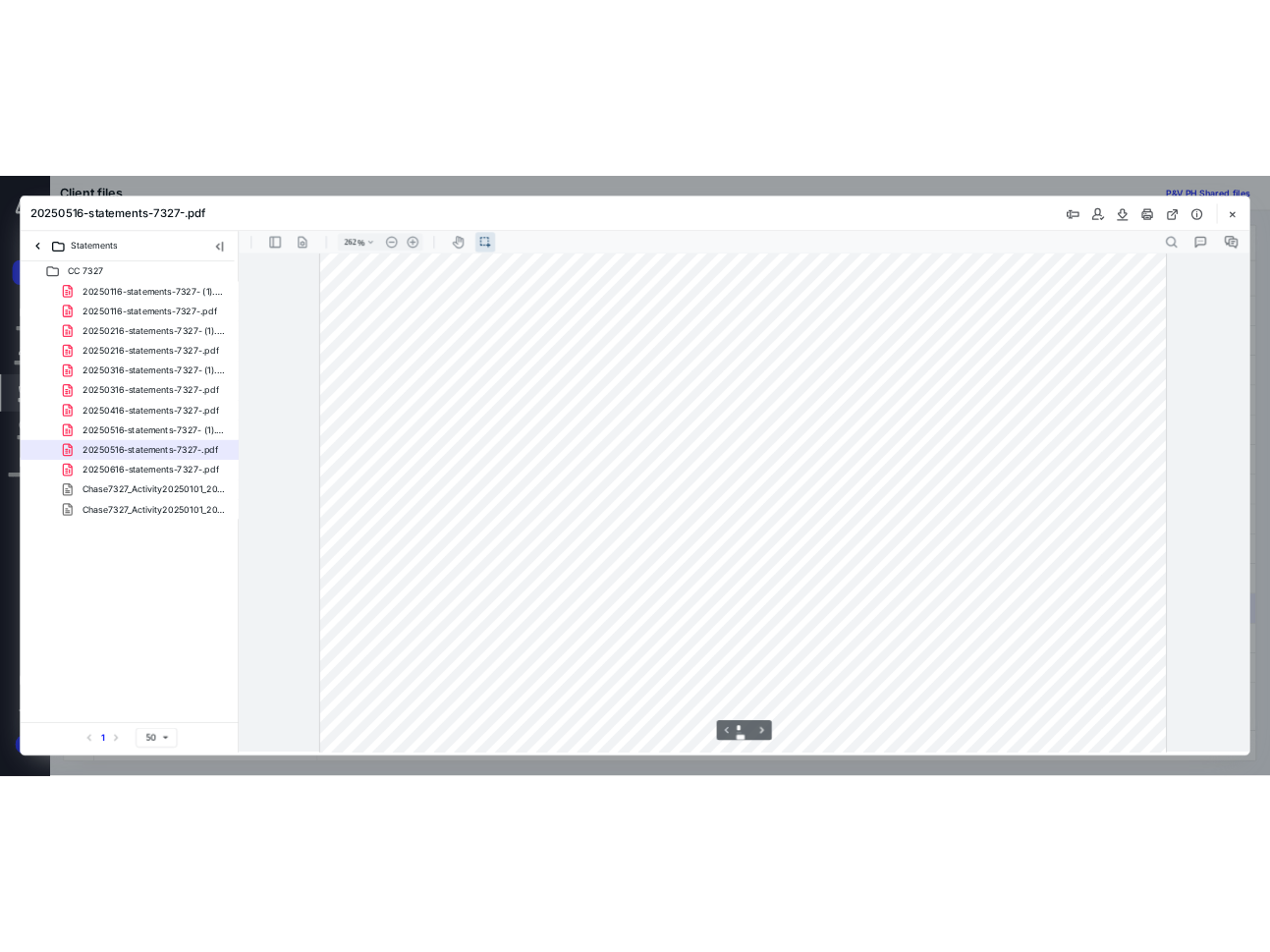 scroll, scrollTop: 566, scrollLeft: 0, axis: vertical 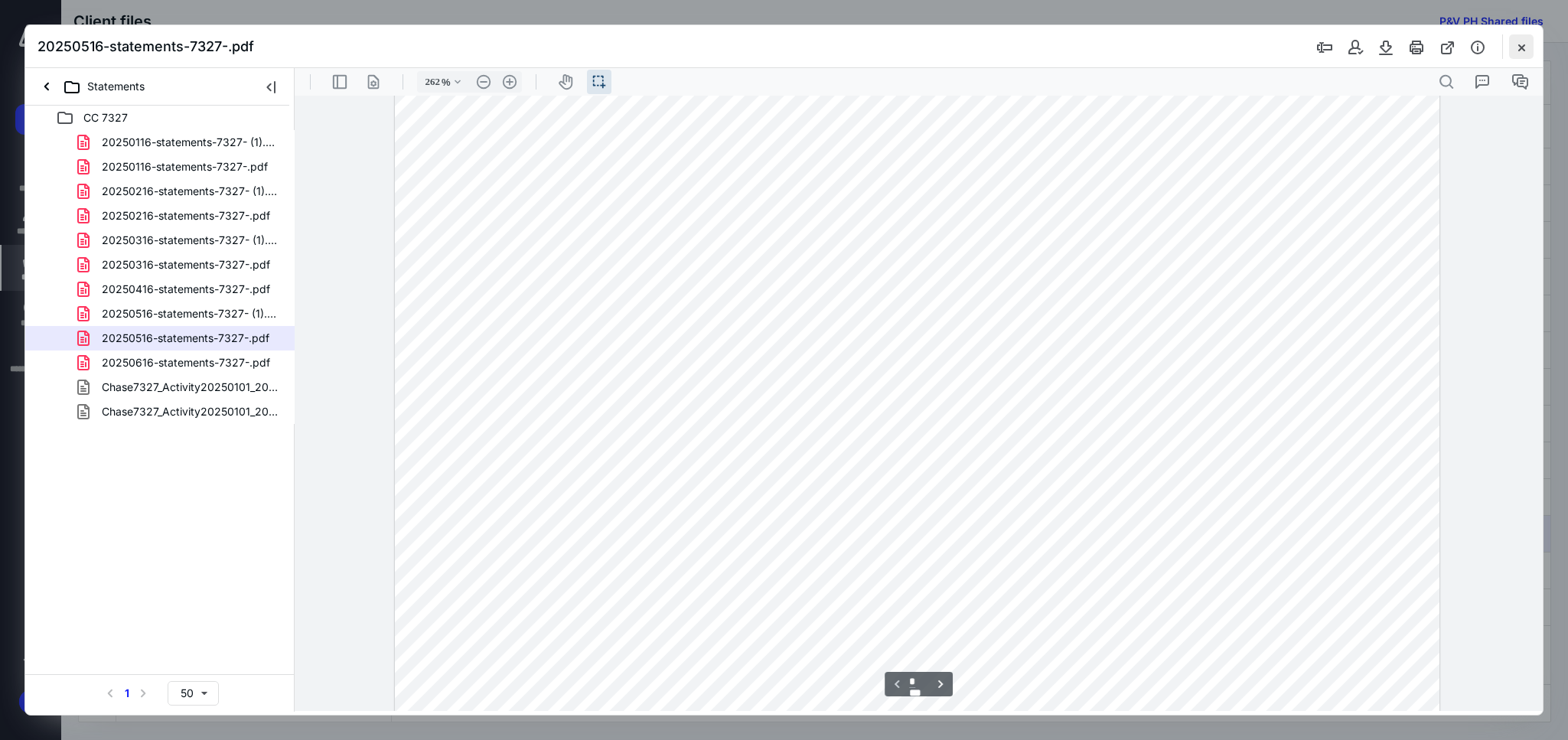 click at bounding box center (1521, 47) 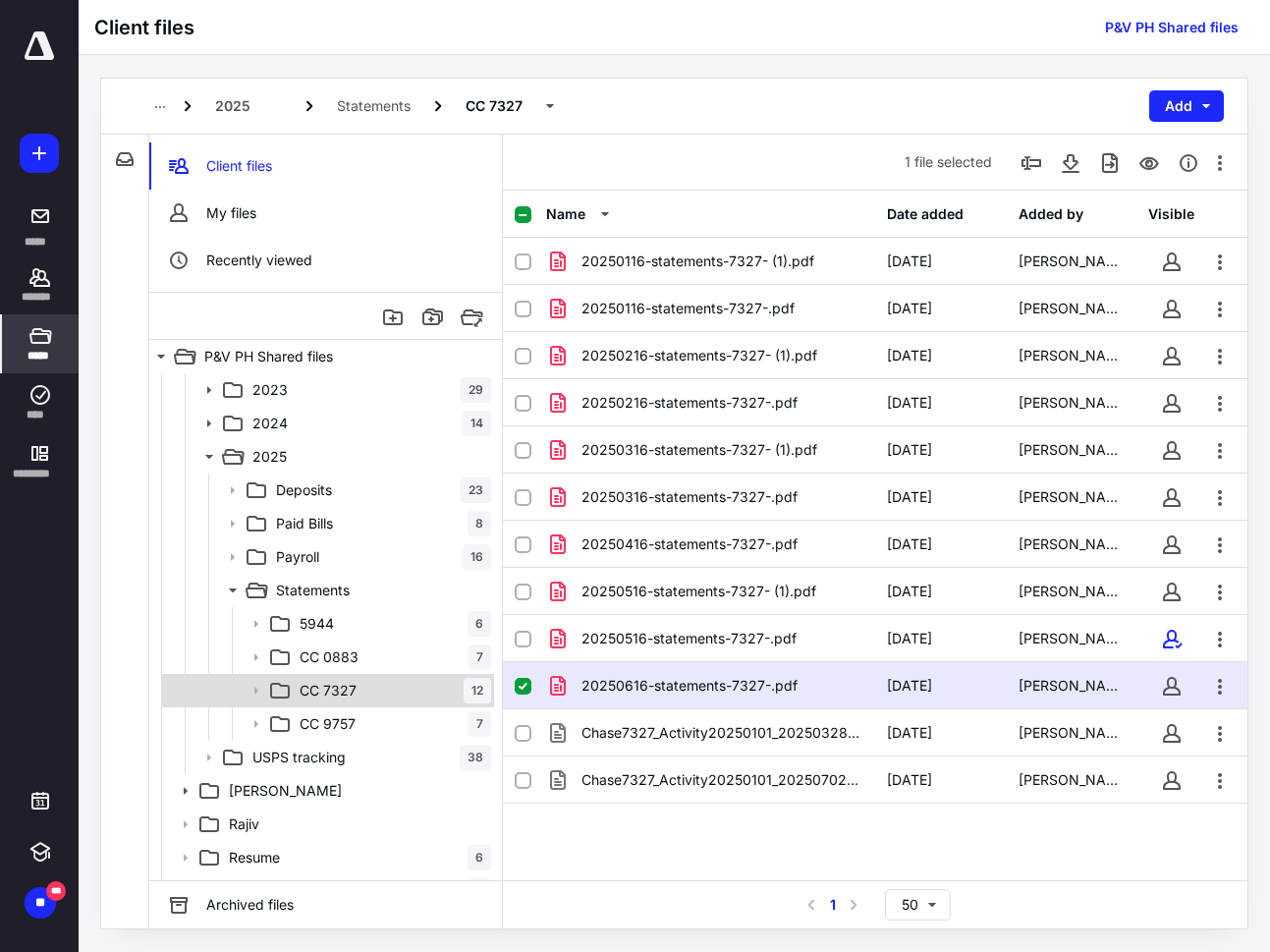 scroll, scrollTop: 502, scrollLeft: 0, axis: vertical 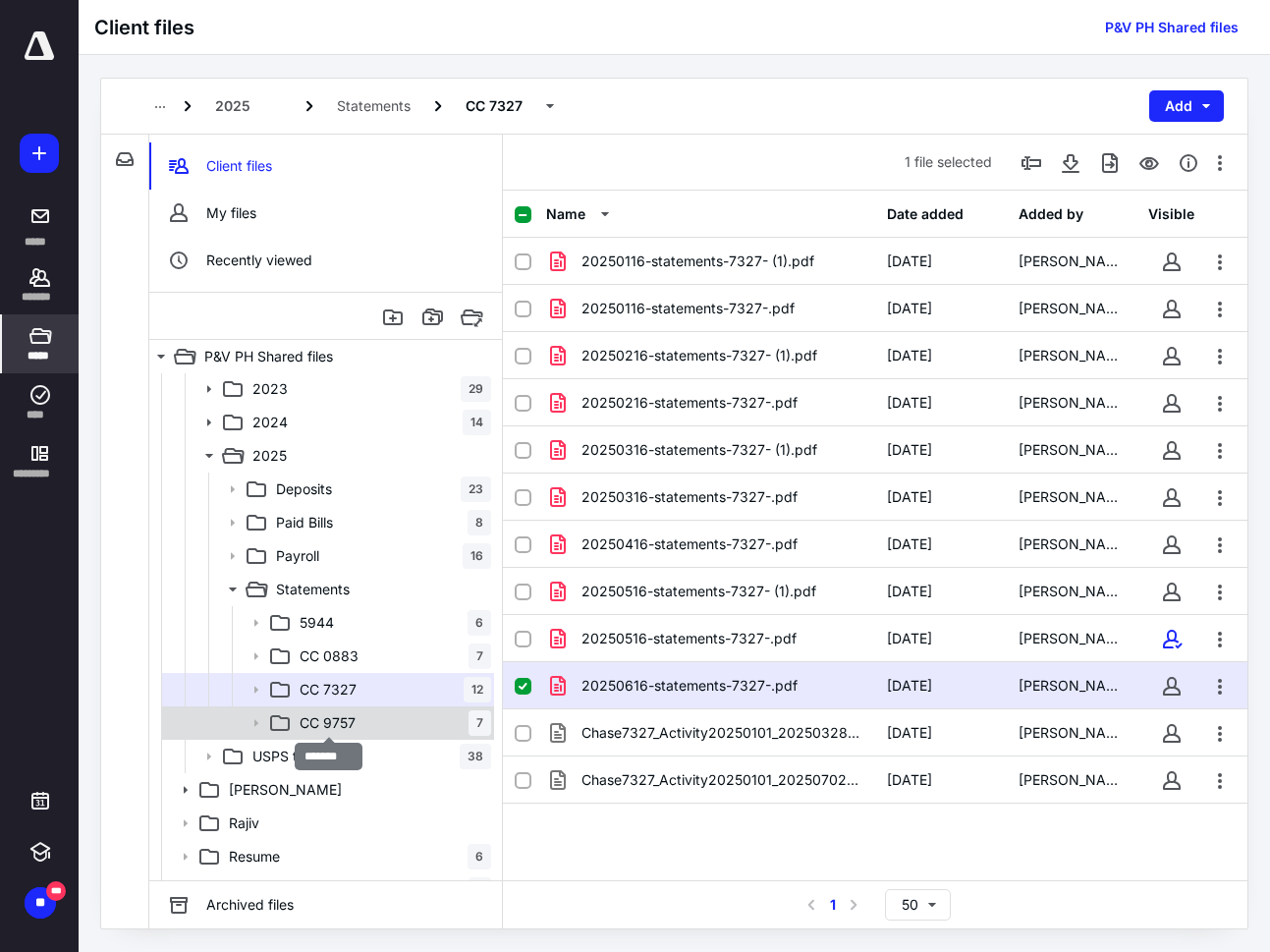 click on "CC 9757" at bounding box center [327, 723] 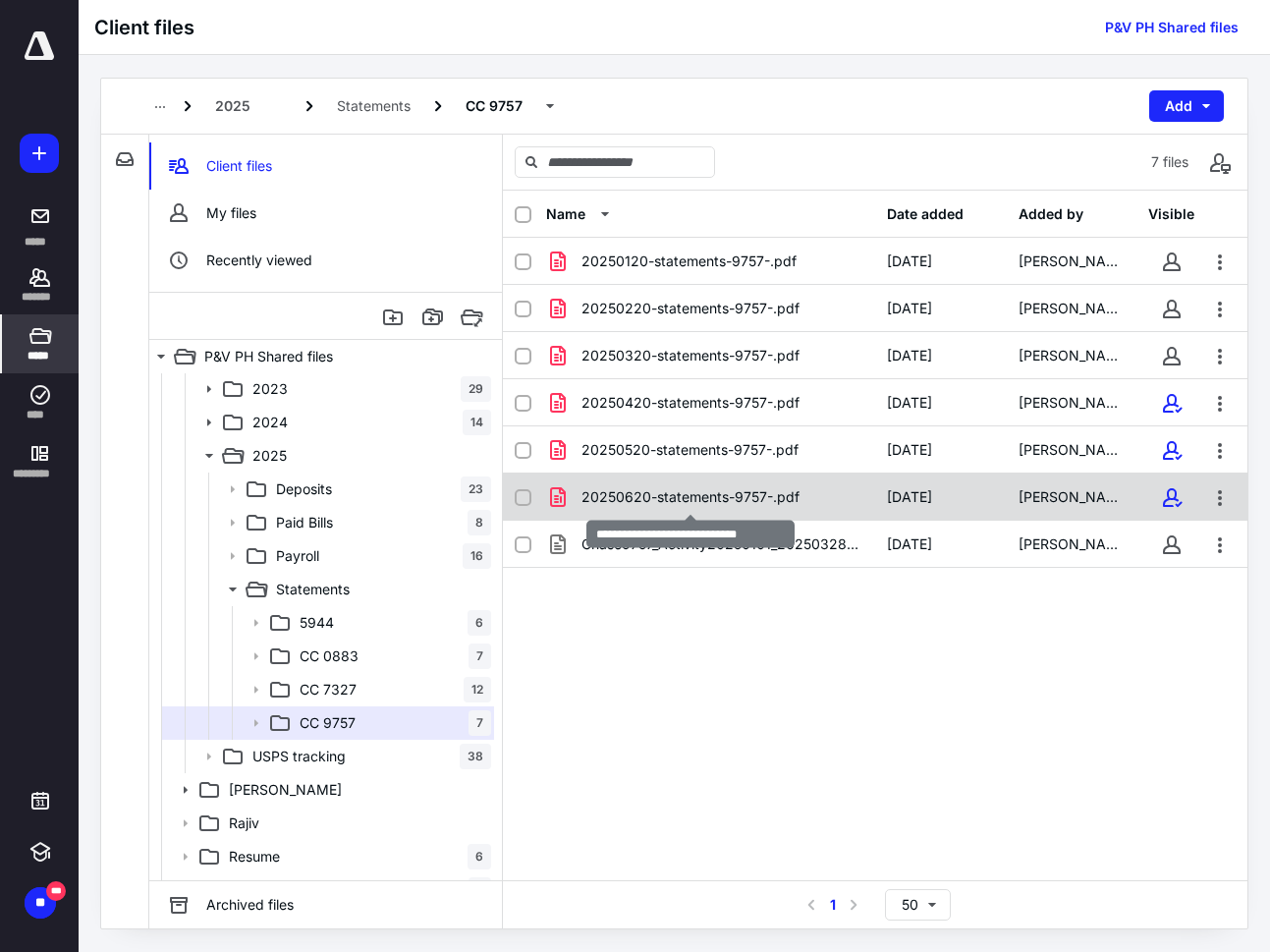 click on "20250620-statements-9757-.pdf" at bounding box center [690, 497] 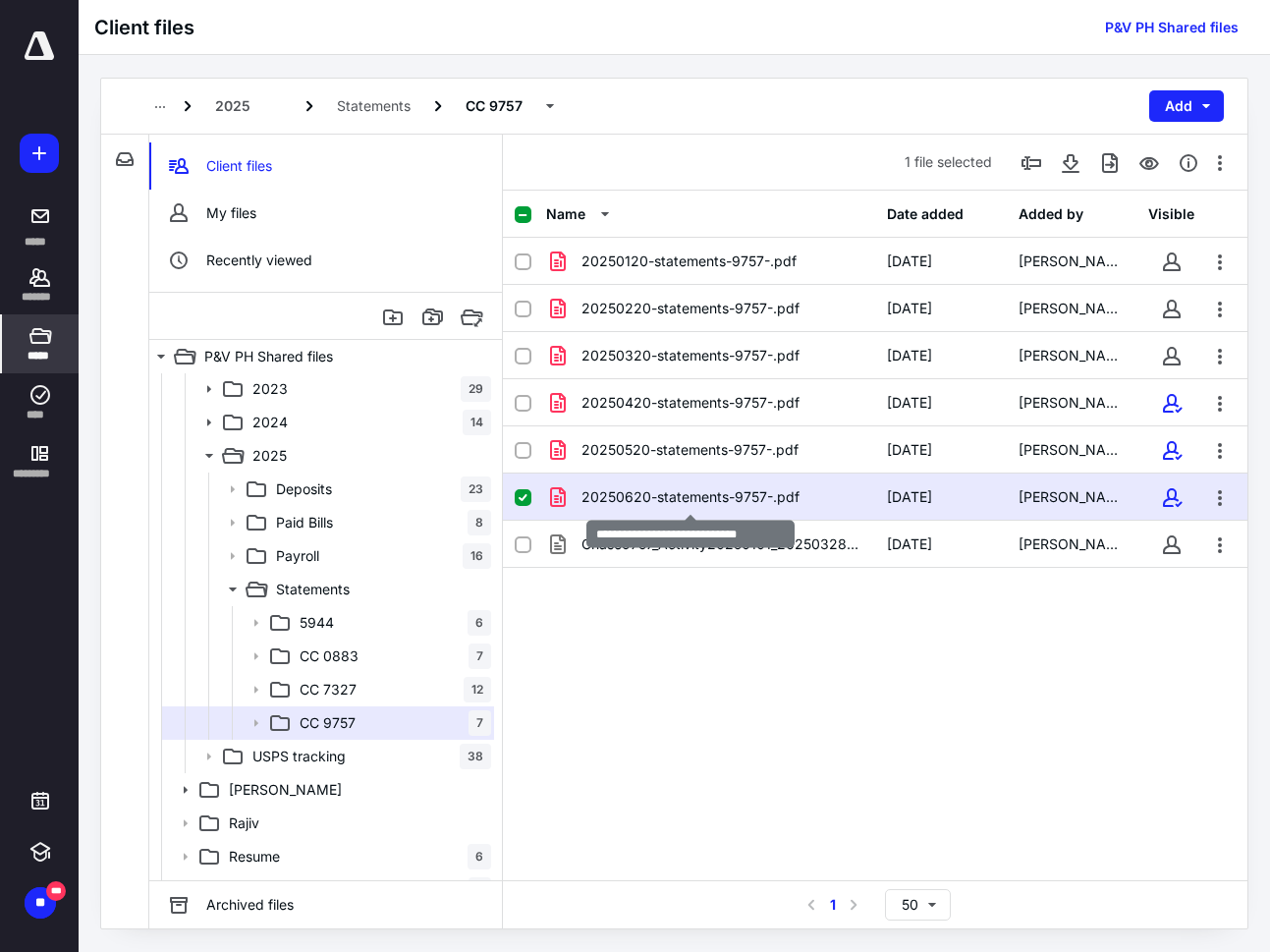 checkbox on "true" 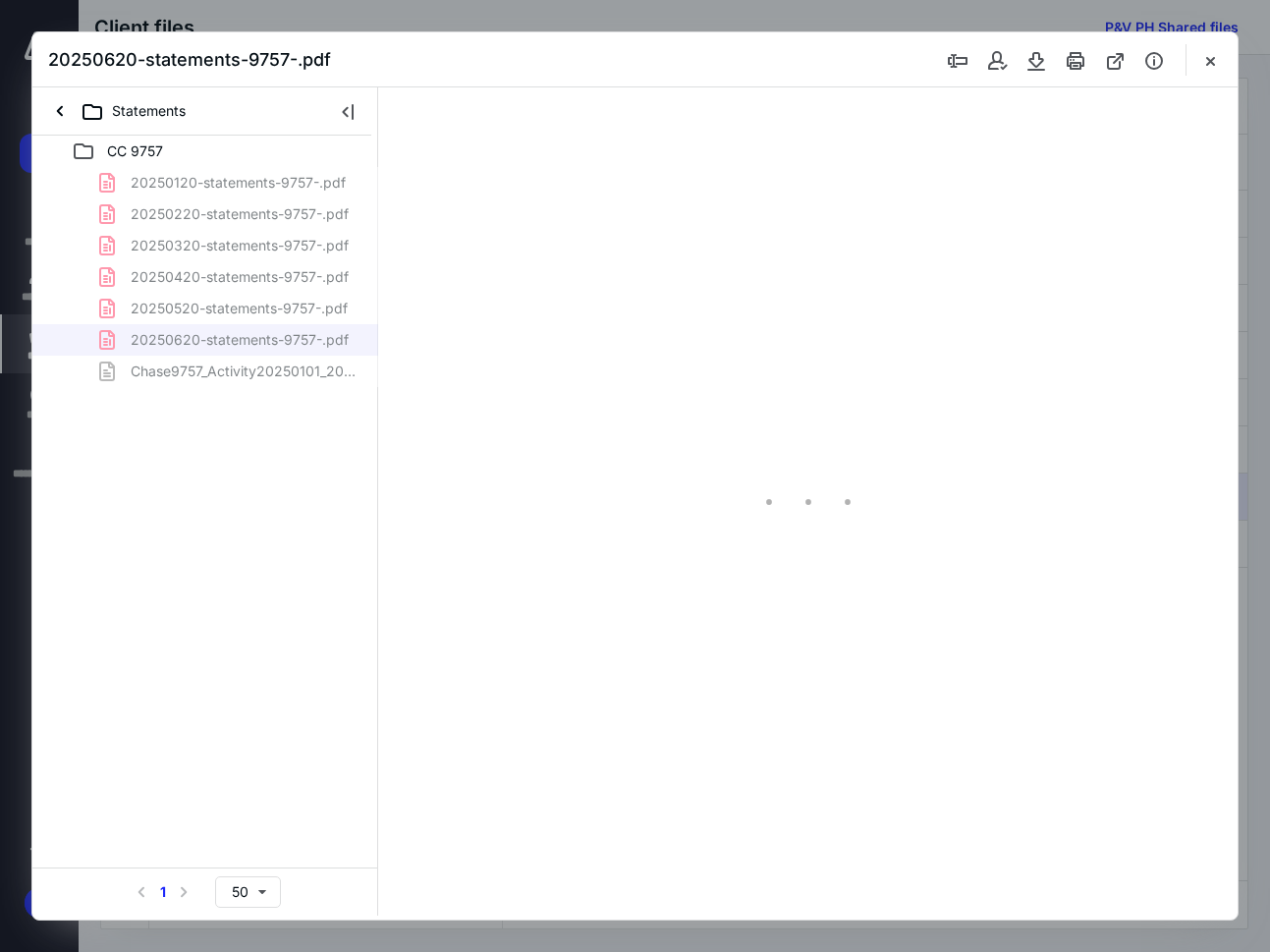 scroll, scrollTop: 0, scrollLeft: 0, axis: both 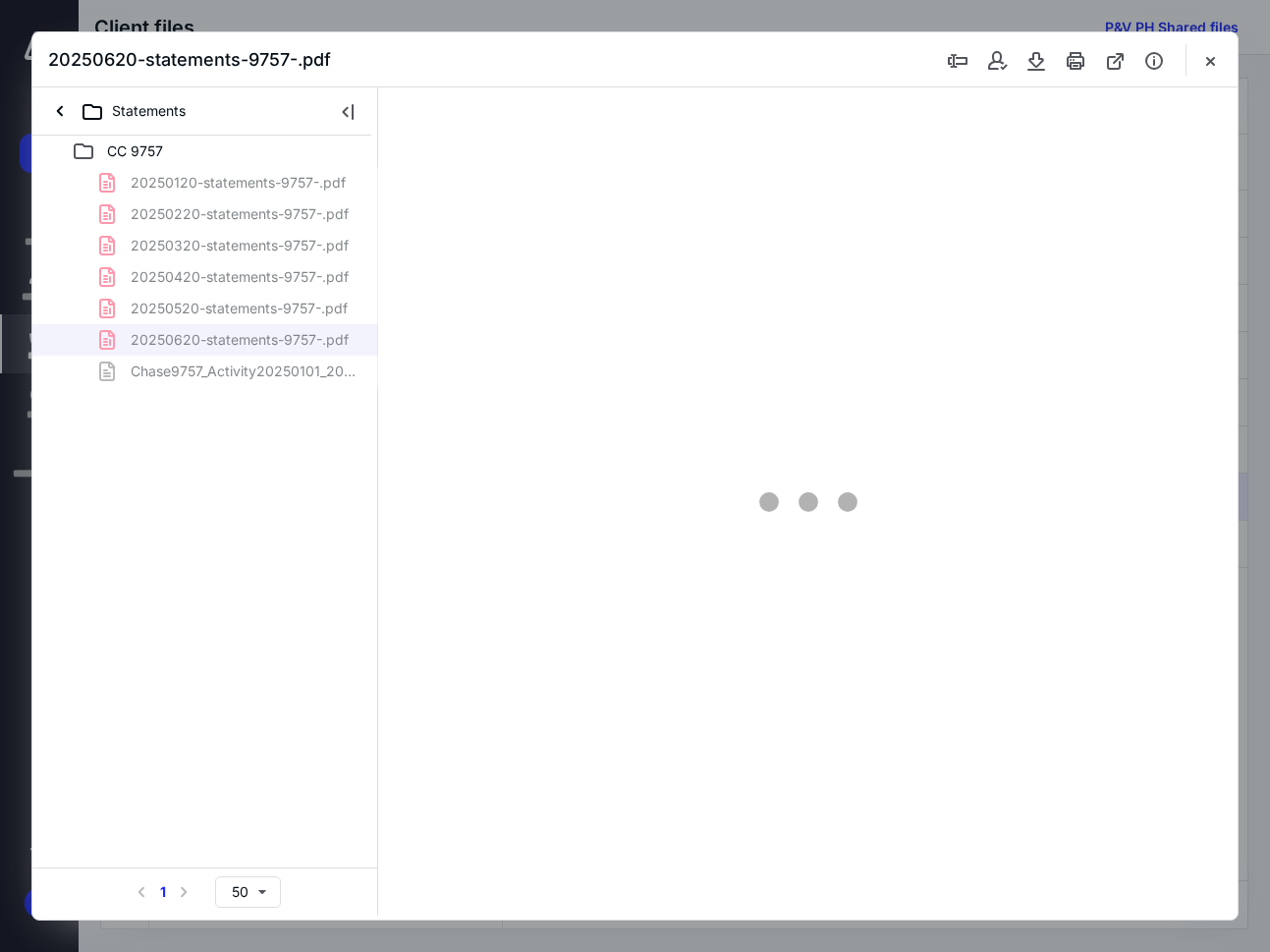 type on "78" 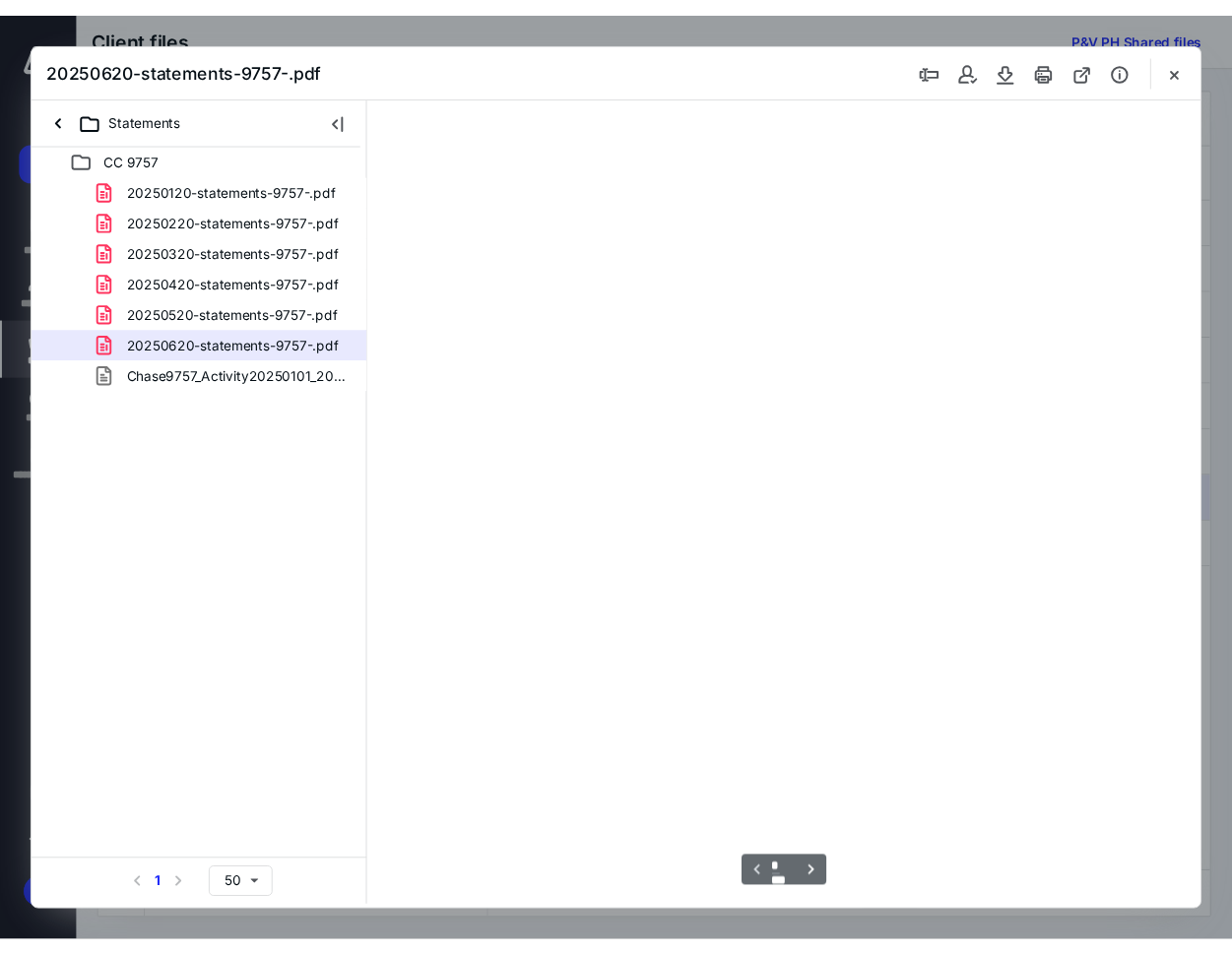 scroll, scrollTop: 54, scrollLeft: 0, axis: vertical 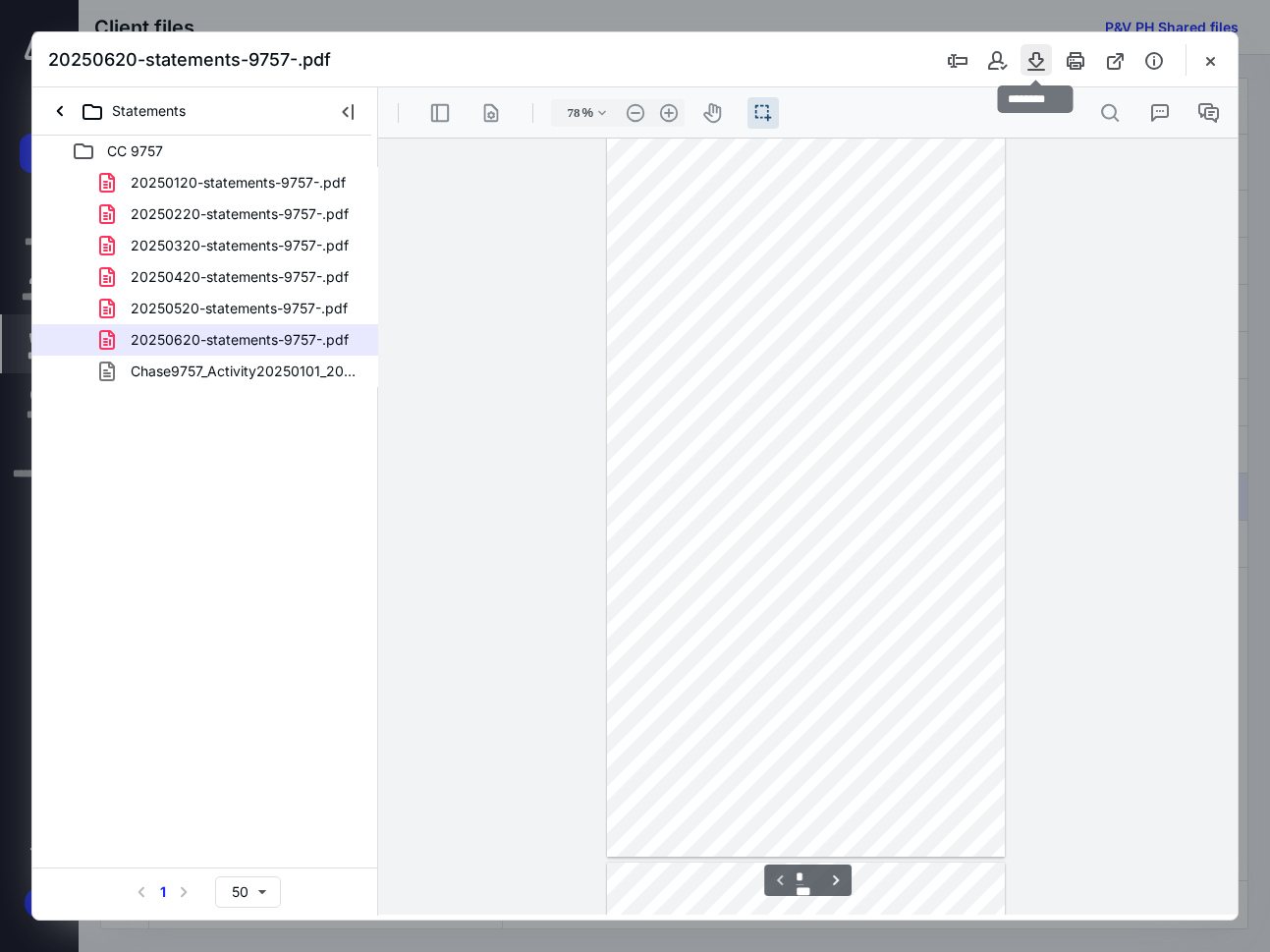 click at bounding box center (1036, 60) 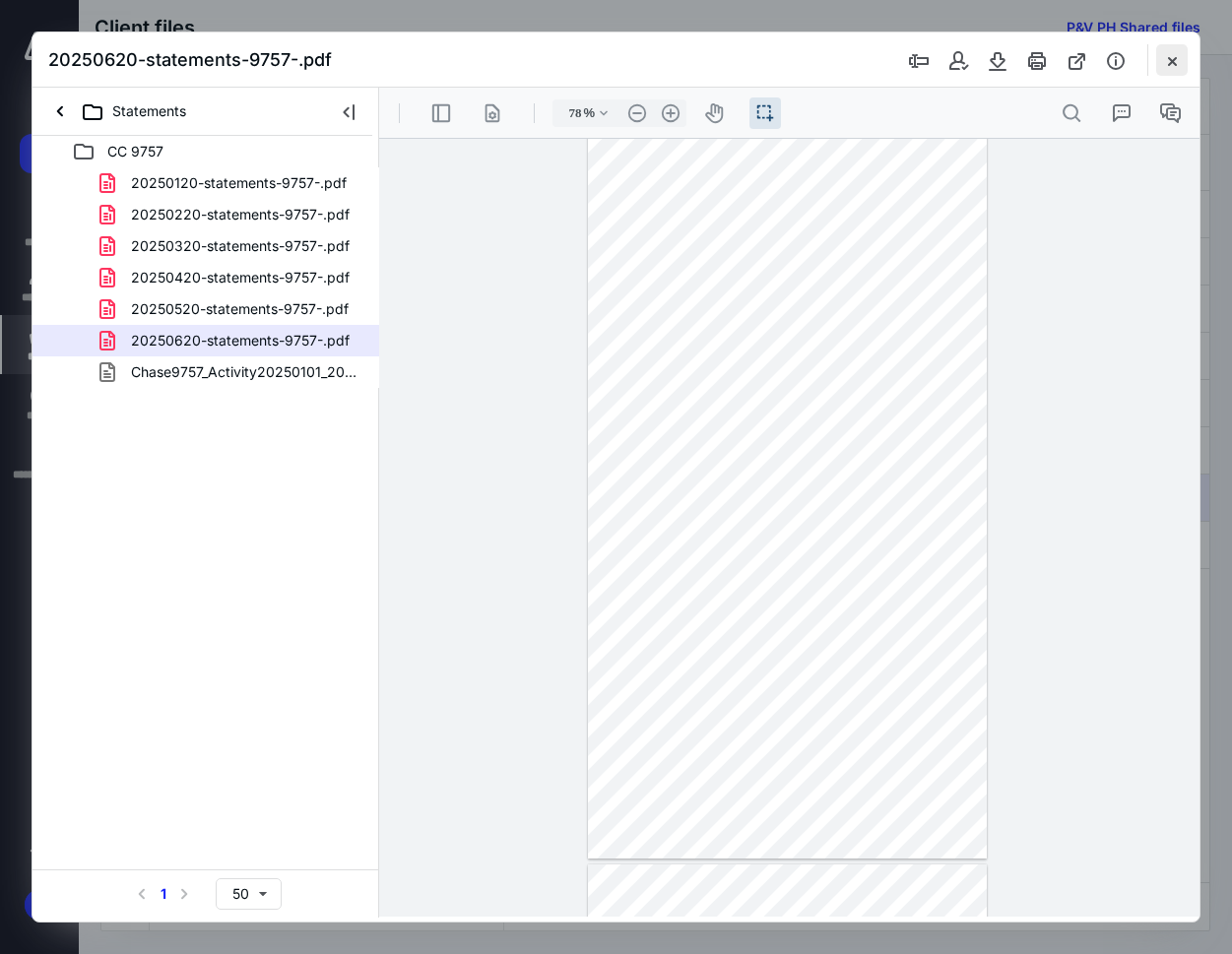 click at bounding box center [1172, 60] 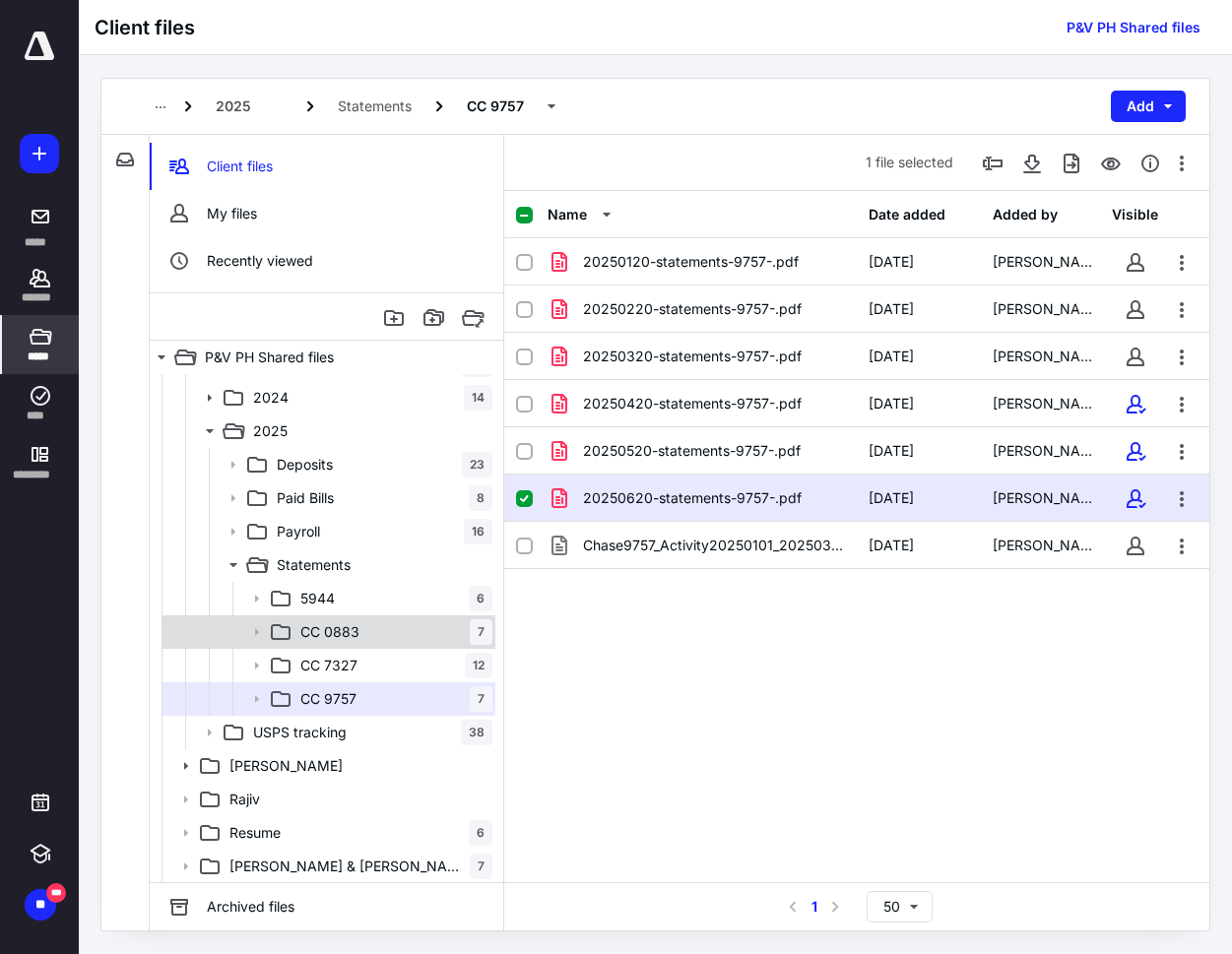 scroll, scrollTop: 521, scrollLeft: 0, axis: vertical 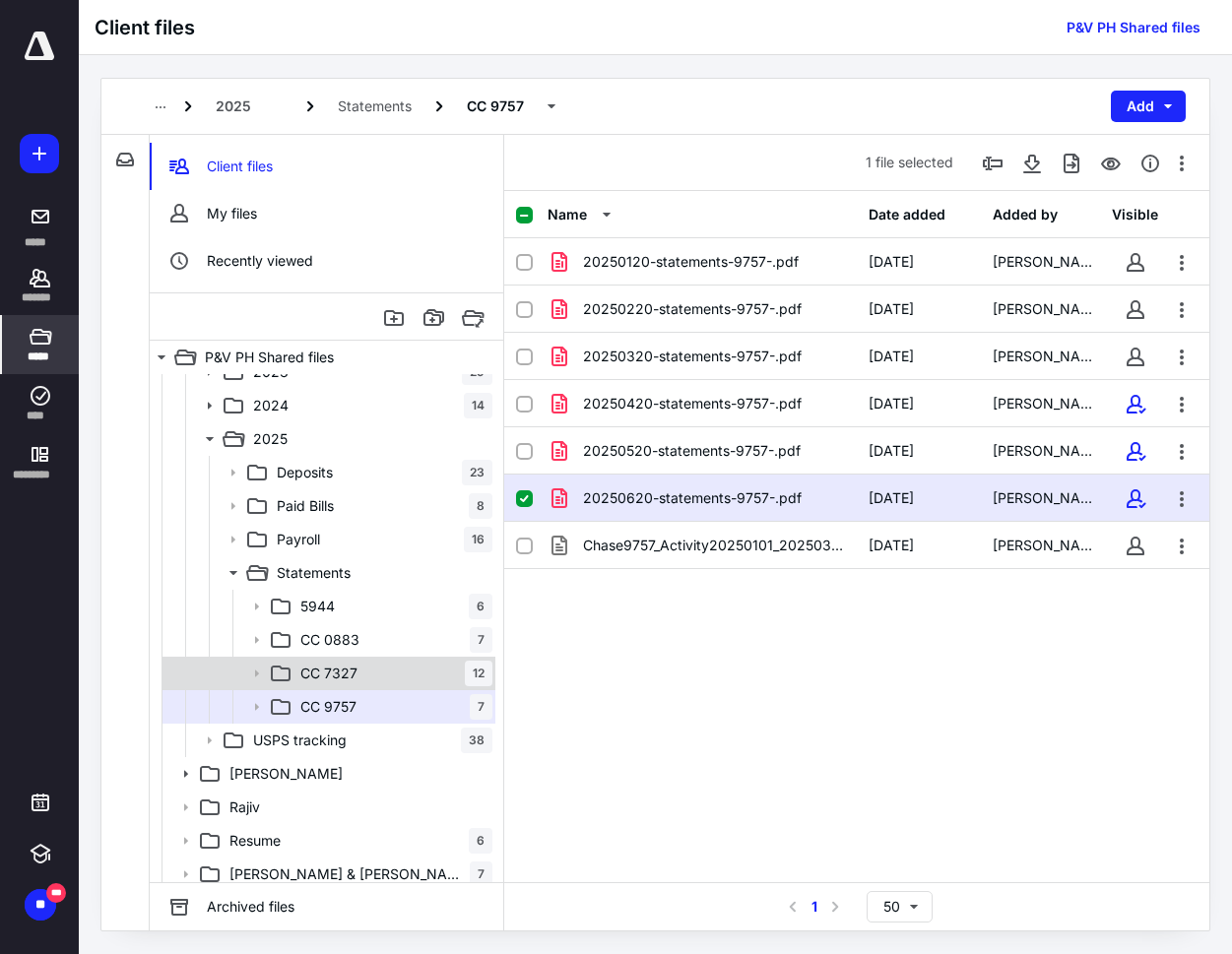click on "CC 7327 12" at bounding box center (392, 673) 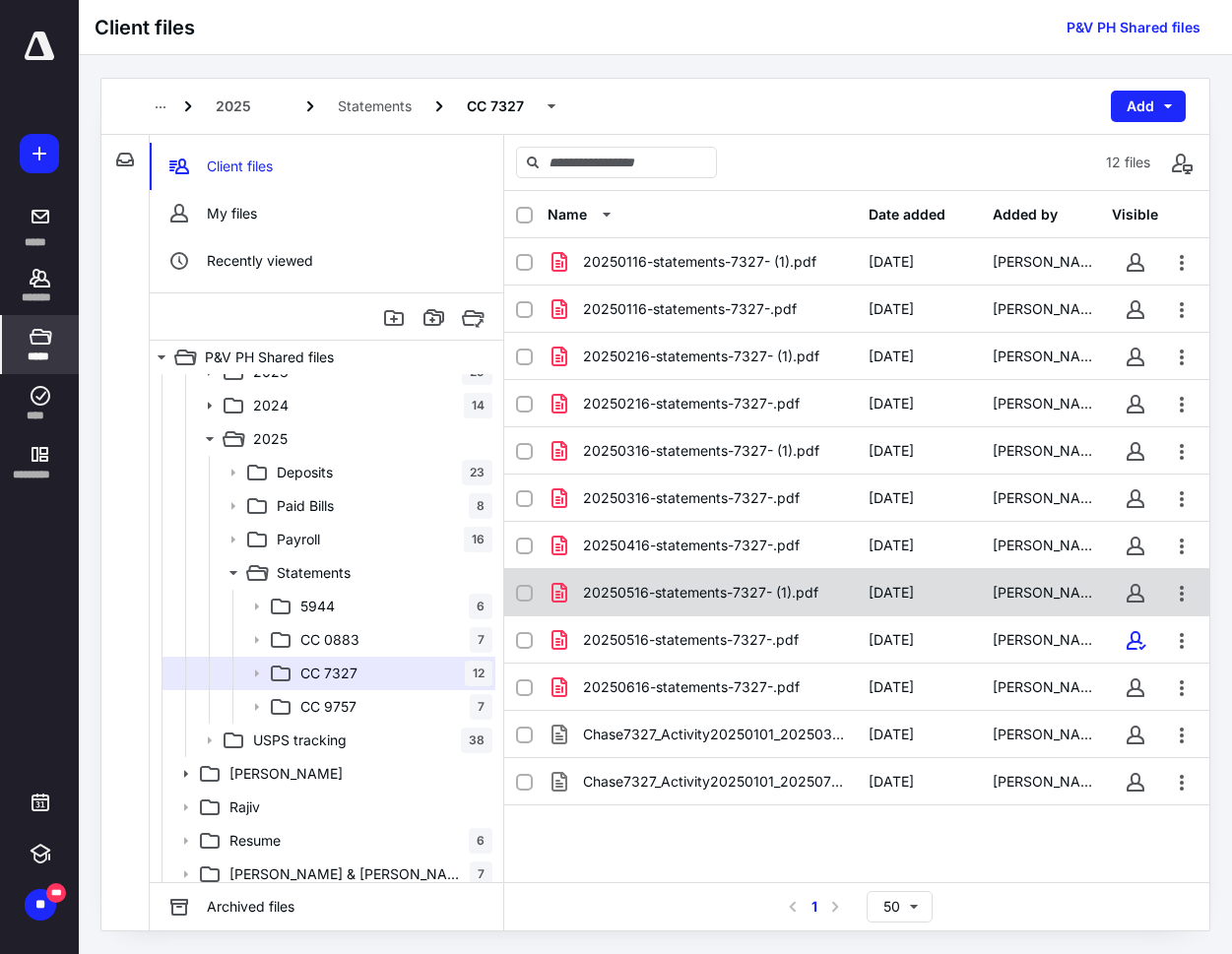 click on "20250516-statements-7327- (1).pdf" at bounding box center (702, 593) 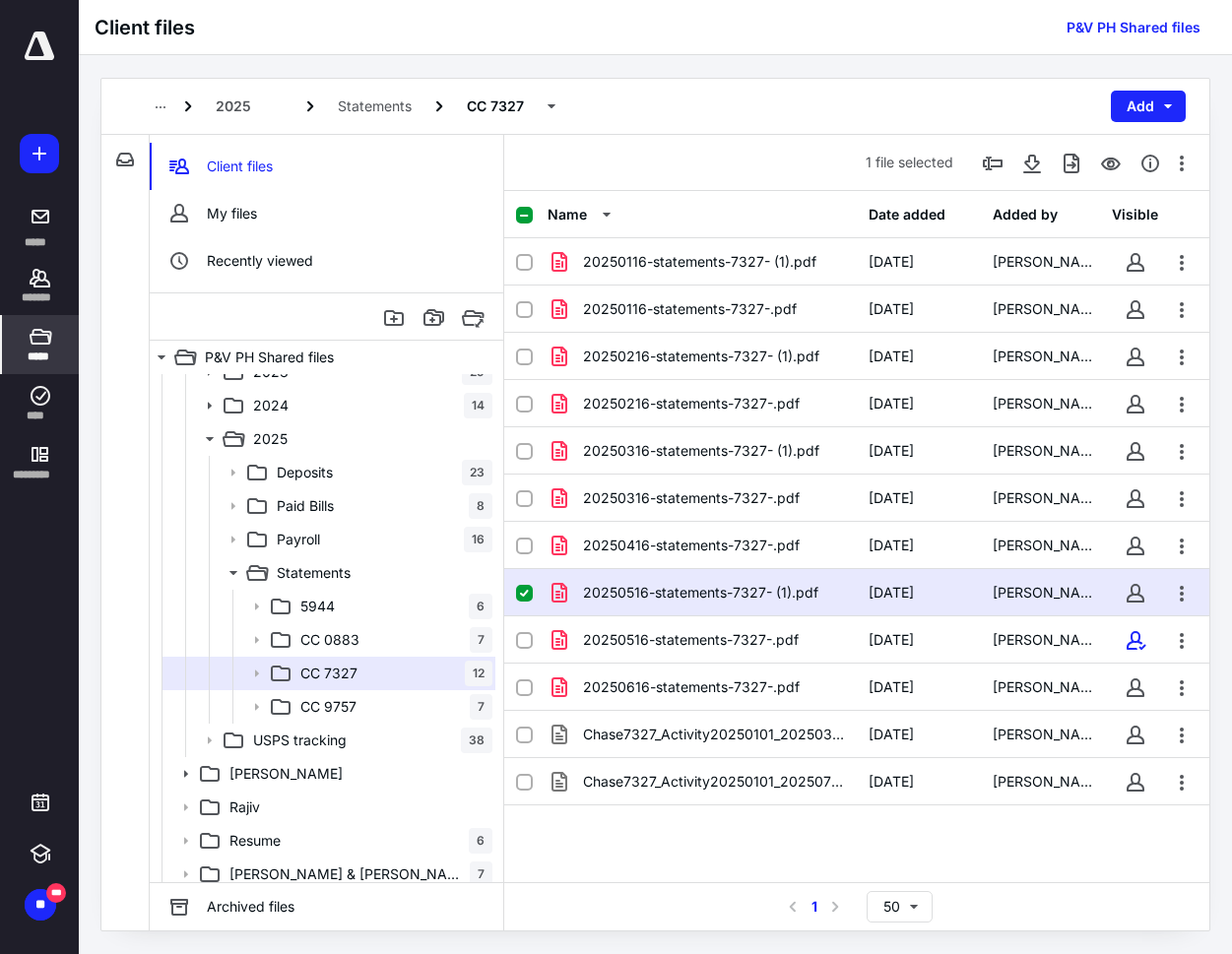 click on "20250516-statements-7327- (1).pdf" at bounding box center (702, 593) 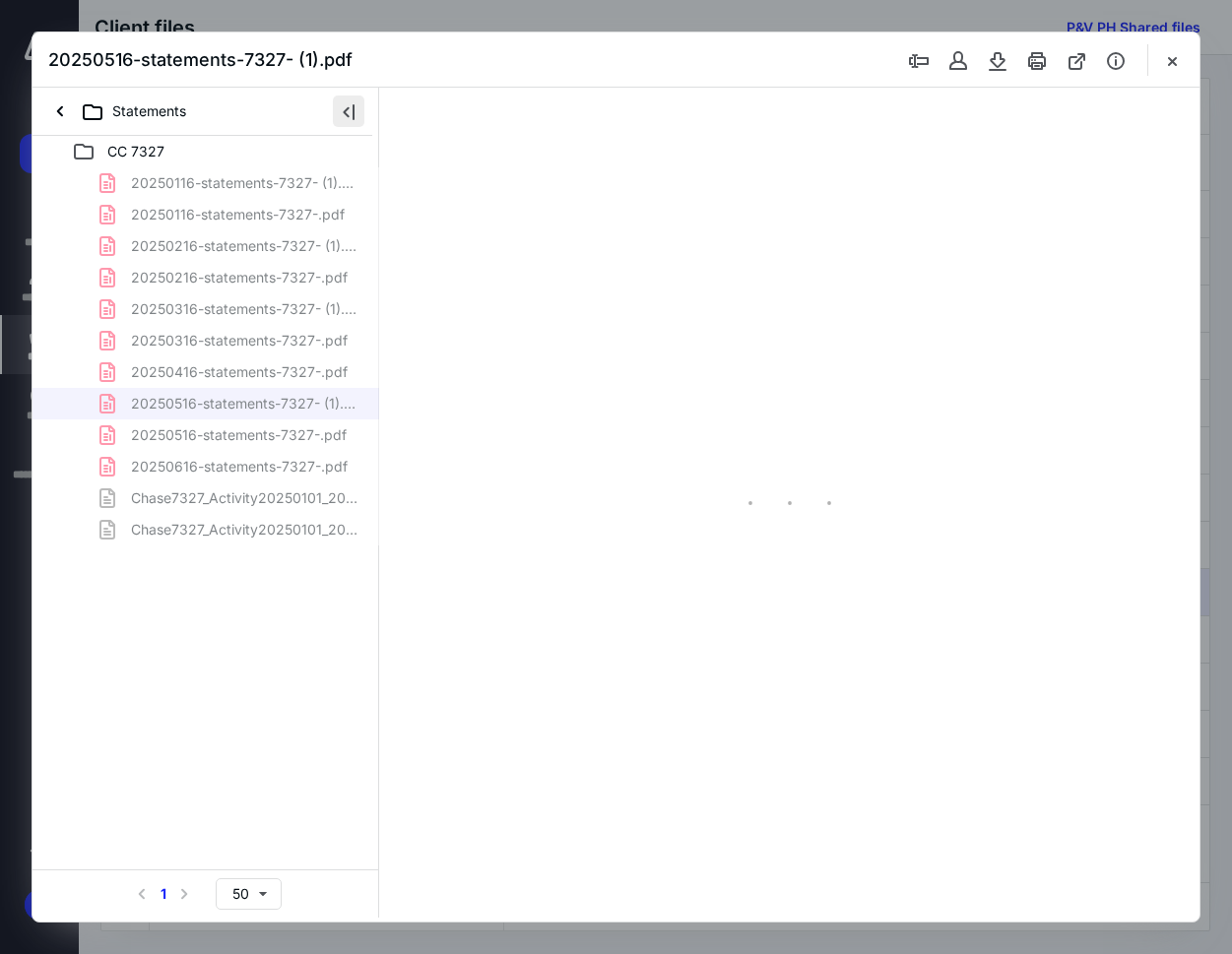 click at bounding box center [349, 111] 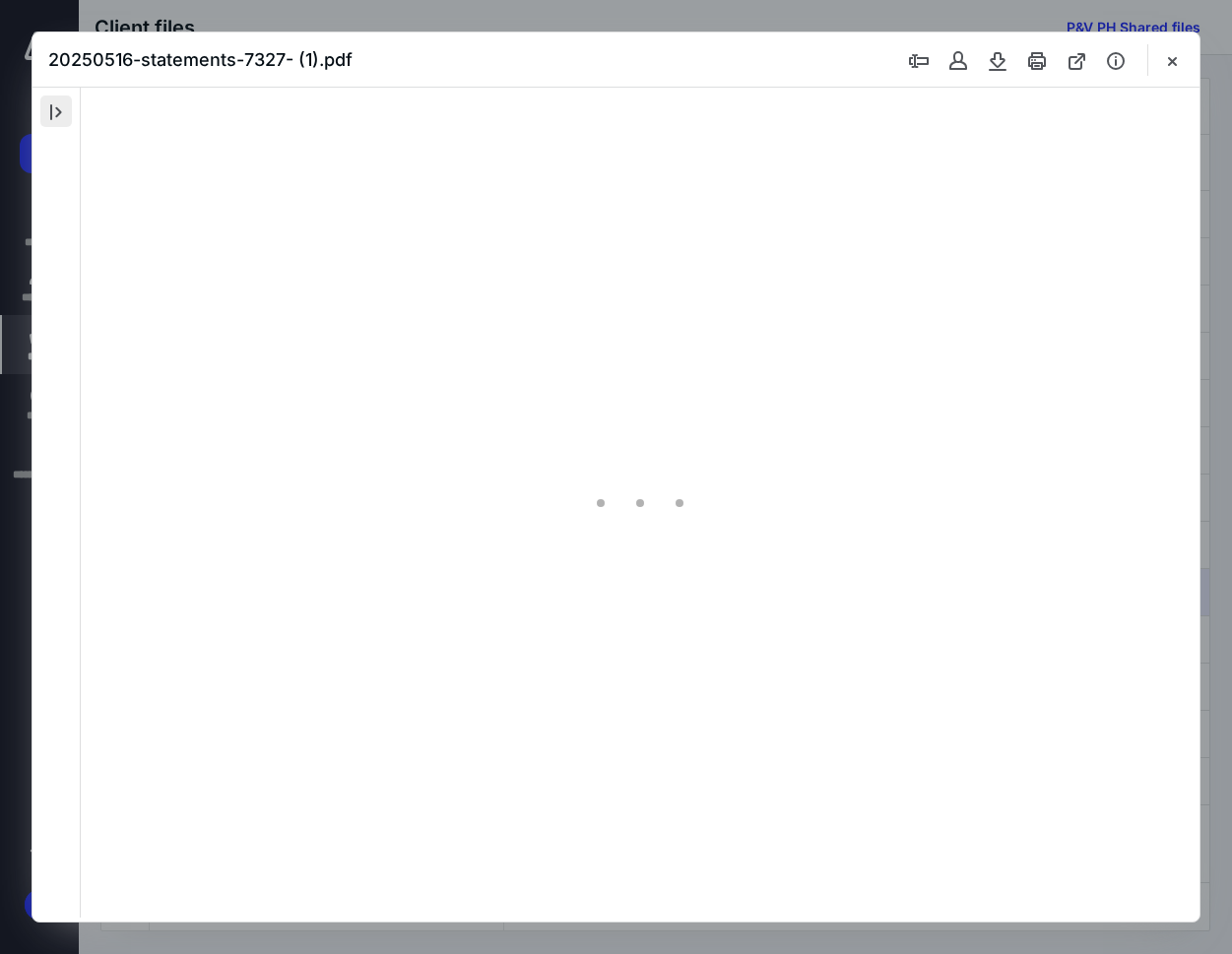 scroll, scrollTop: 0, scrollLeft: 0, axis: both 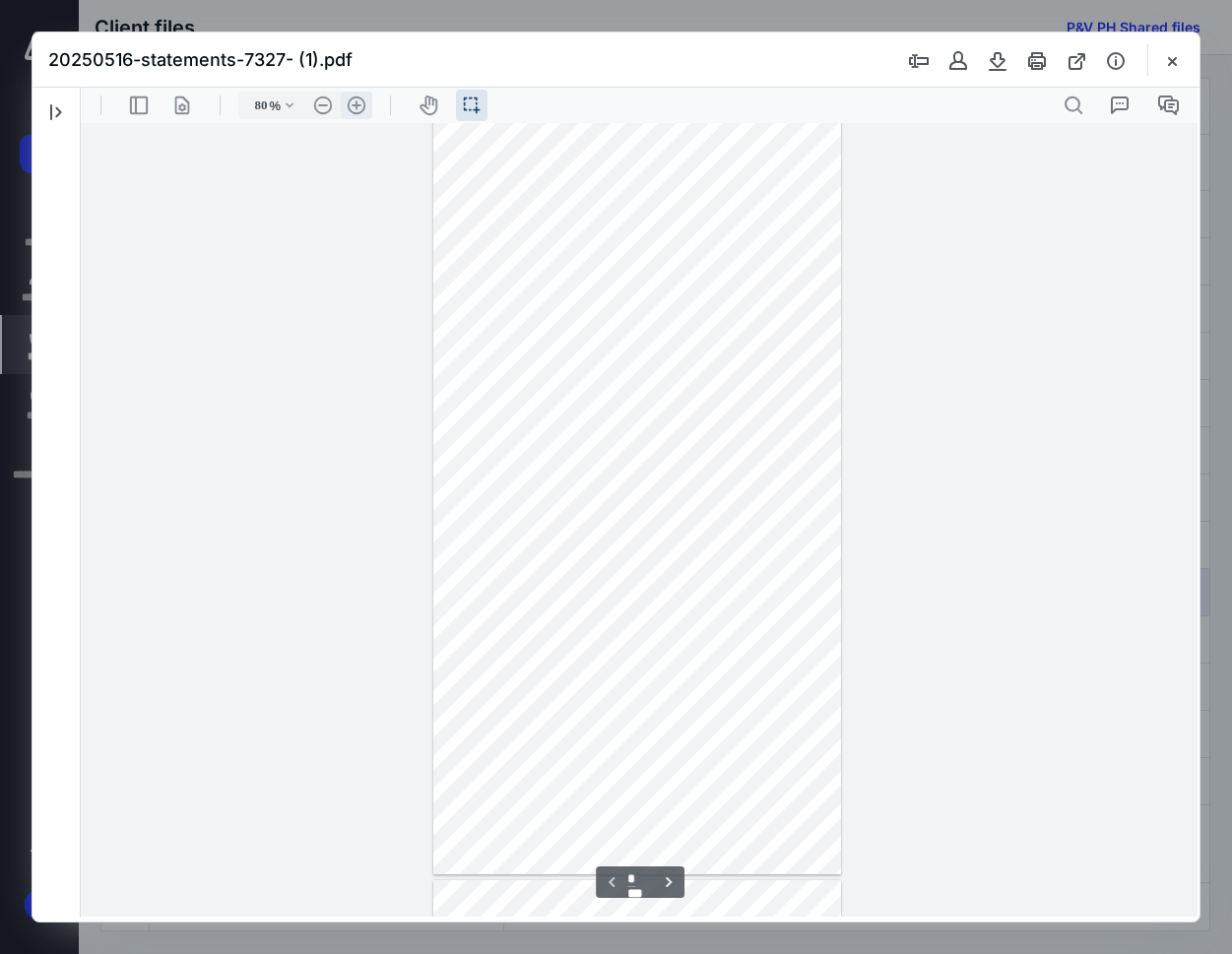 click on ".cls-1{fill:#abb0c4;} icon - header - zoom - in - line" at bounding box center [357, 105] 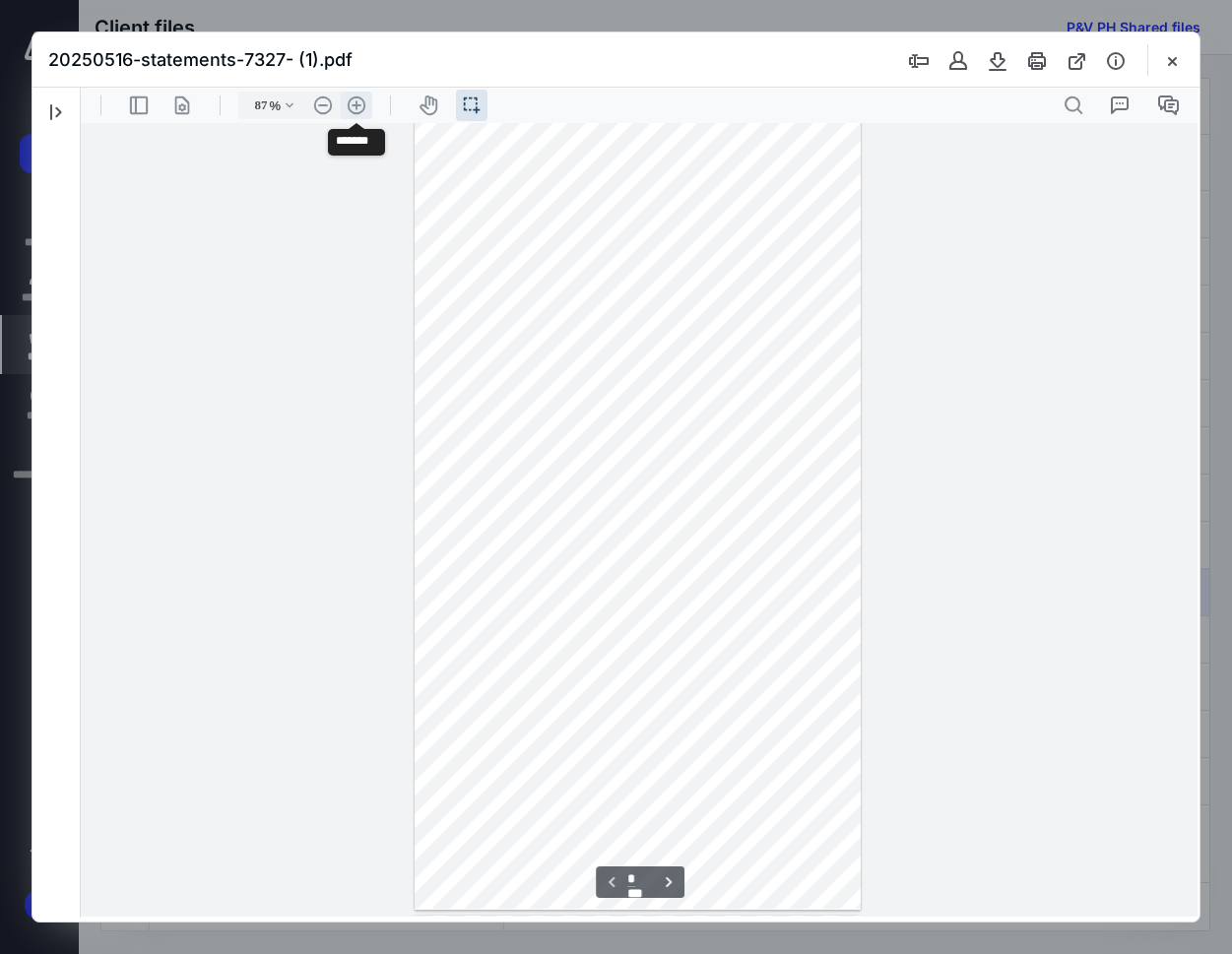 click on ".cls-1{fill:#abb0c4;} icon - header - zoom - in - line" at bounding box center (357, 105) 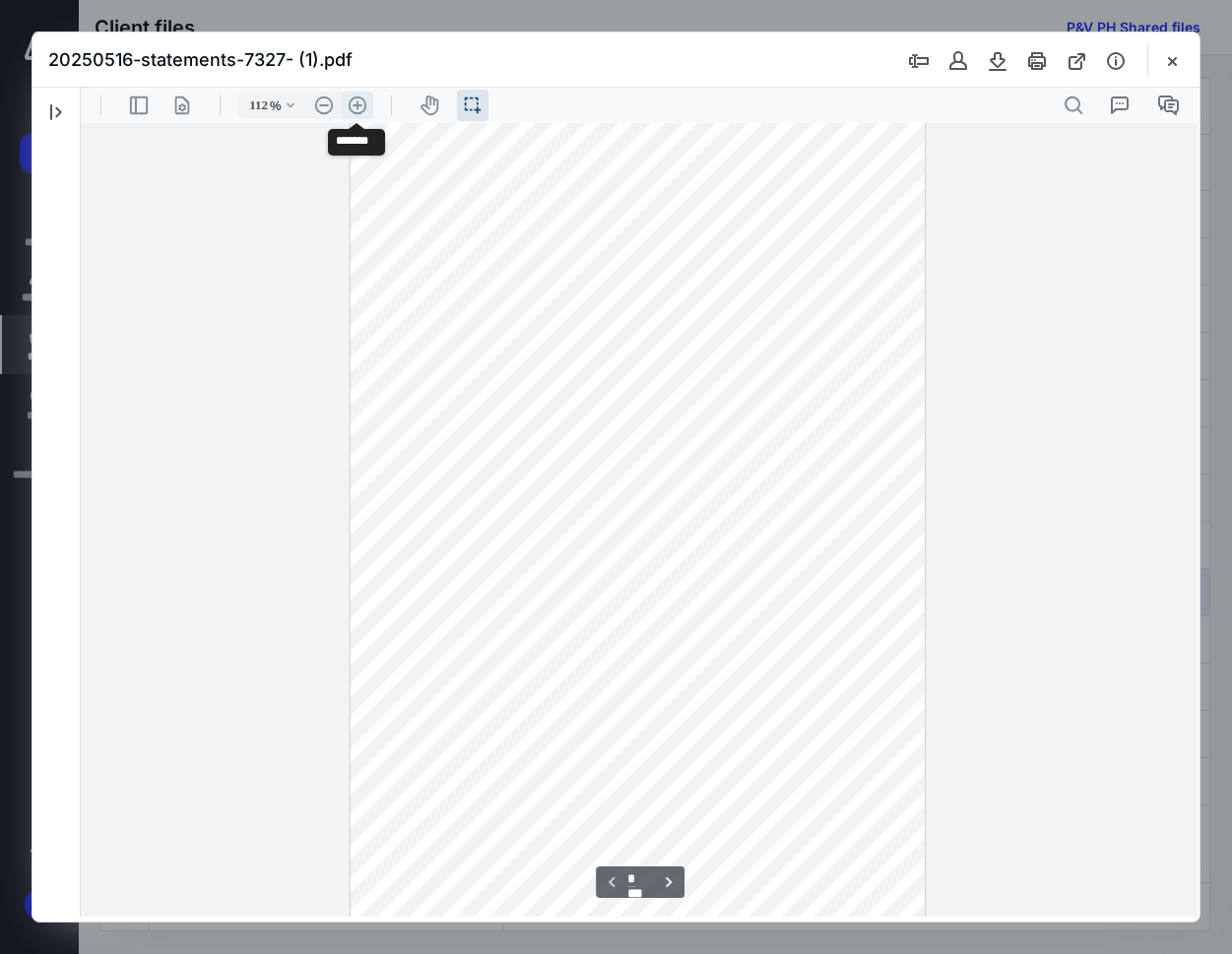 click on ".cls-1{fill:#abb0c4;} icon - header - zoom - in - line" at bounding box center (357, 105) 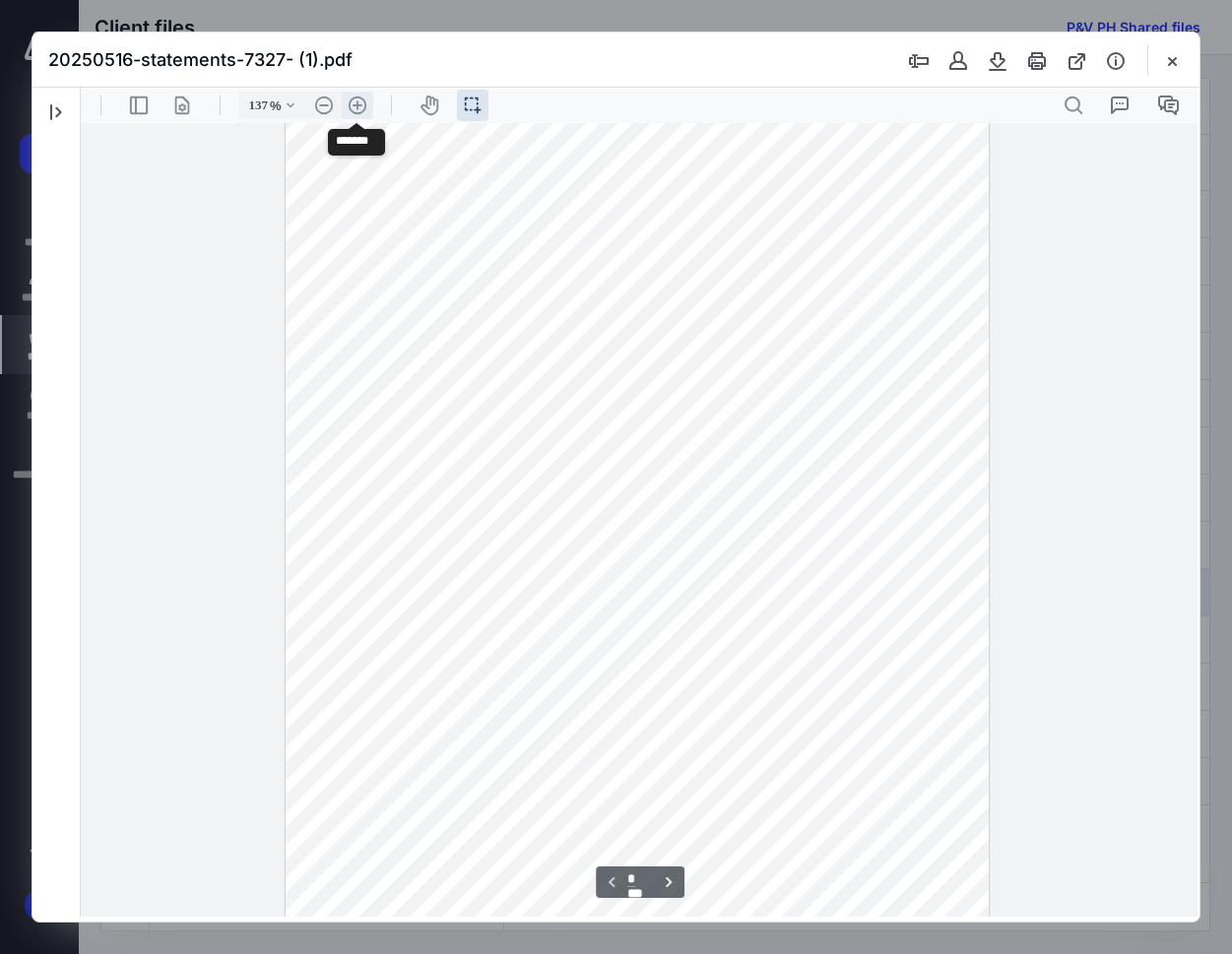 click on ".cls-1{fill:#abb0c4;} icon - header - zoom - in - line" at bounding box center (357, 105) 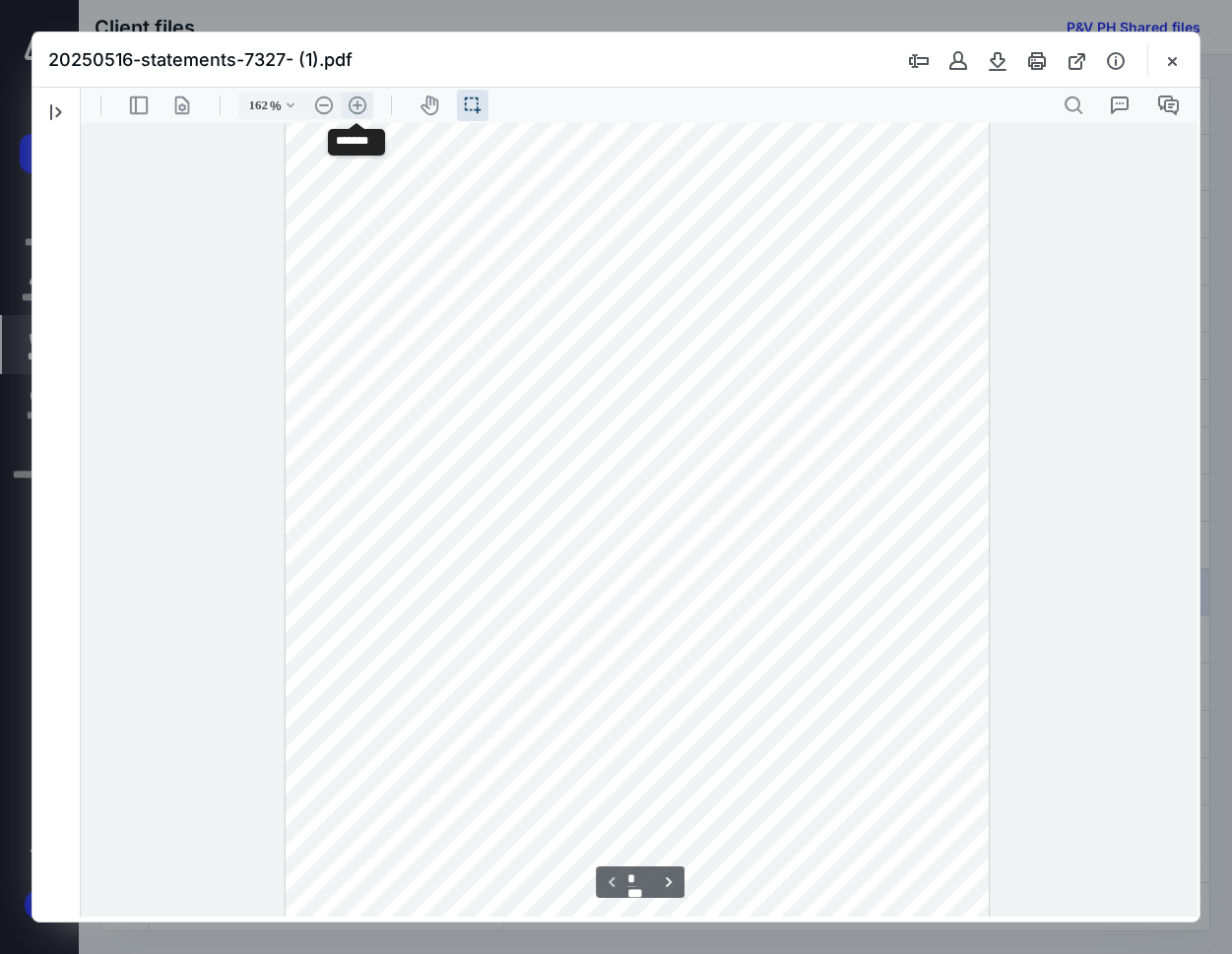 scroll, scrollTop: 473, scrollLeft: 0, axis: vertical 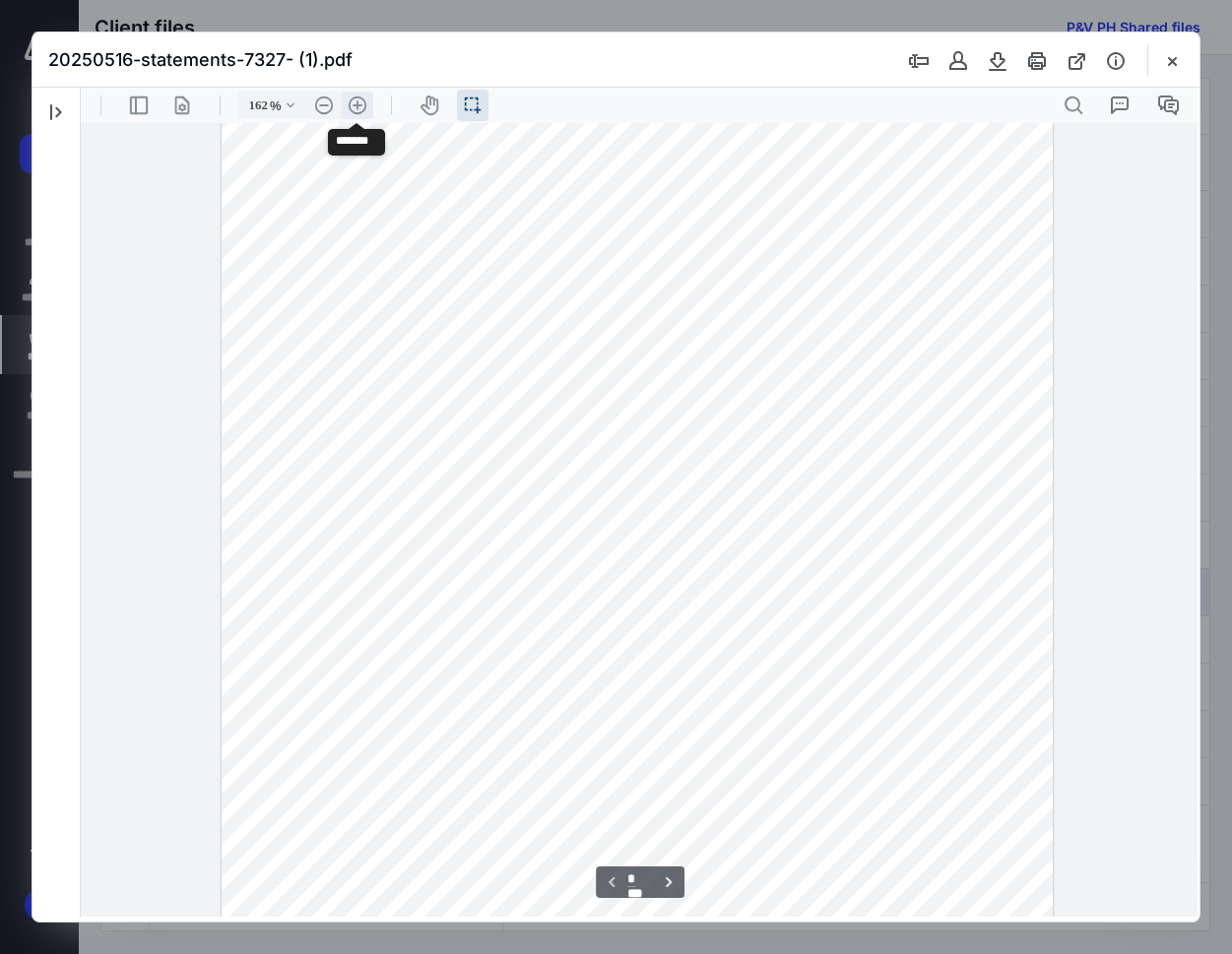 click on ".cls-1{fill:#abb0c4;} icon - header - zoom - in - line" at bounding box center [357, 105] 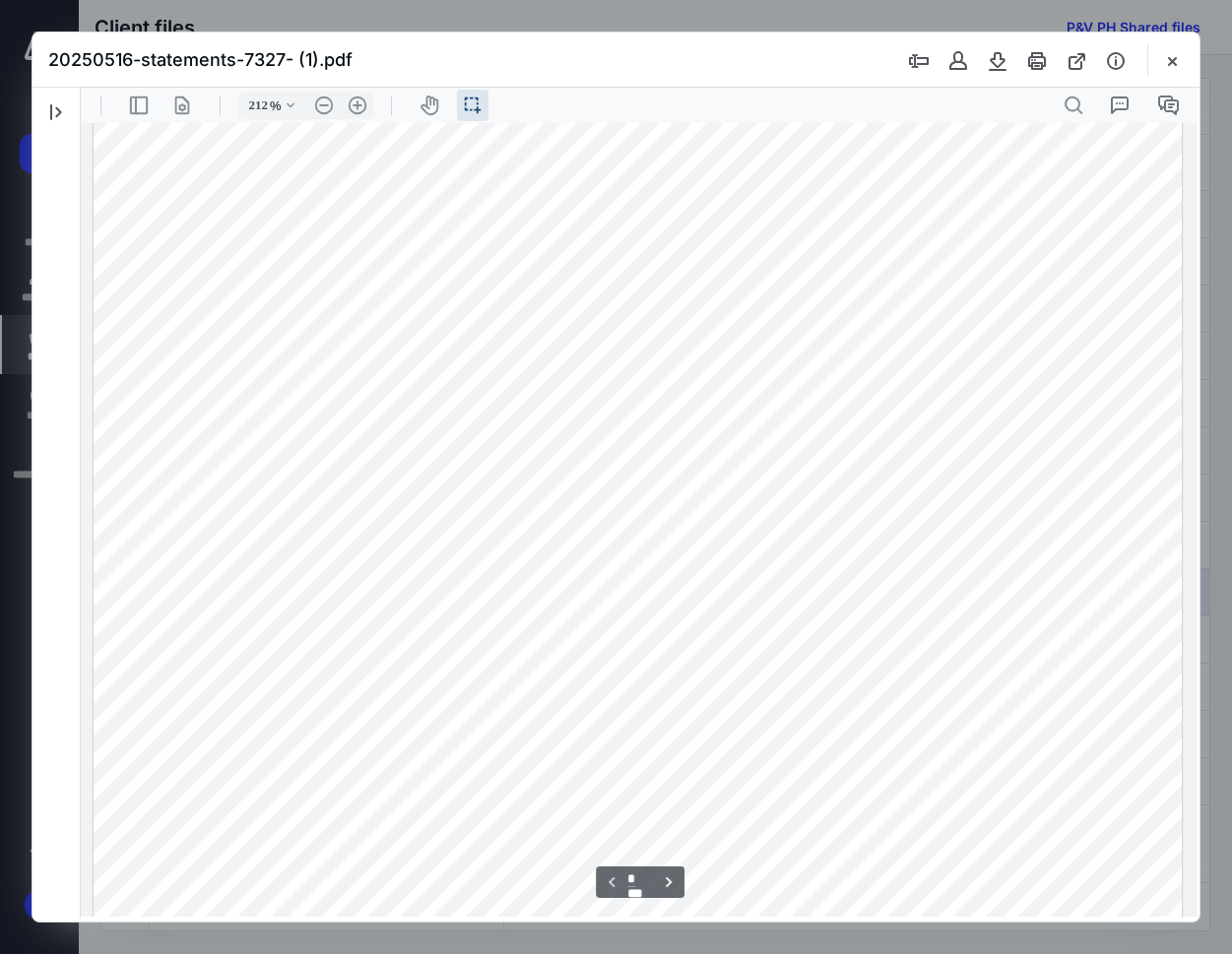 scroll, scrollTop: 405, scrollLeft: 0, axis: vertical 